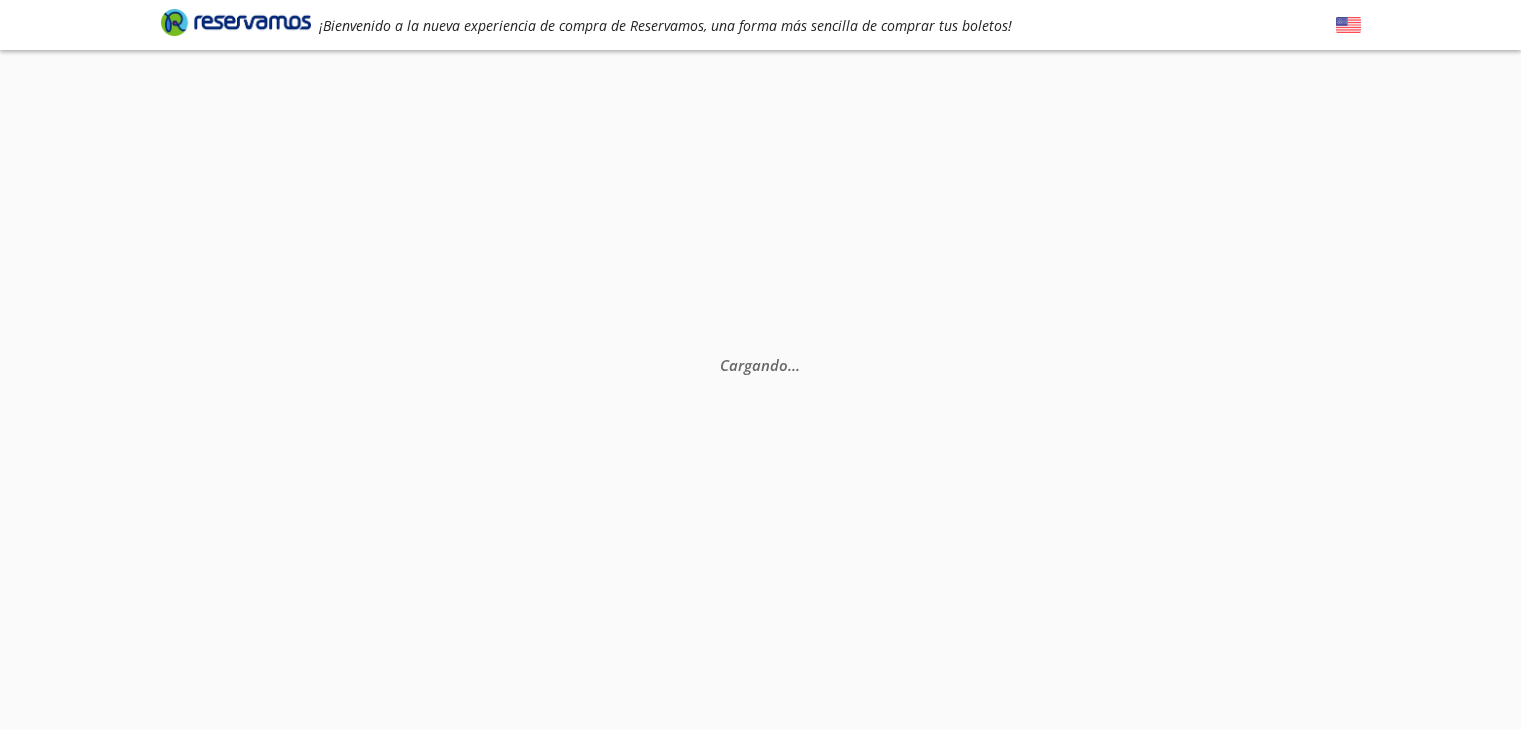 scroll, scrollTop: 0, scrollLeft: 0, axis: both 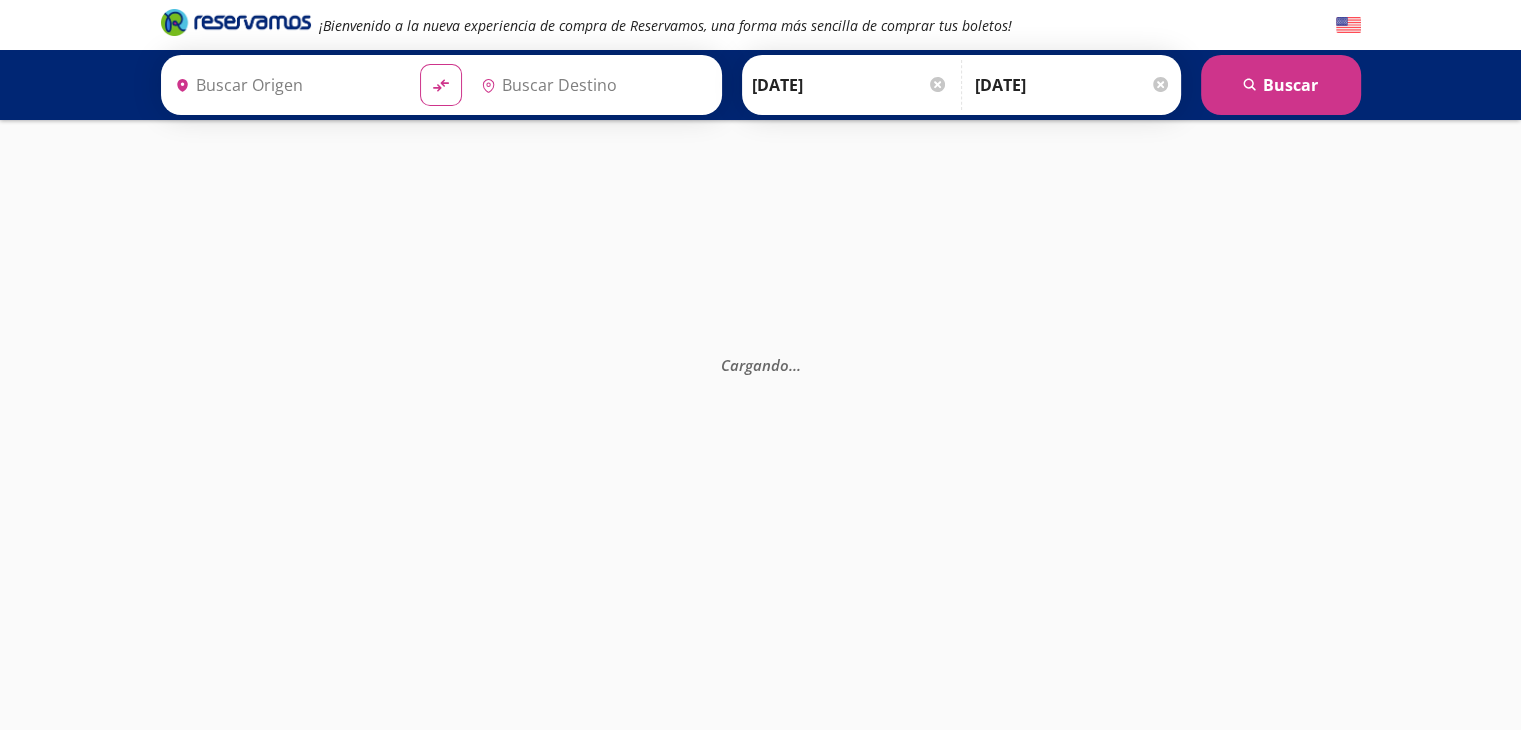 type on "[GEOGRAPHIC_DATA], [GEOGRAPHIC_DATA]" 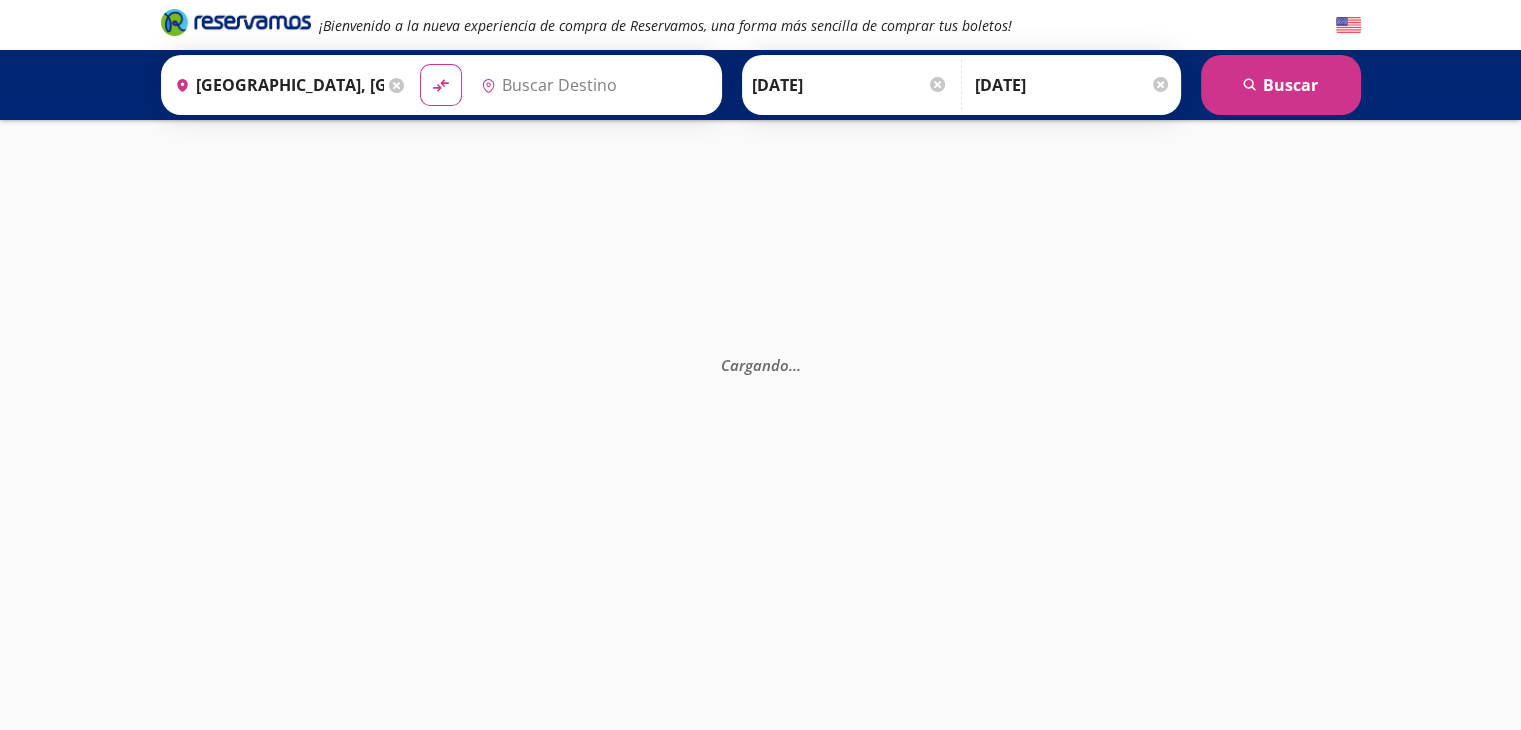 type on "[GEOGRAPHIC_DATA], [GEOGRAPHIC_DATA]" 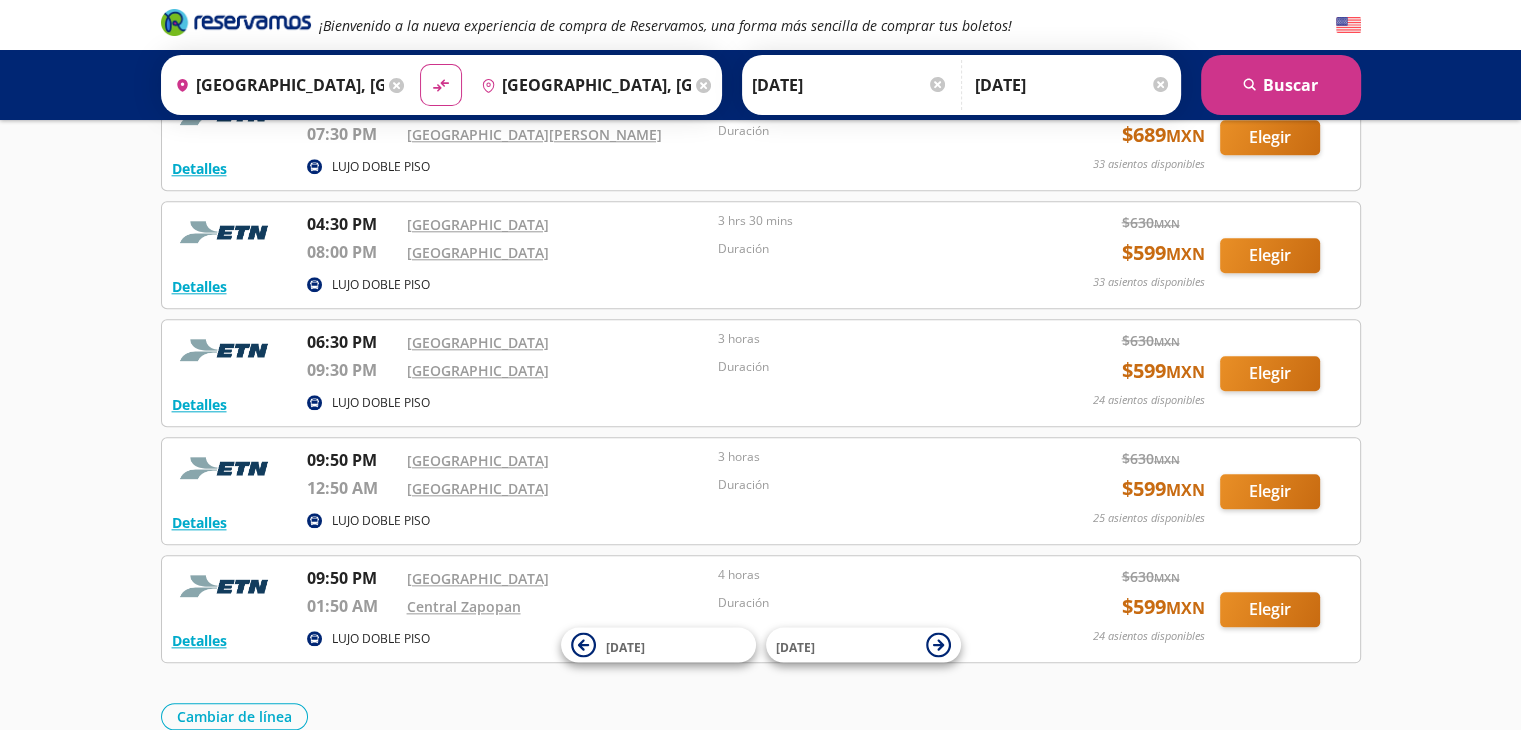 scroll, scrollTop: 2086, scrollLeft: 0, axis: vertical 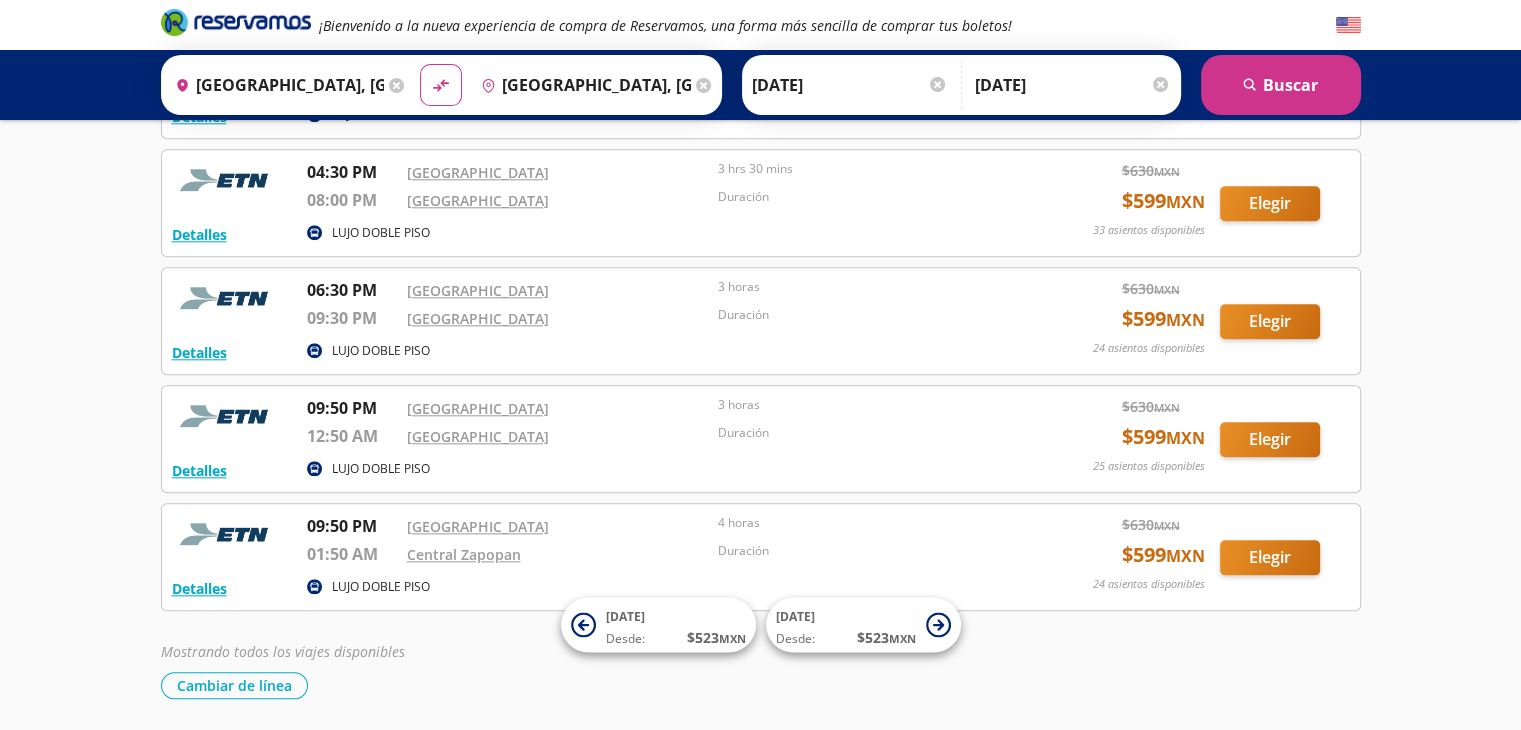 click at bounding box center (232, 307) 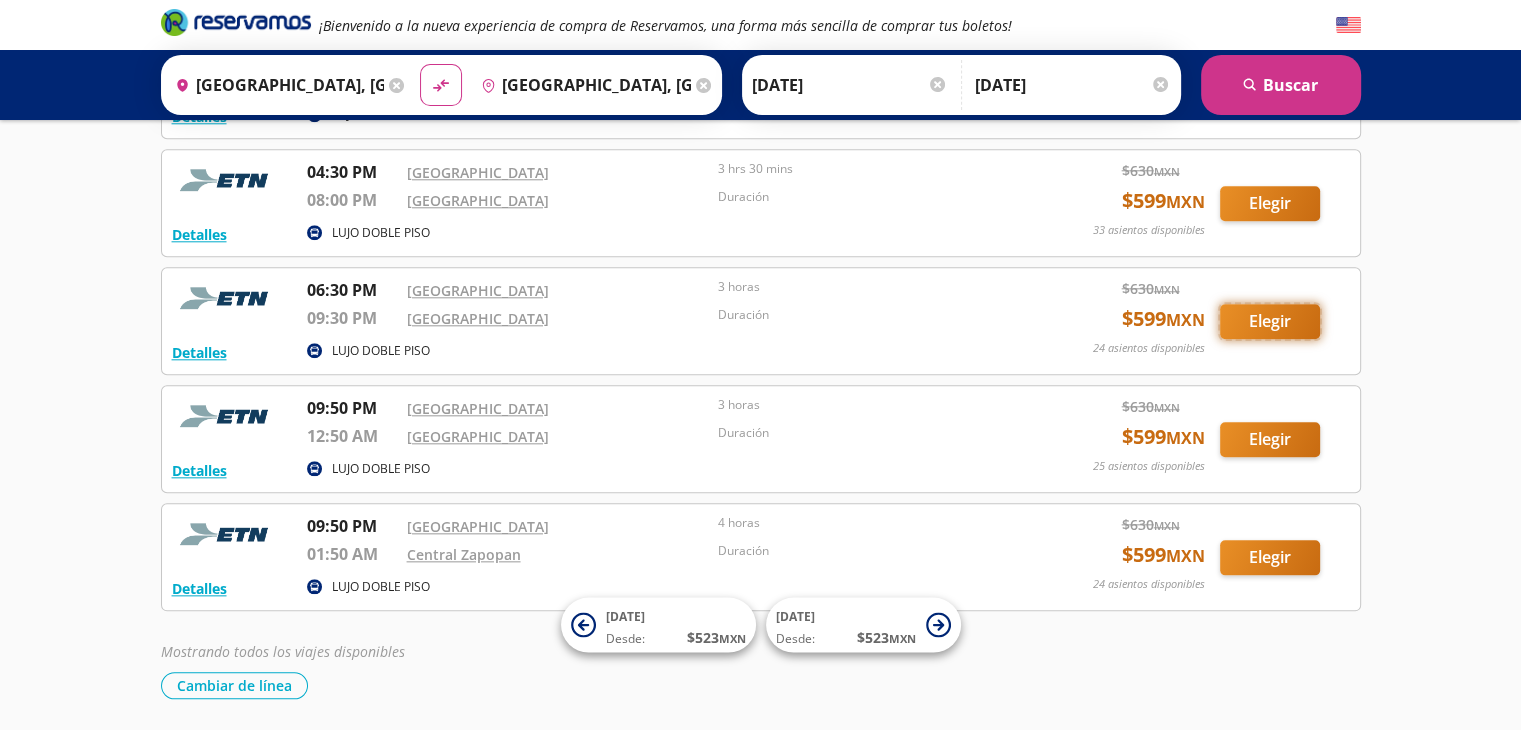click on "Elegir" at bounding box center [1270, 321] 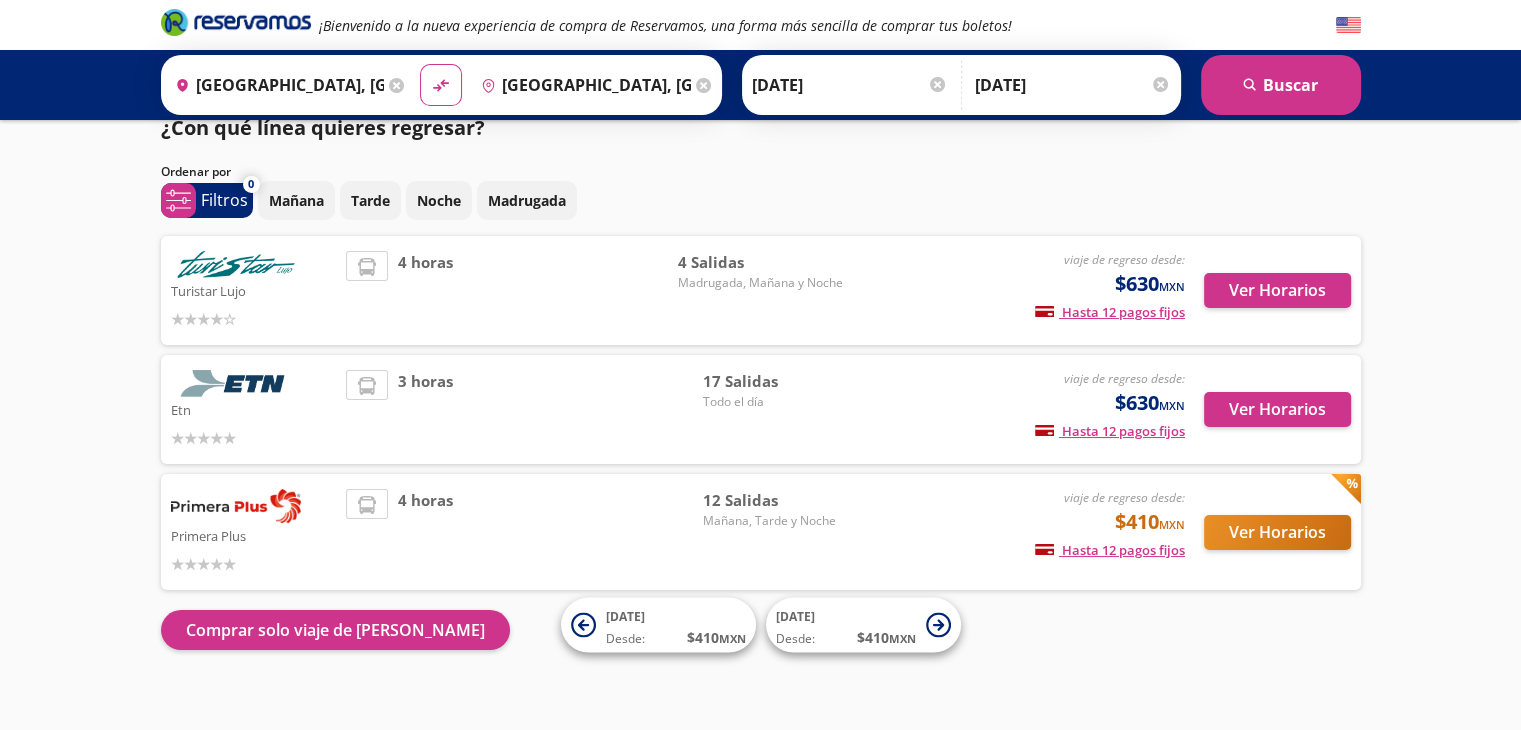 scroll, scrollTop: 48, scrollLeft: 0, axis: vertical 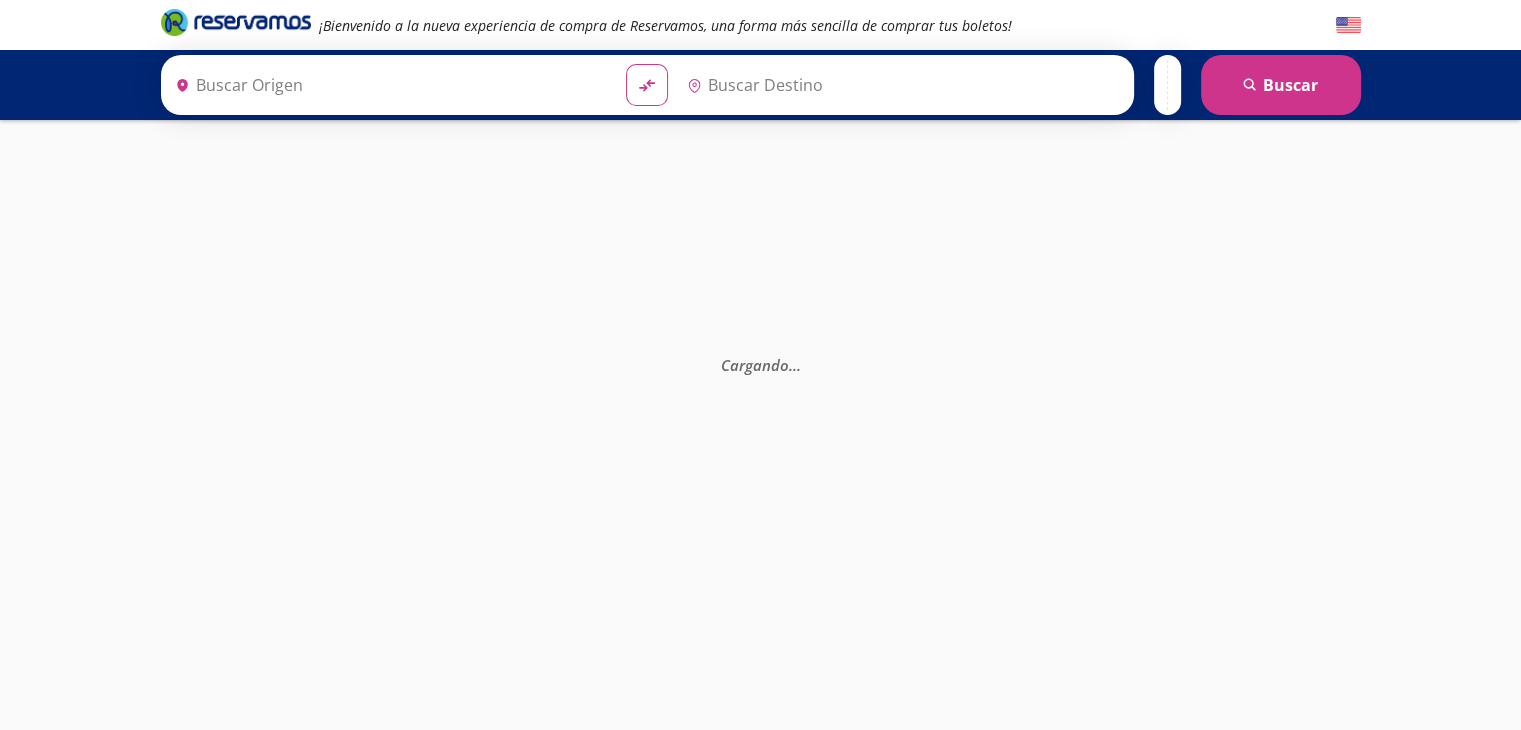 type on "Aguascalientes, Aguascalientes" 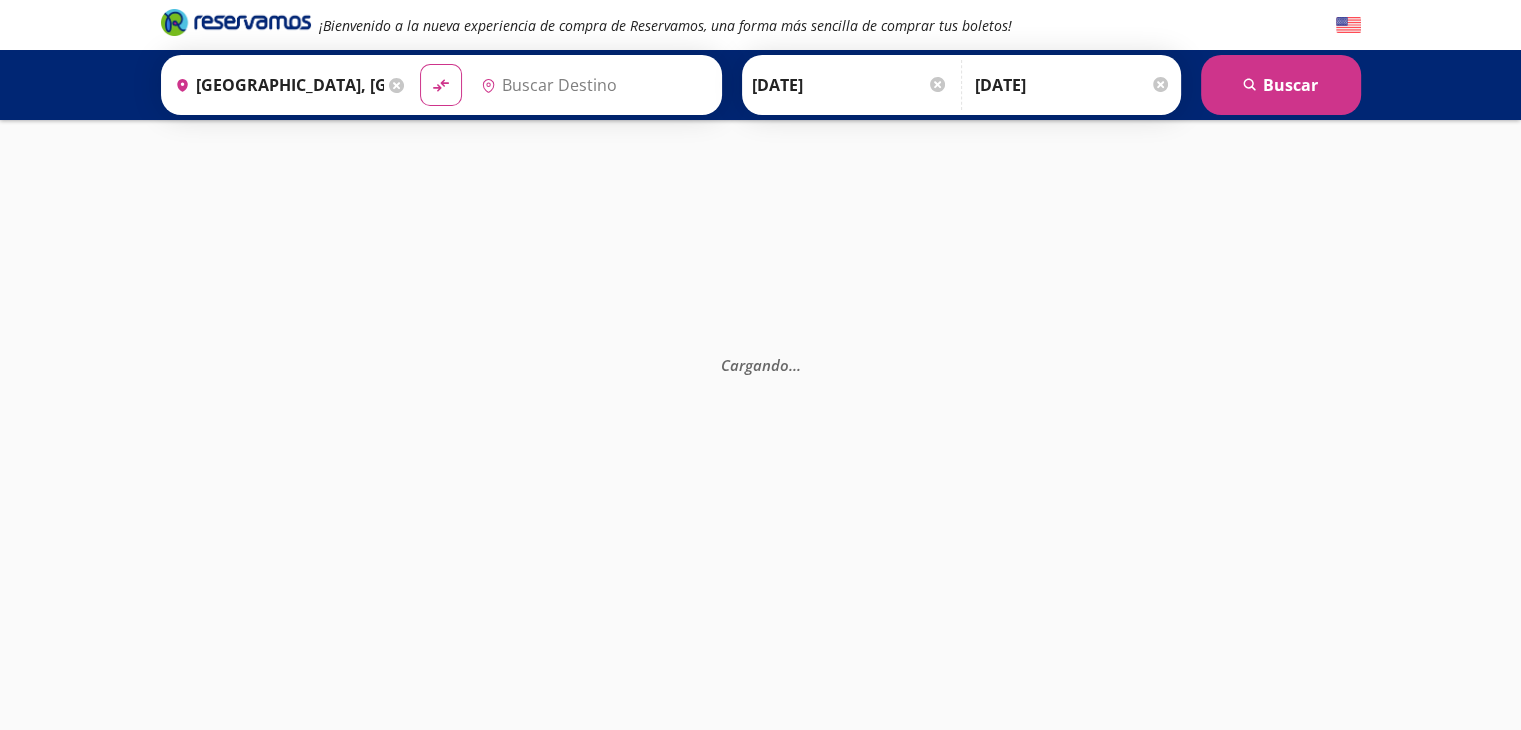 type on "Guadalajara, Jalisco" 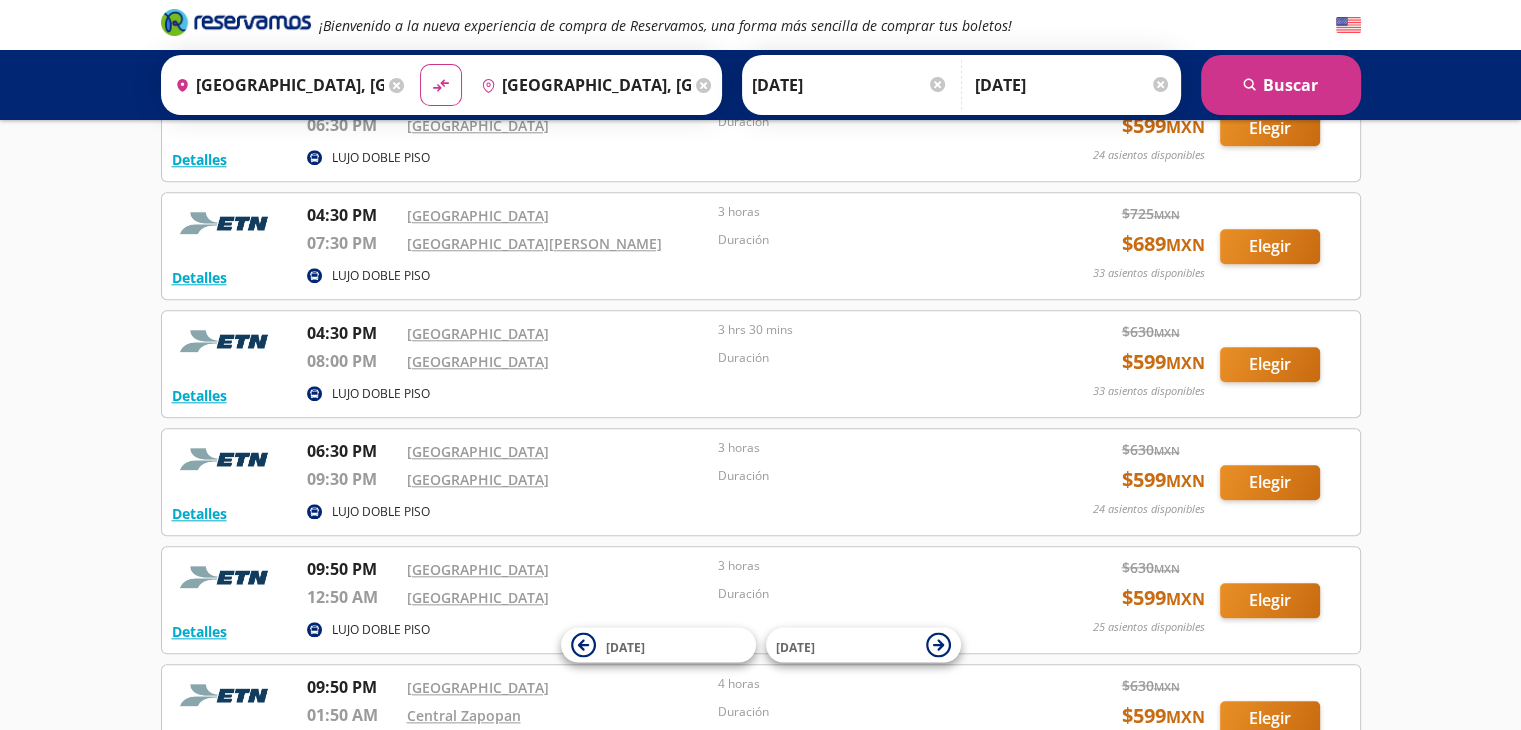 scroll, scrollTop: 1992, scrollLeft: 0, axis: vertical 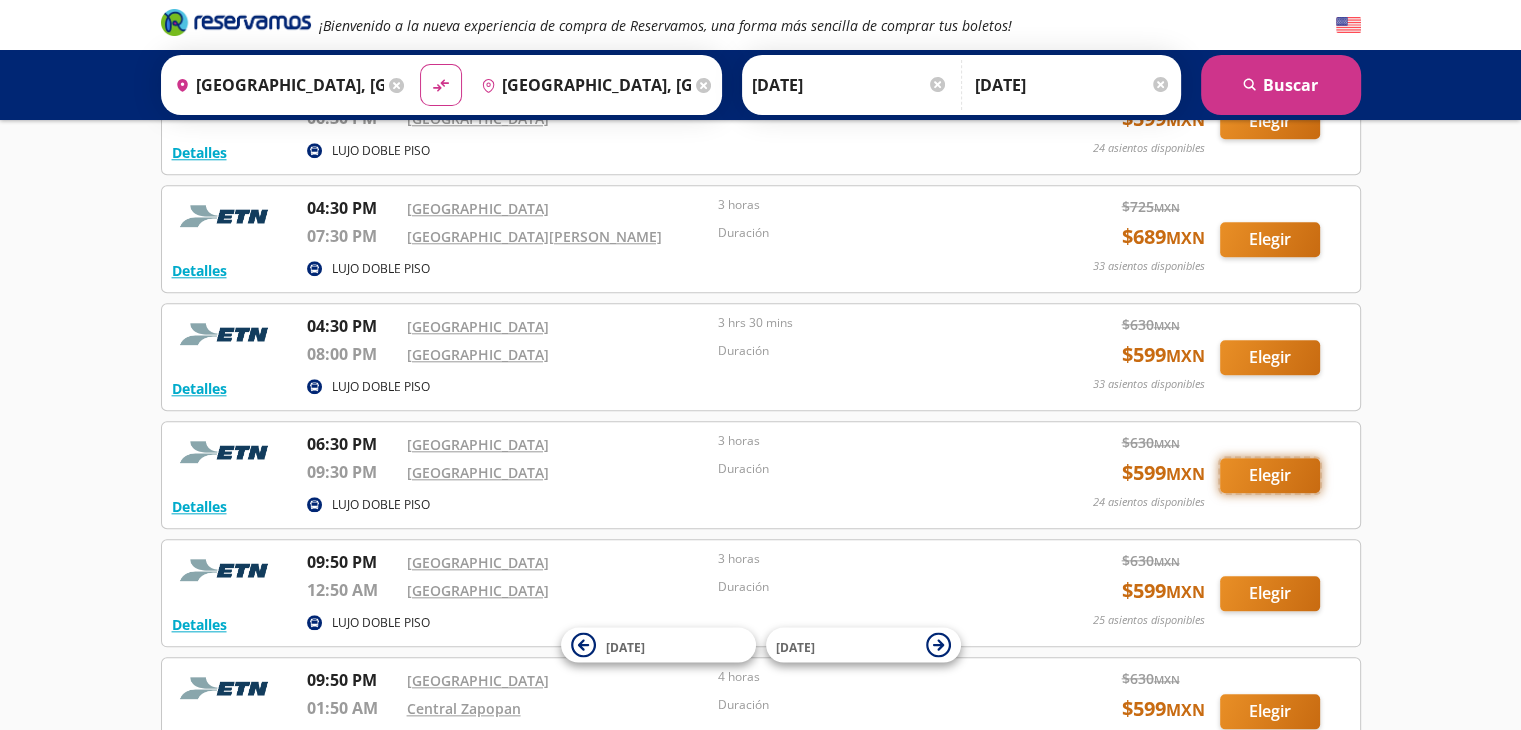 click on "Elegir" at bounding box center [1270, 475] 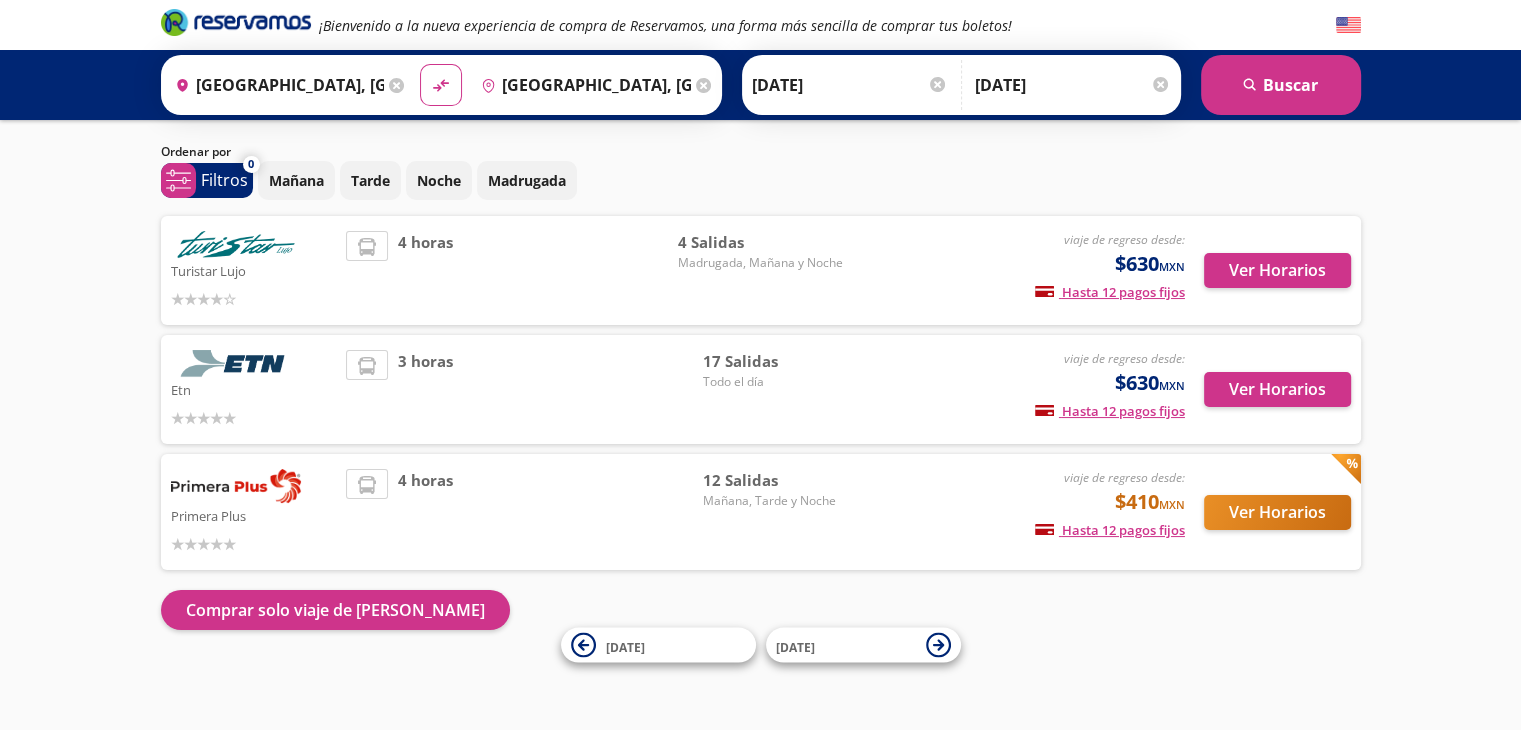 scroll, scrollTop: 47, scrollLeft: 0, axis: vertical 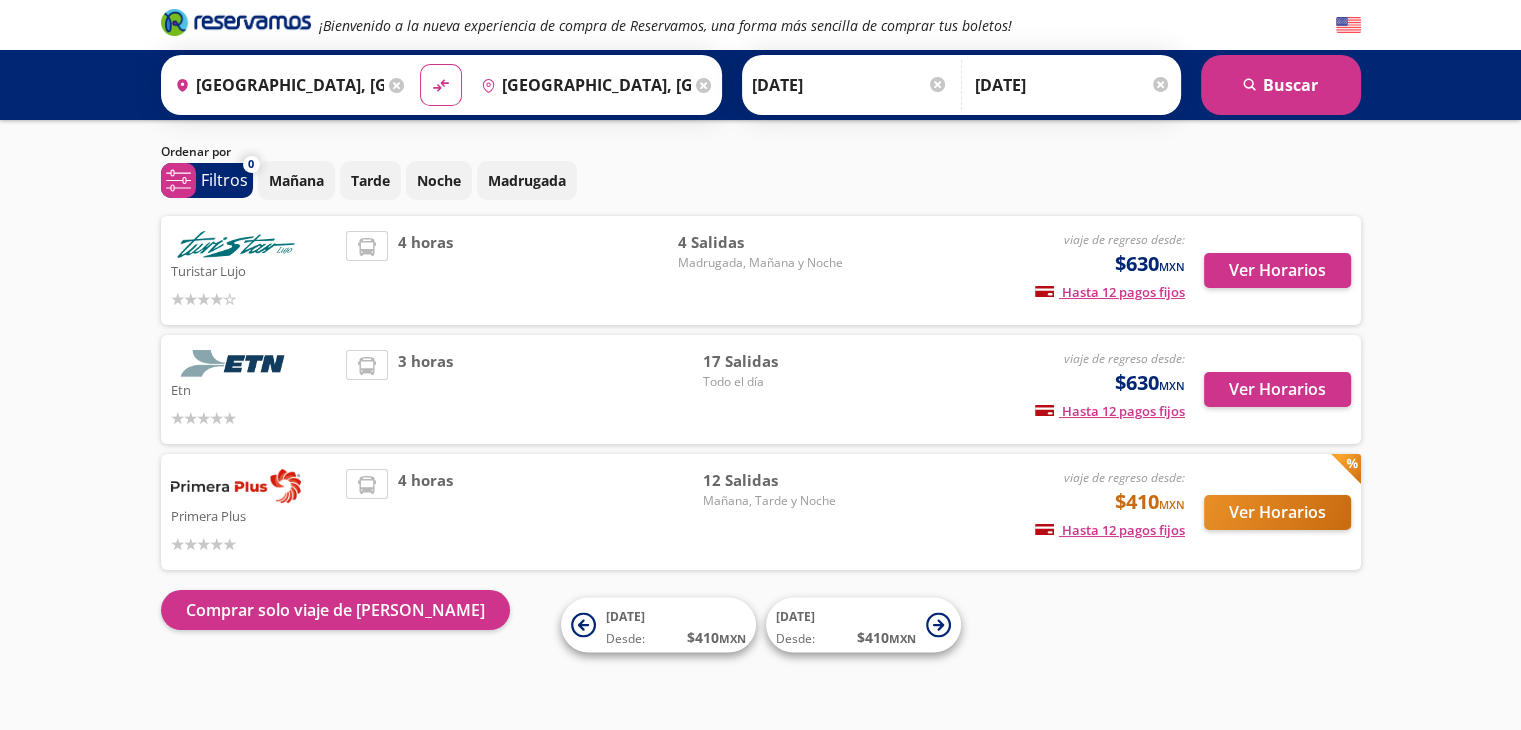 click on "¡Bienvenido a la nueva experiencia de compra de Reservamos, una forma más sencilla de comprar tus boletos! Origen
heroicons:map-pin-20-solid
Aguascalientes, Aguascalientes
Destino
pin-outline
Guadalajara, Jalisco
material-symbols:compare-arrows-rounded
Ida 11-Jul-25" at bounding box center (760, 341) 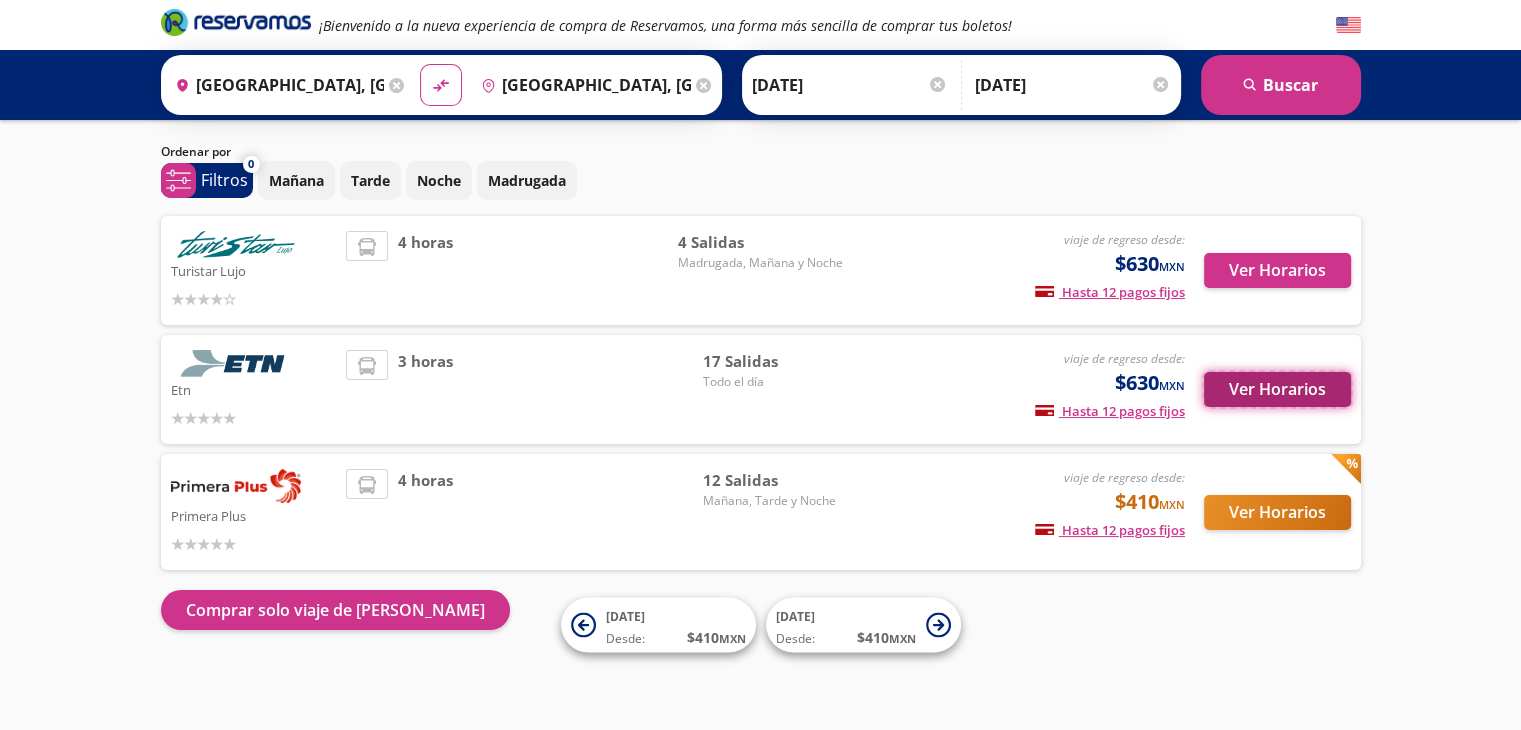 click on "Ver Horarios" at bounding box center (1277, 389) 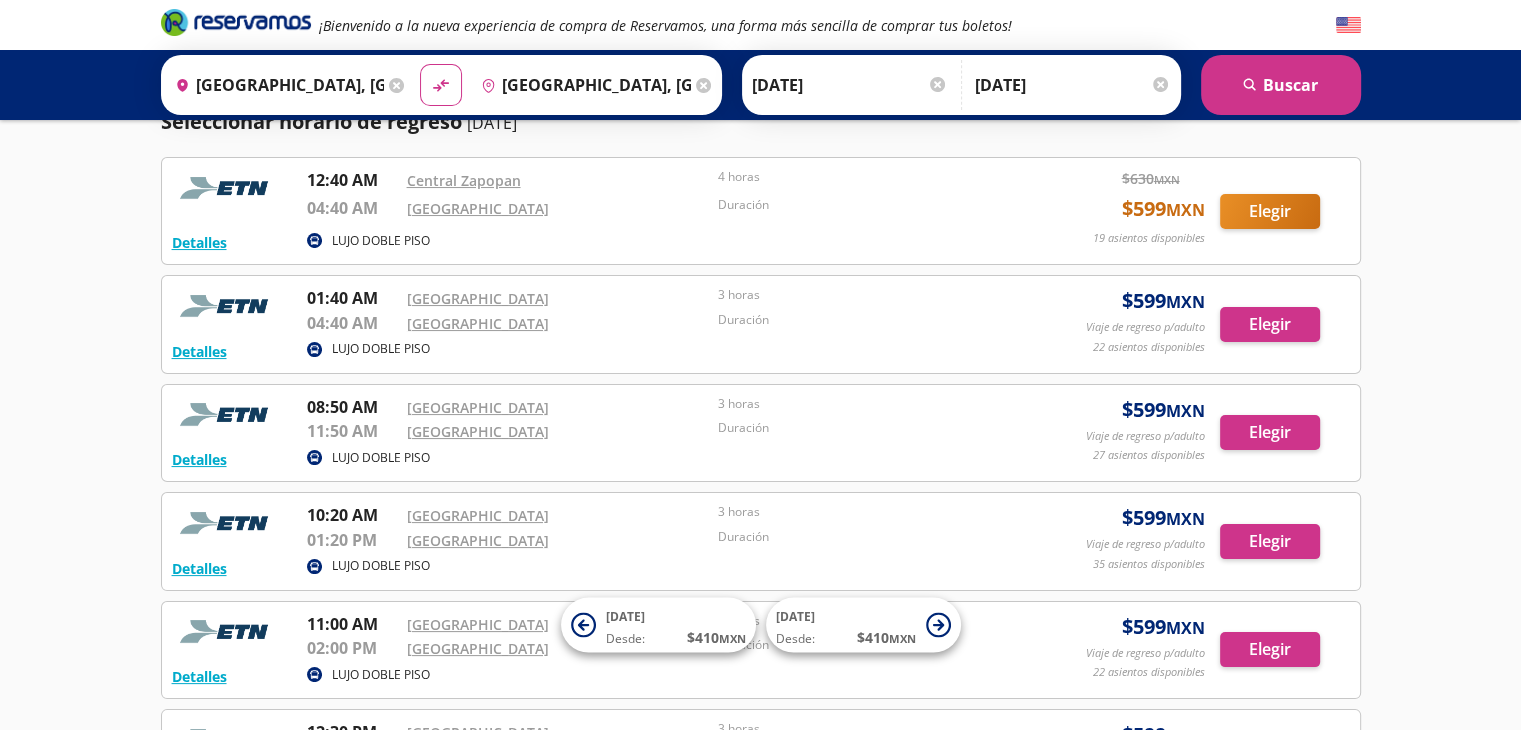 scroll, scrollTop: 200, scrollLeft: 0, axis: vertical 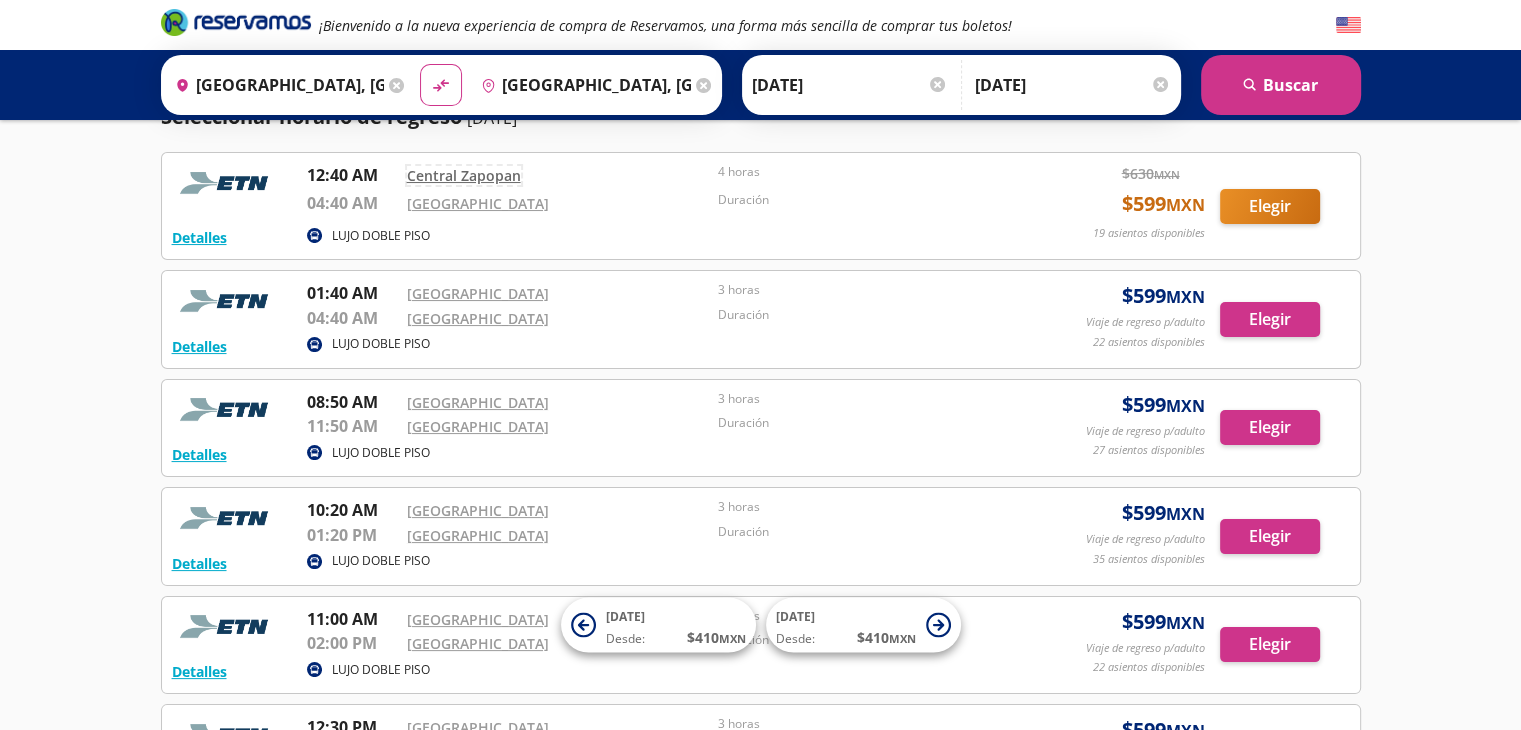 click on "Central Zapopan" at bounding box center (464, 175) 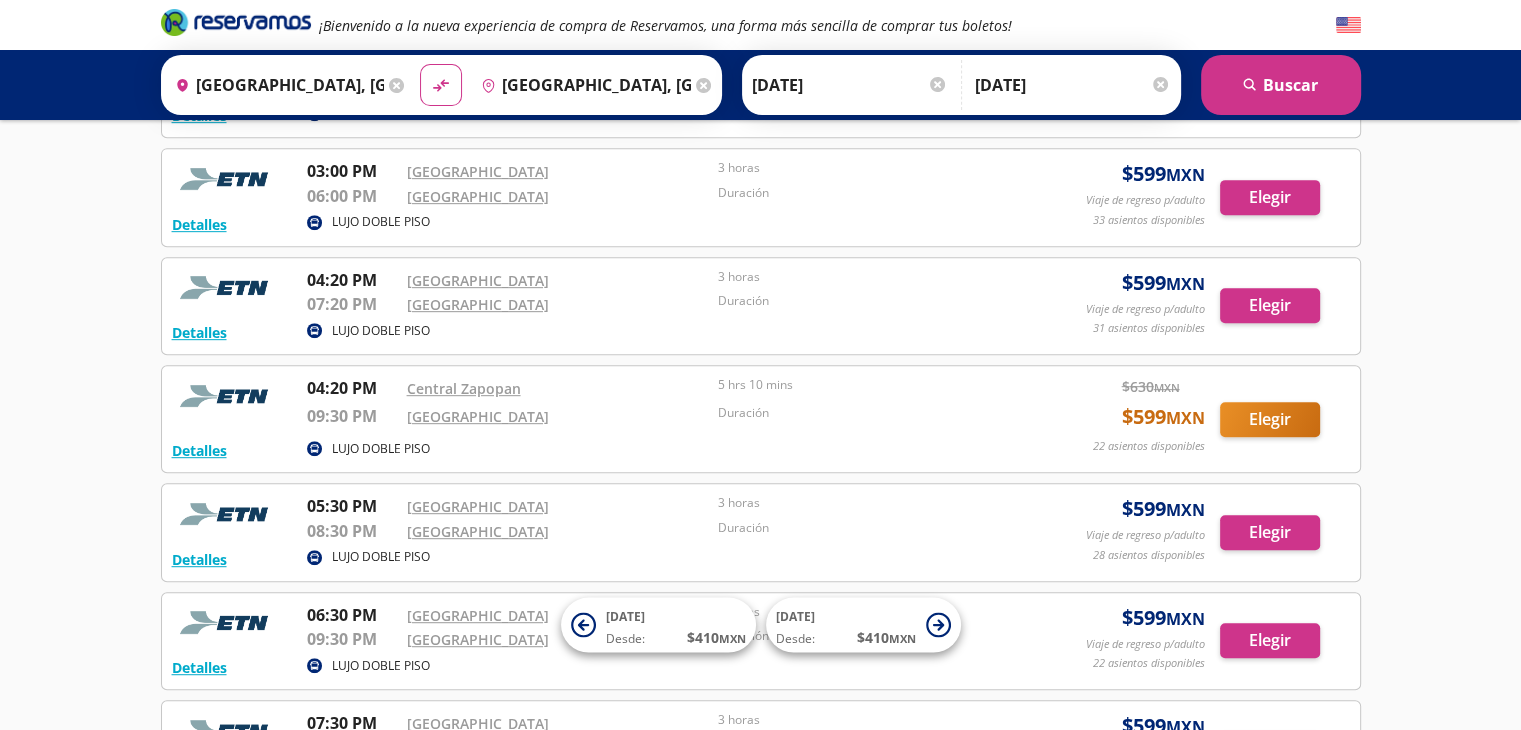 scroll, scrollTop: 980, scrollLeft: 0, axis: vertical 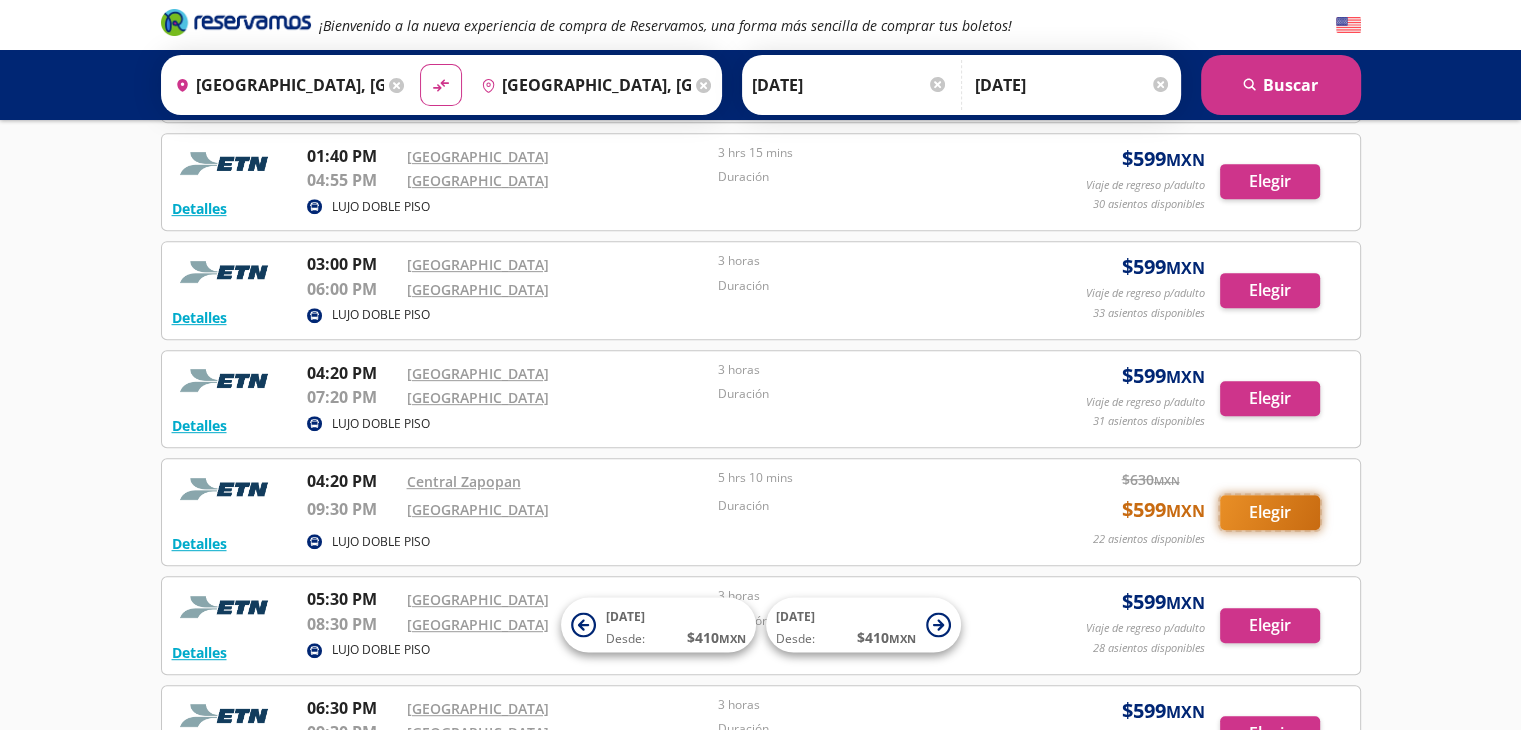 click on "Elegir" at bounding box center [1270, 512] 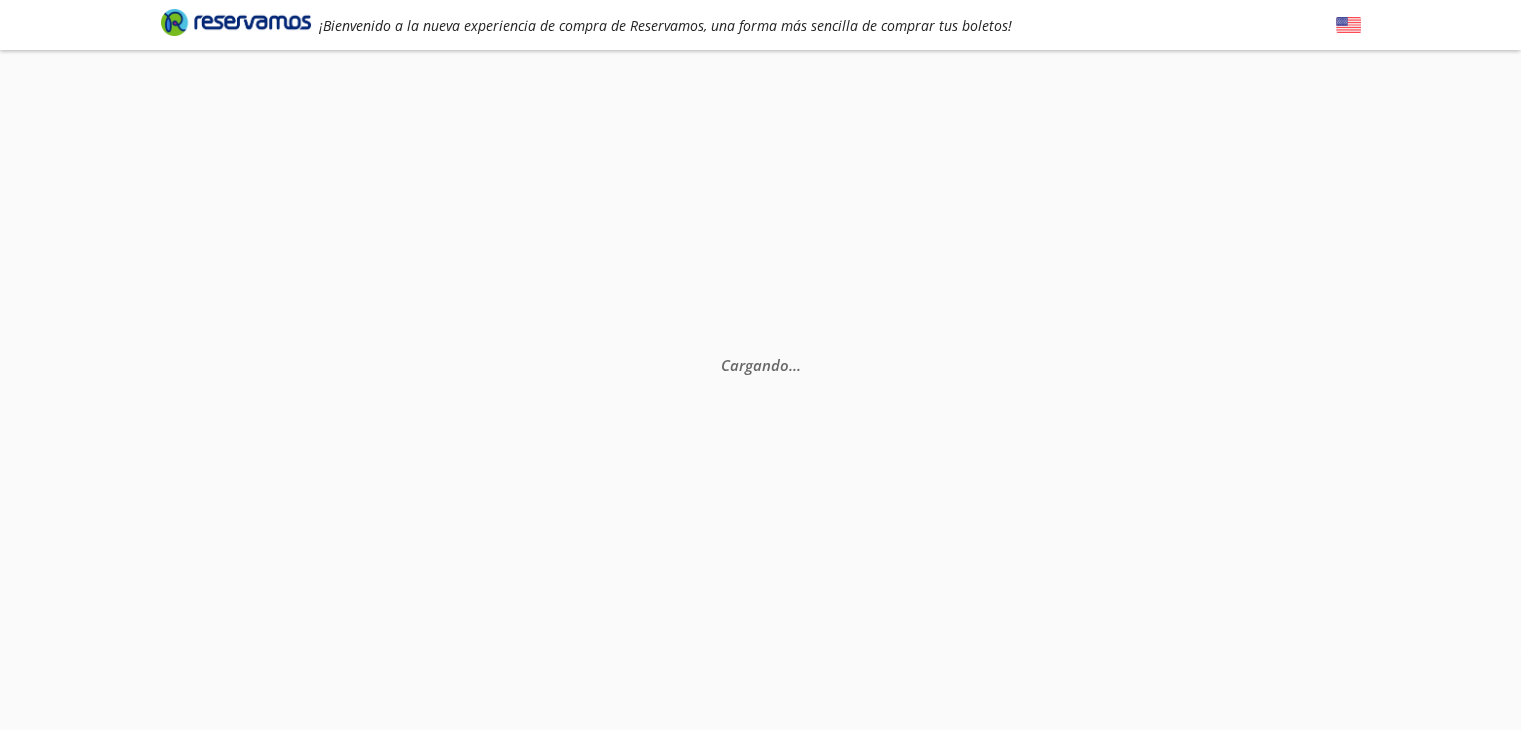 scroll, scrollTop: 0, scrollLeft: 0, axis: both 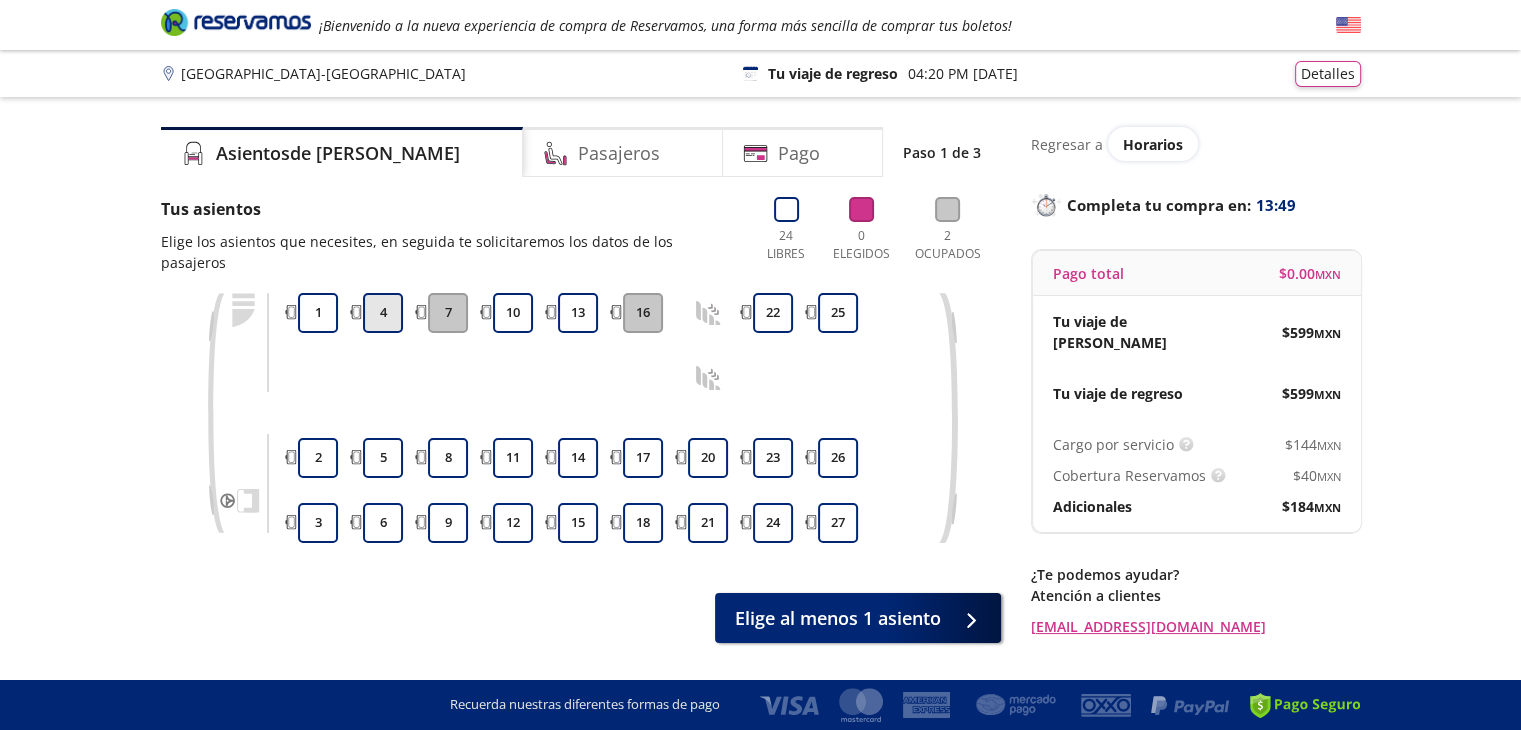 click on "4" at bounding box center (383, 313) 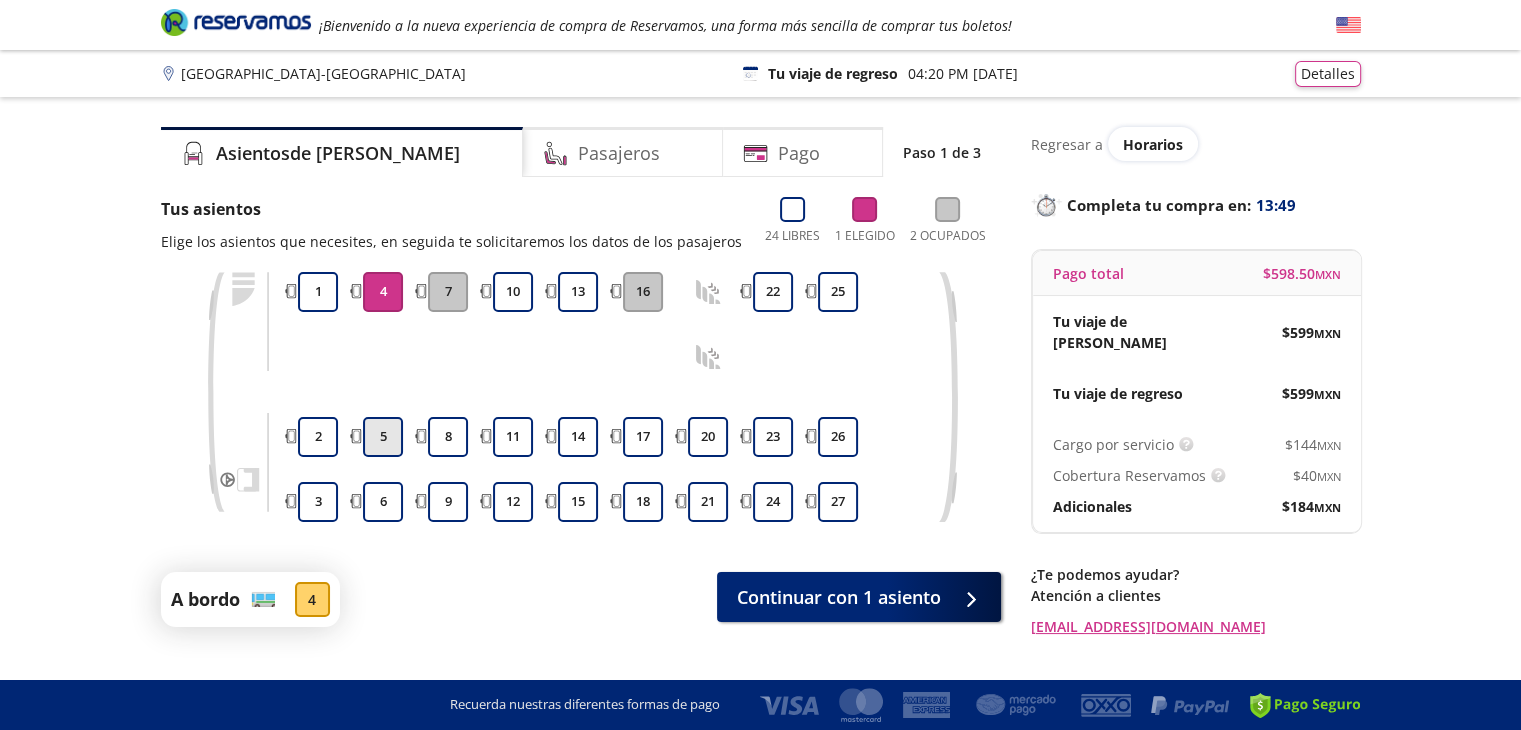 click on "5" at bounding box center (383, 437) 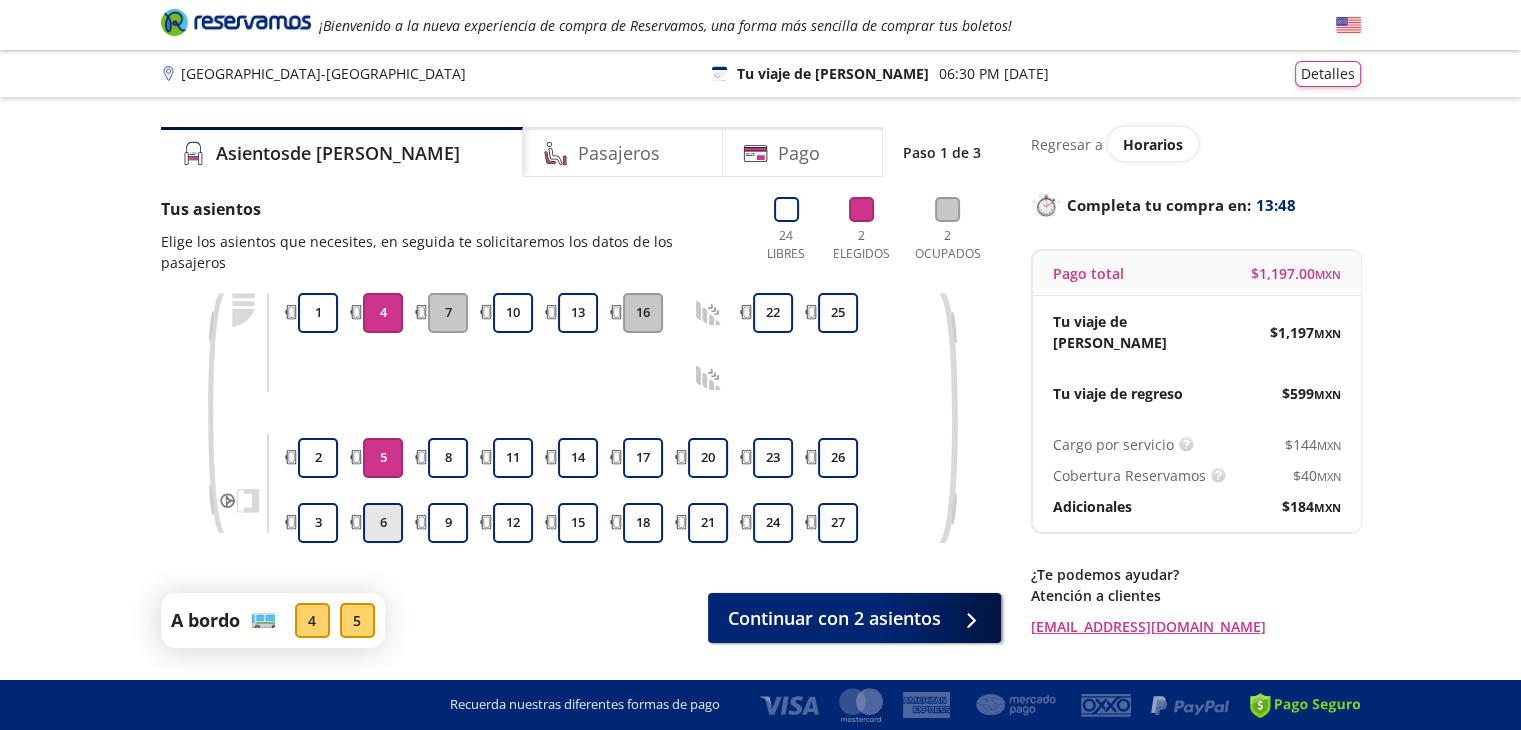 click on "6" at bounding box center (383, 523) 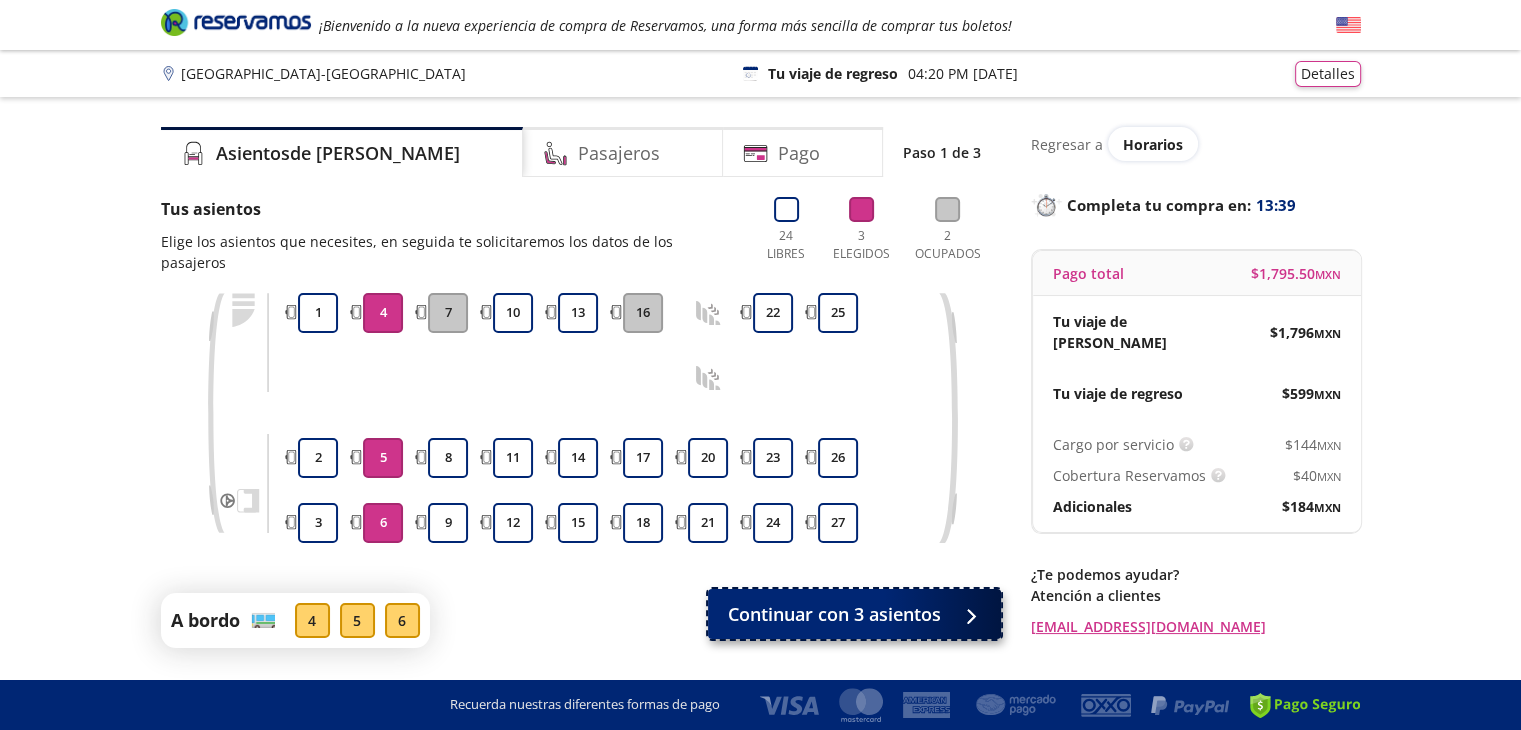 click on "Continuar con 3 asientos" at bounding box center (834, 614) 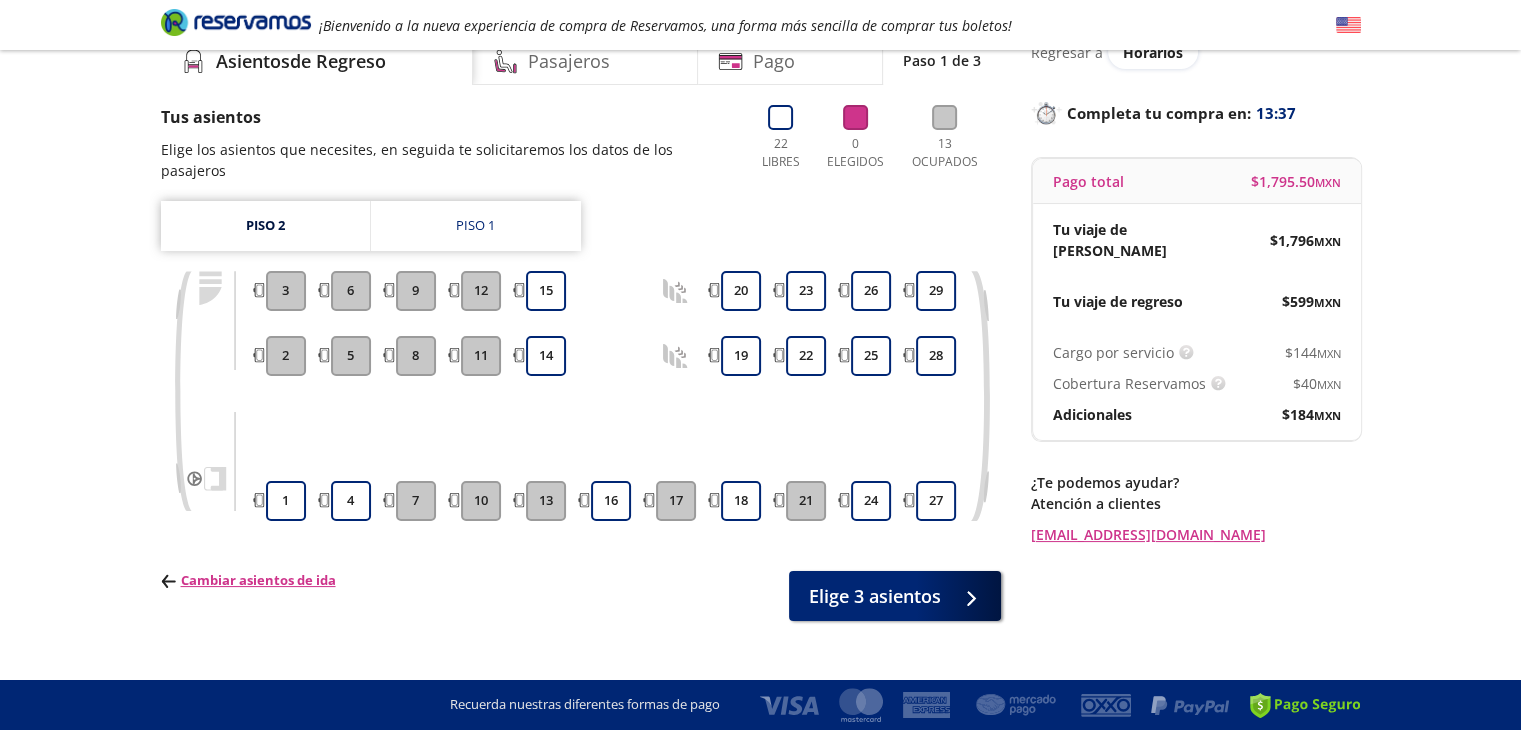 scroll, scrollTop: 100, scrollLeft: 0, axis: vertical 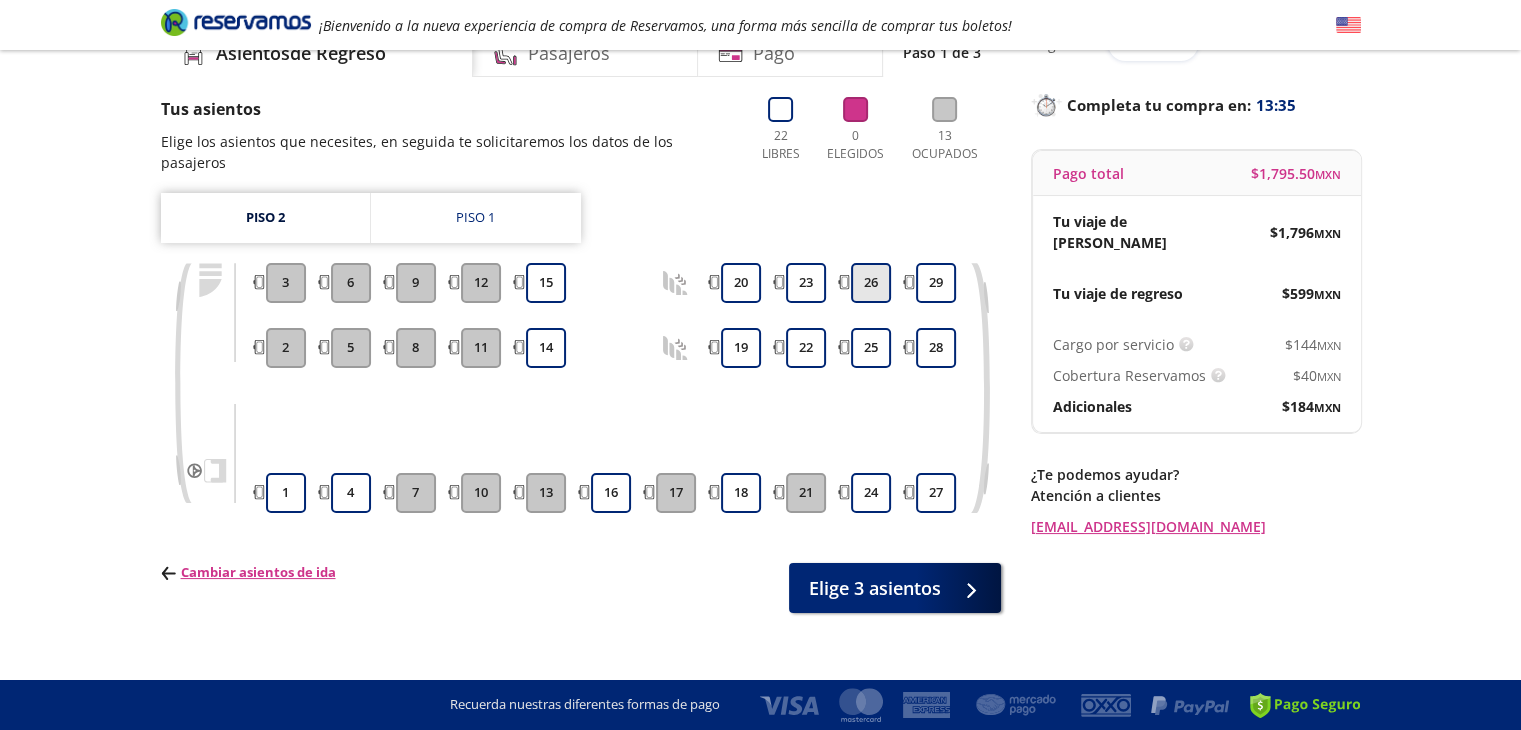 click on "26" at bounding box center [871, 283] 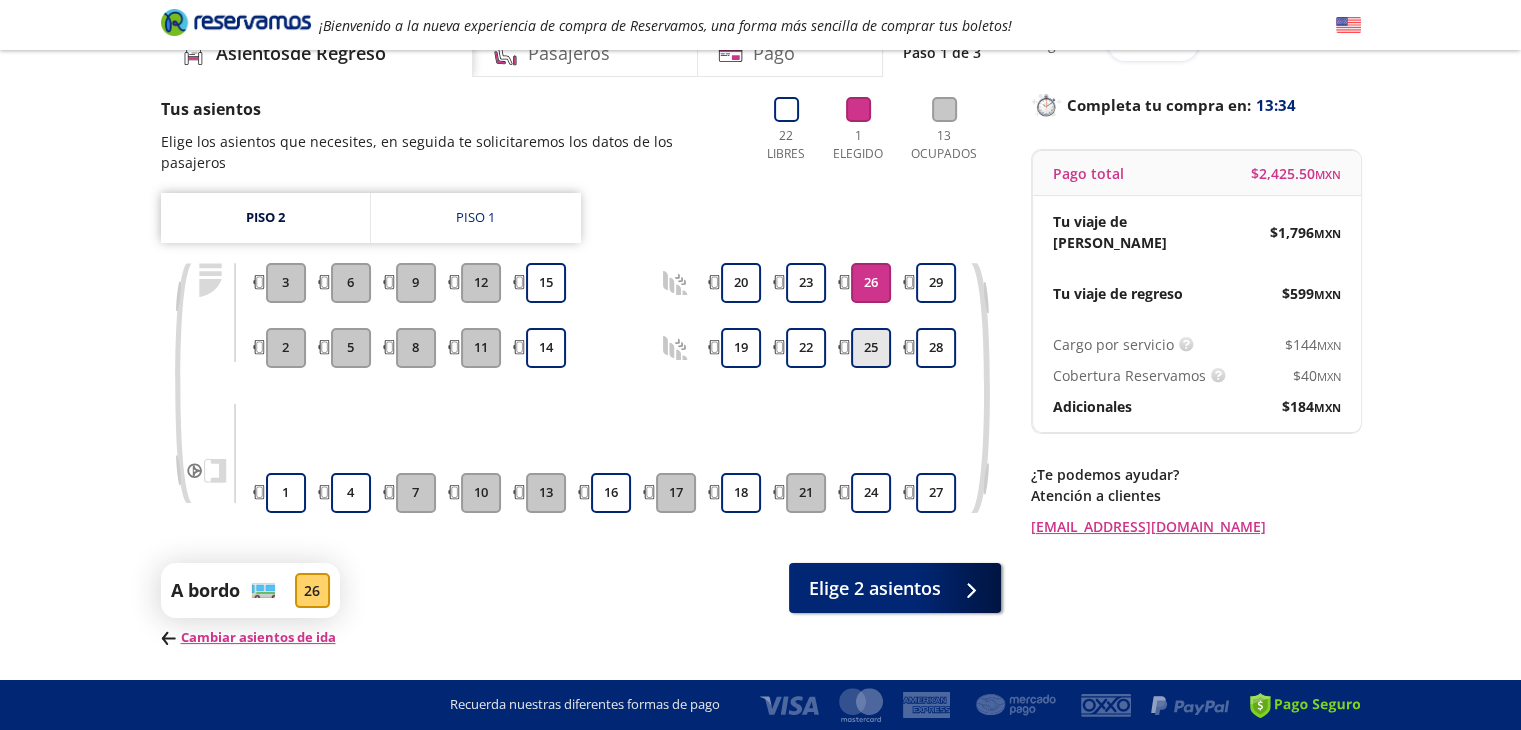 click on "25" at bounding box center [871, 348] 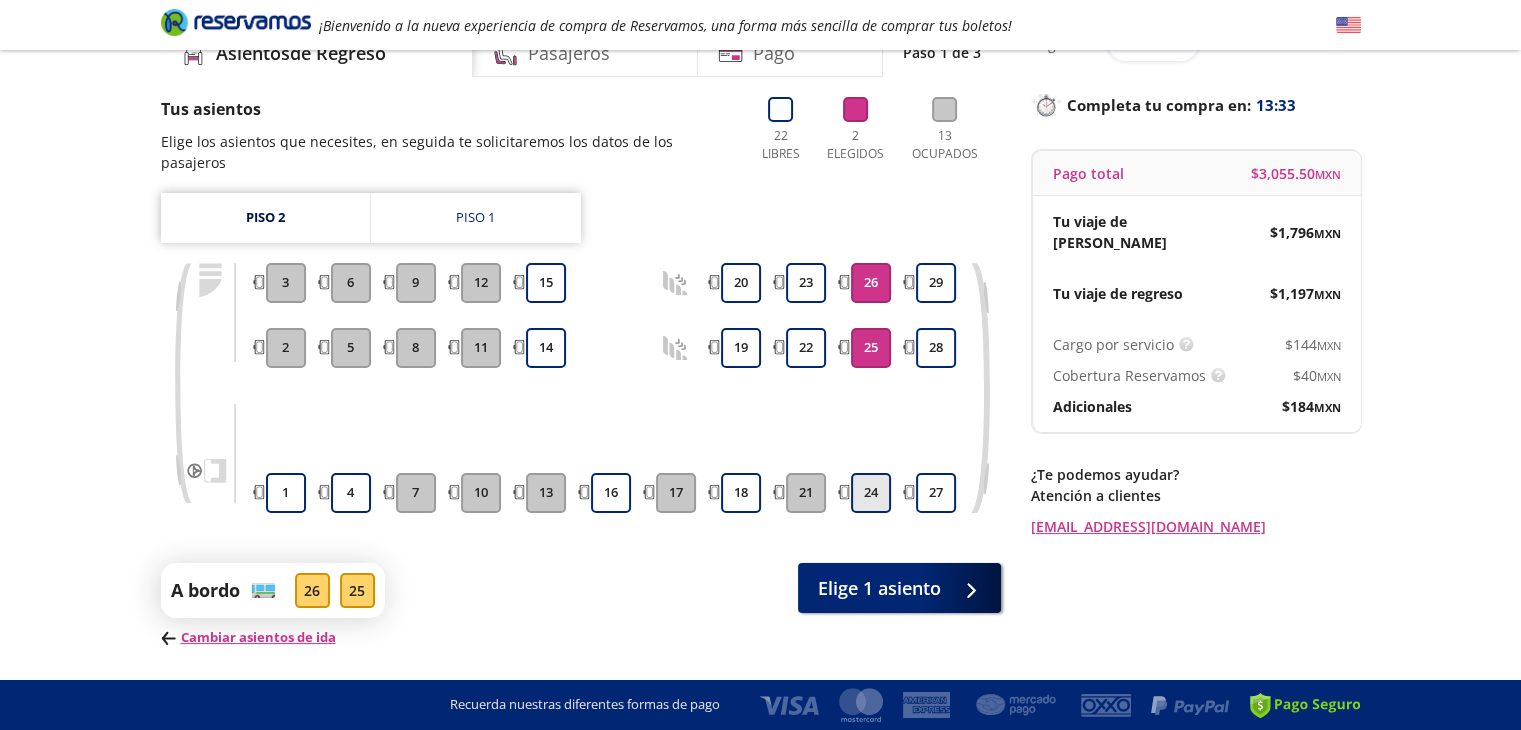 click on "24" at bounding box center [871, 493] 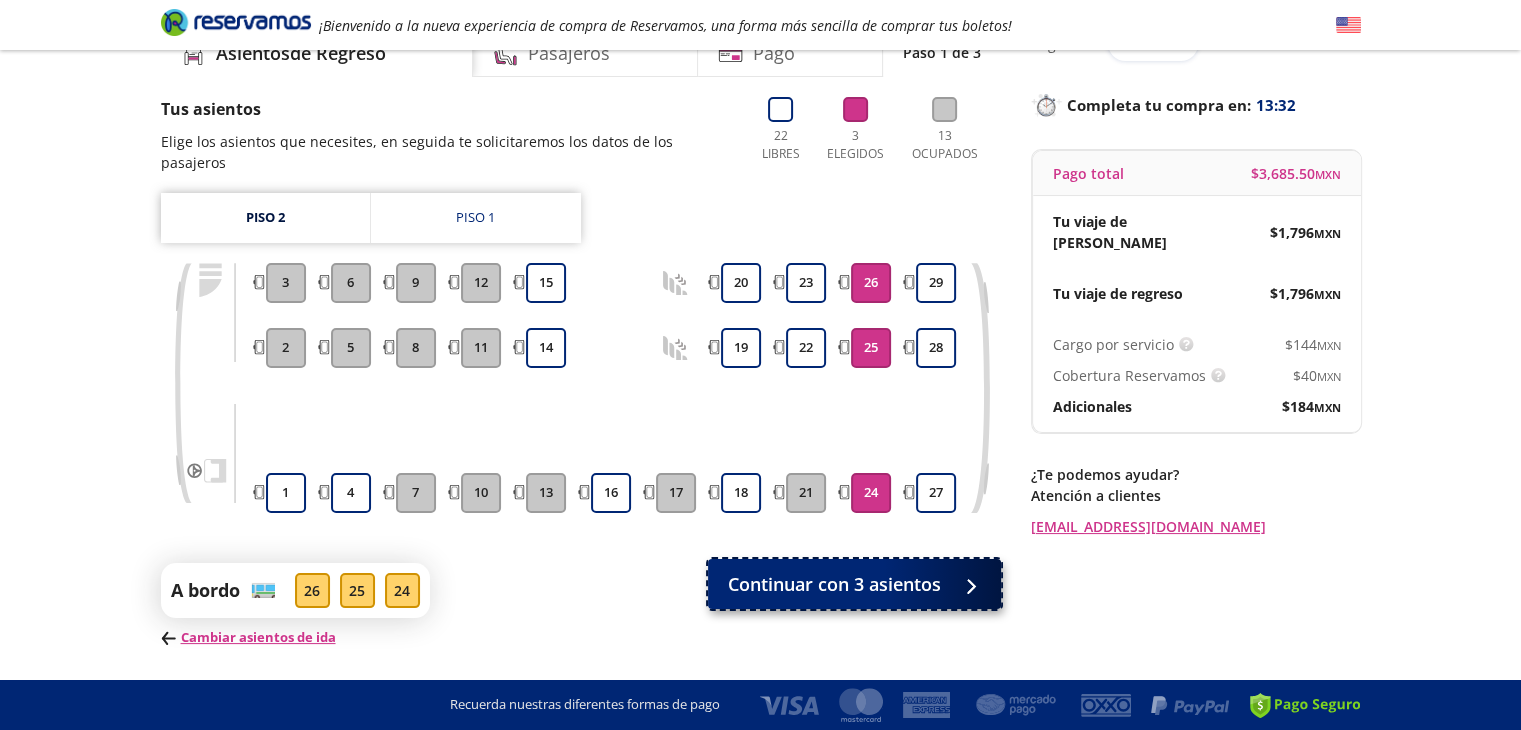 click on "Continuar con 3 asientos" at bounding box center [834, 584] 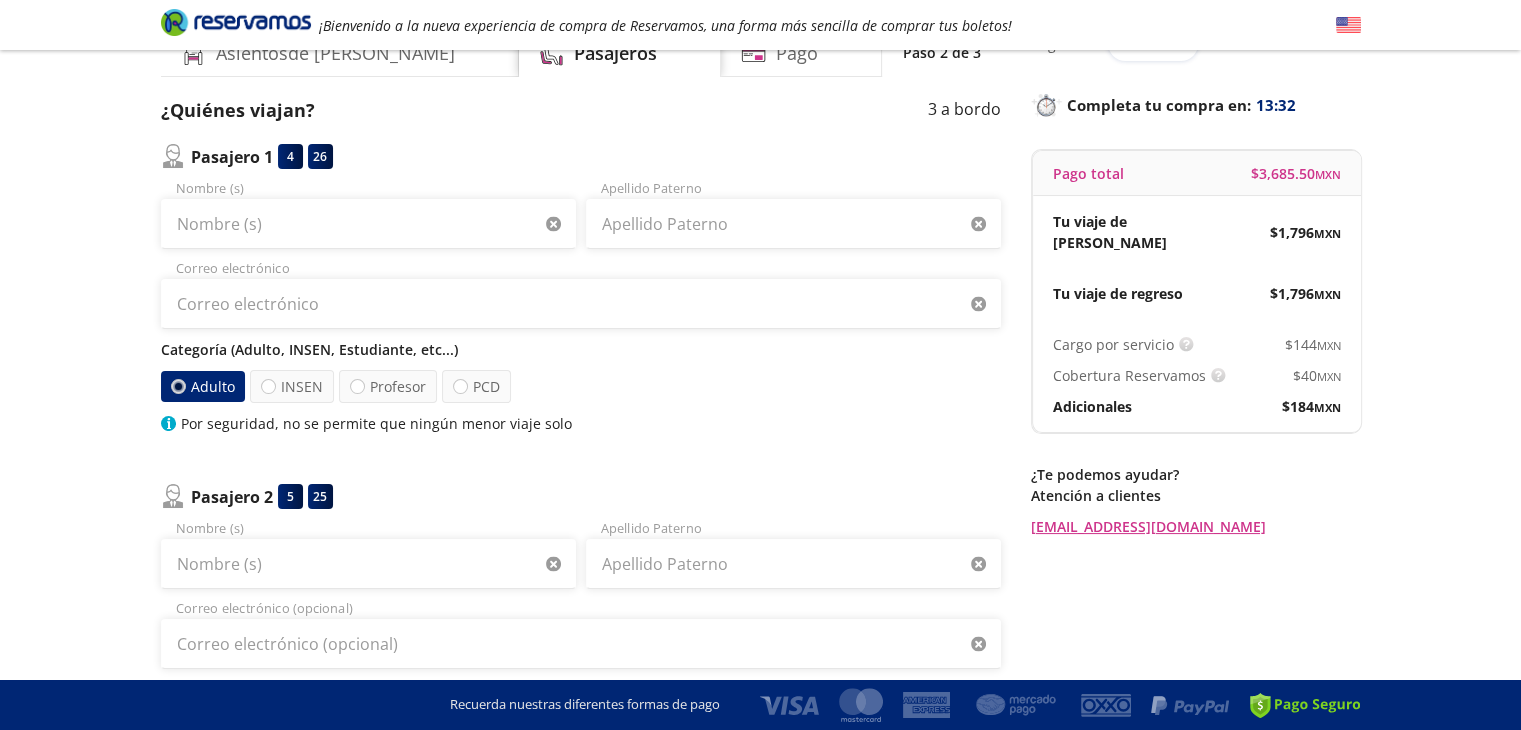 scroll, scrollTop: 0, scrollLeft: 0, axis: both 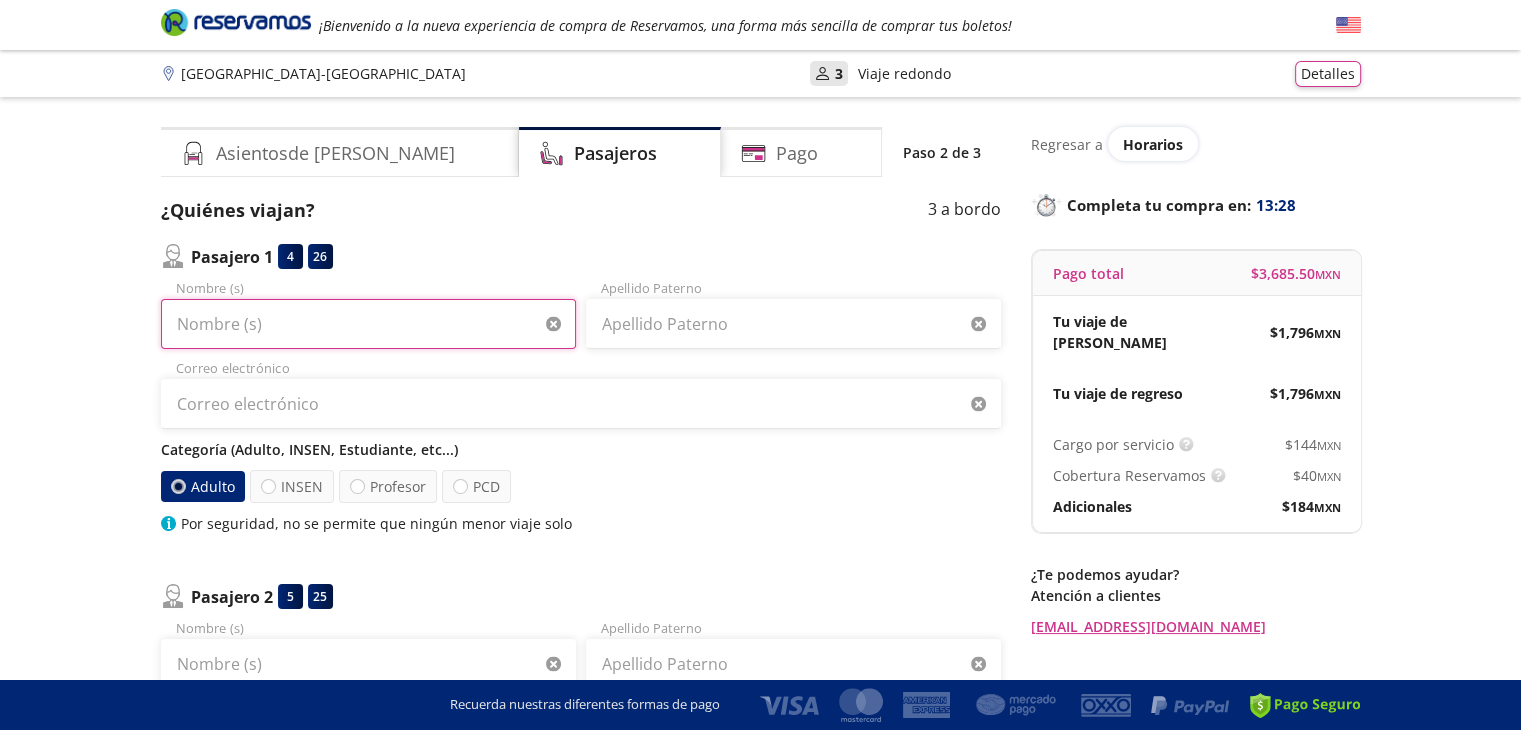click on "Nombre (s)" at bounding box center [368, 324] 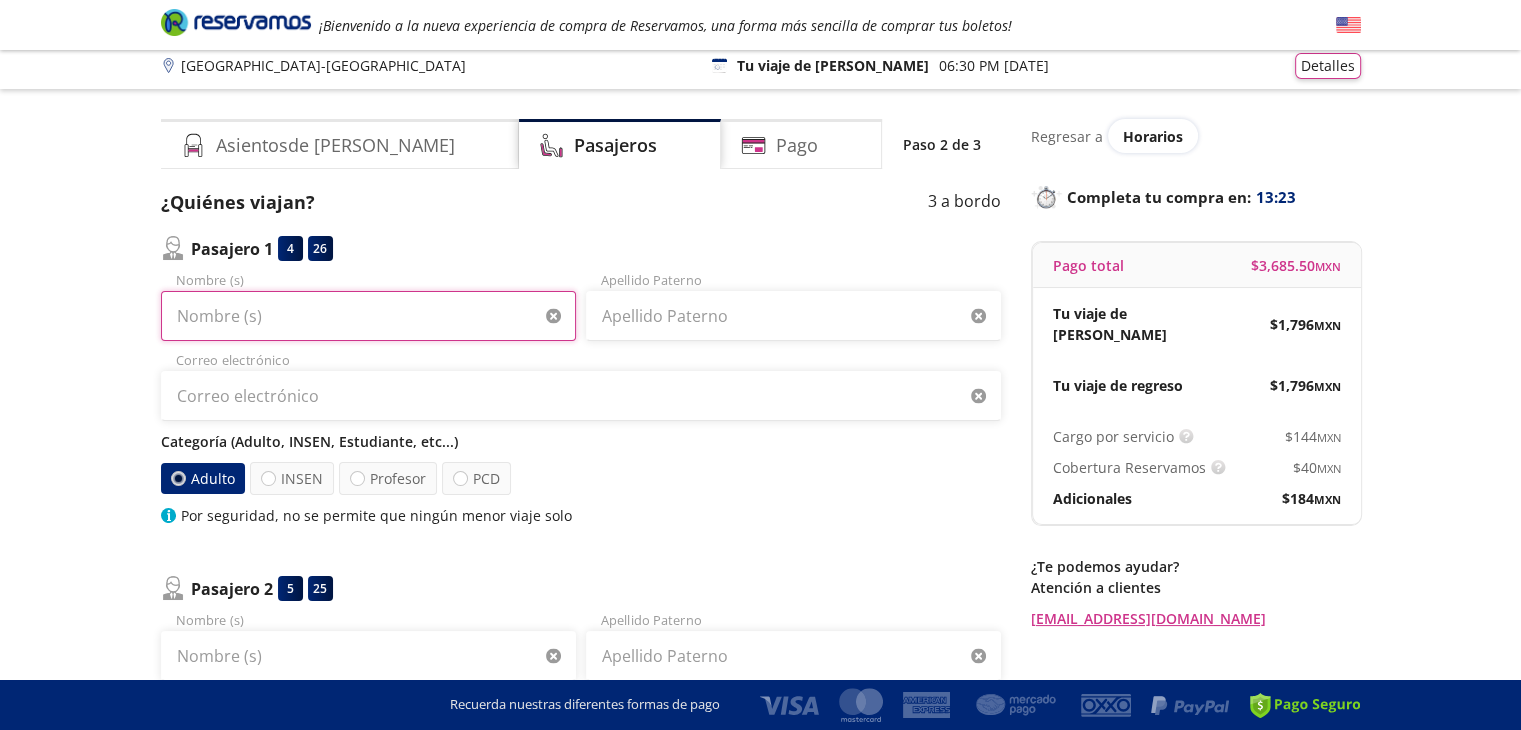 scroll, scrollTop: 0, scrollLeft: 0, axis: both 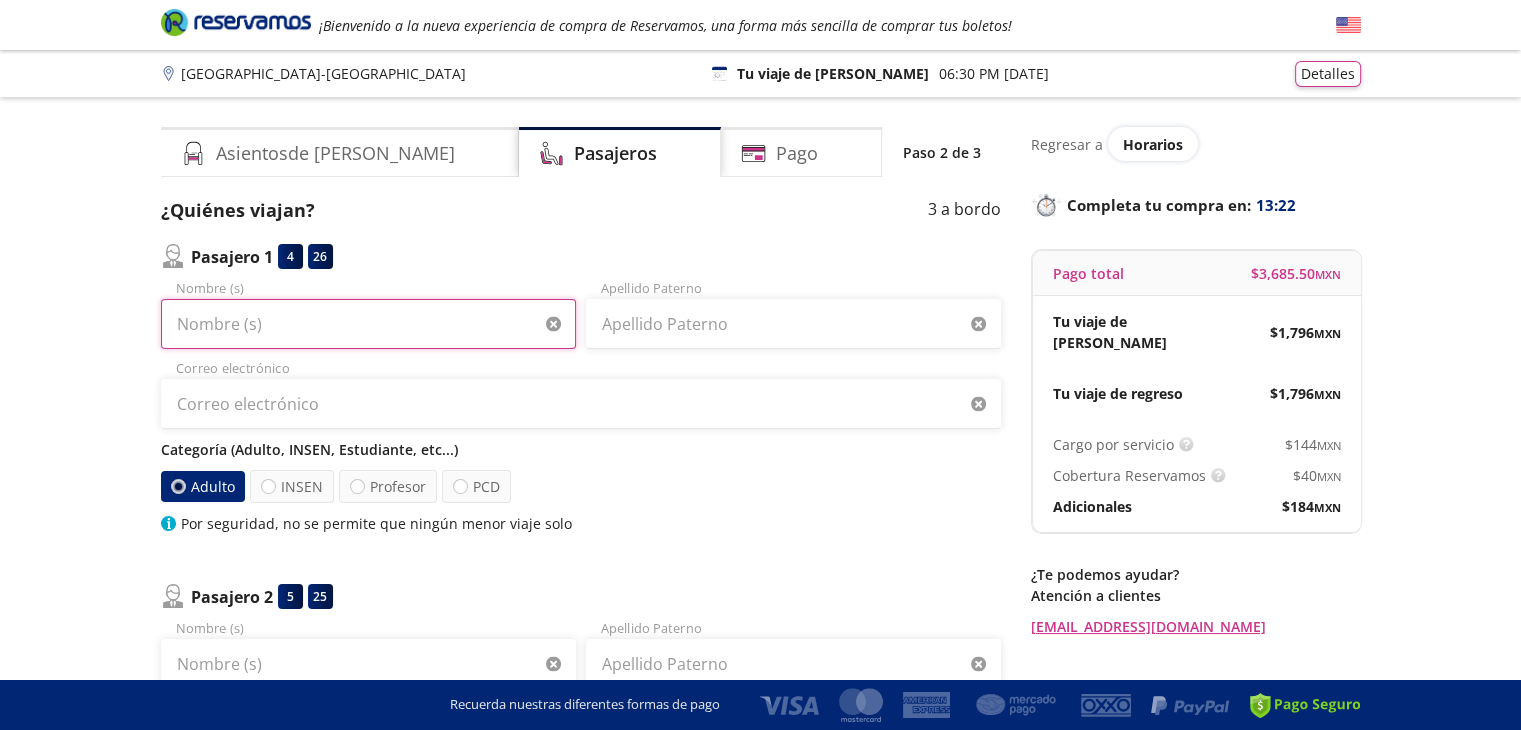 click on "Nombre (s)" at bounding box center (368, 324) 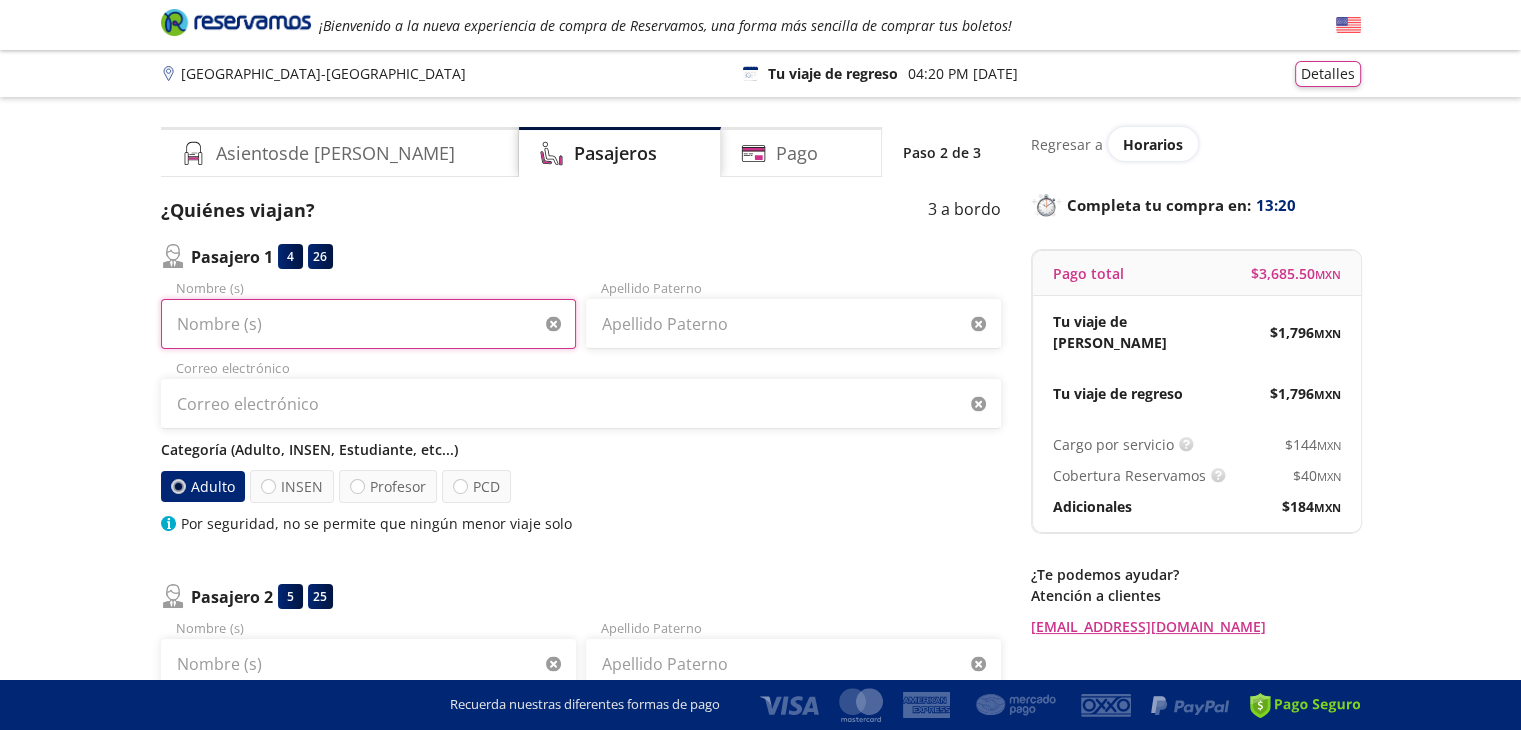 click on "Nombre (s)" at bounding box center (368, 324) 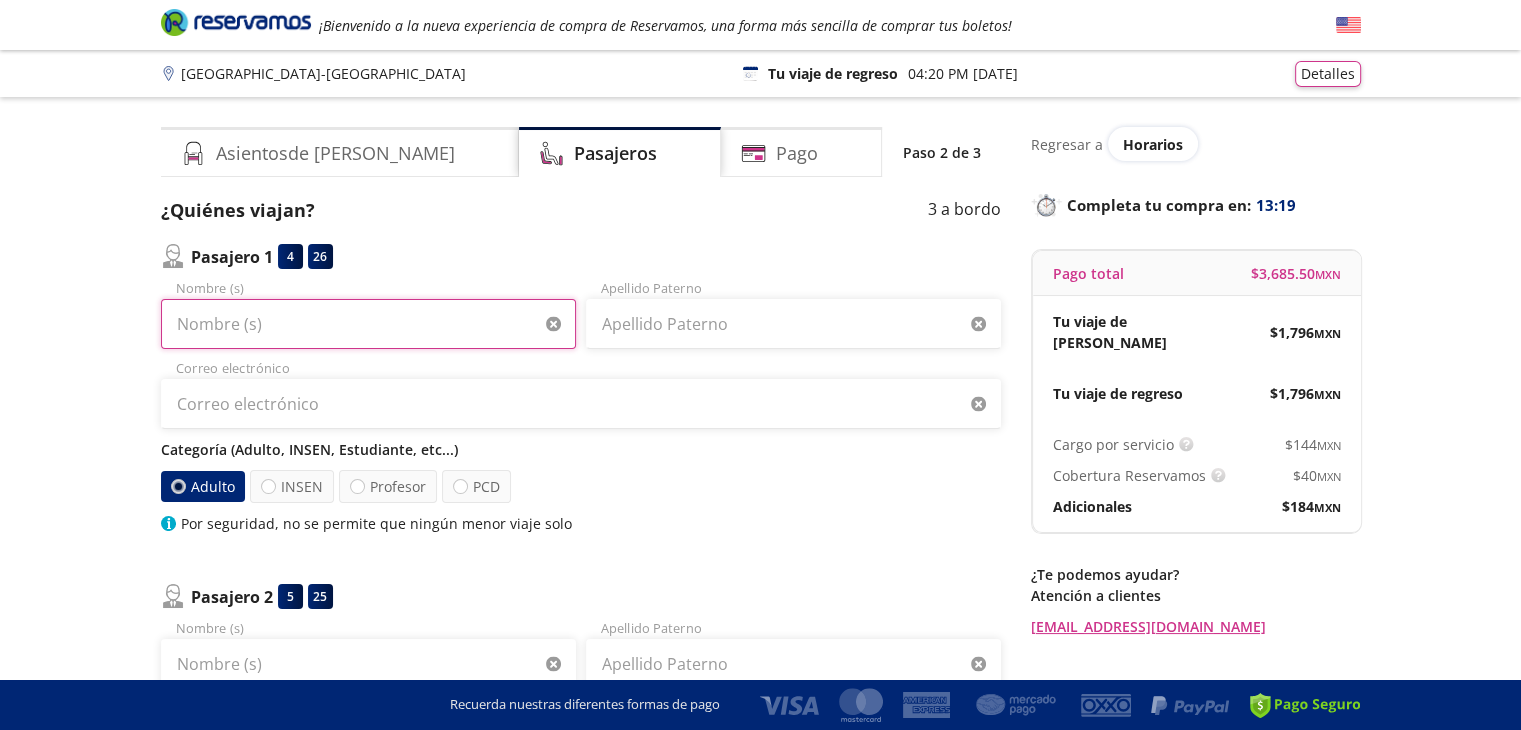 type on "Karla" 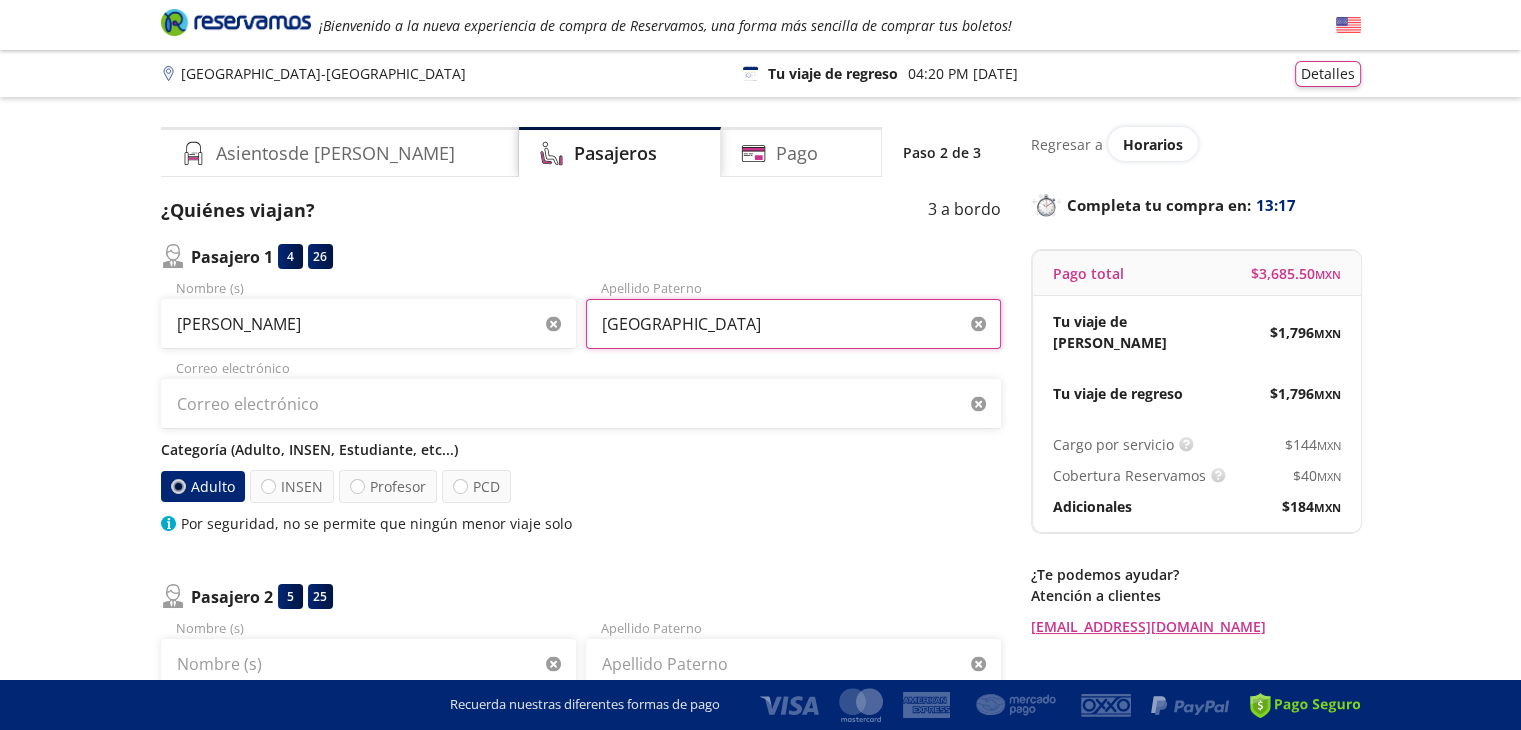 drag, startPoint x: 667, startPoint y: 317, endPoint x: 571, endPoint y: 326, distance: 96.42095 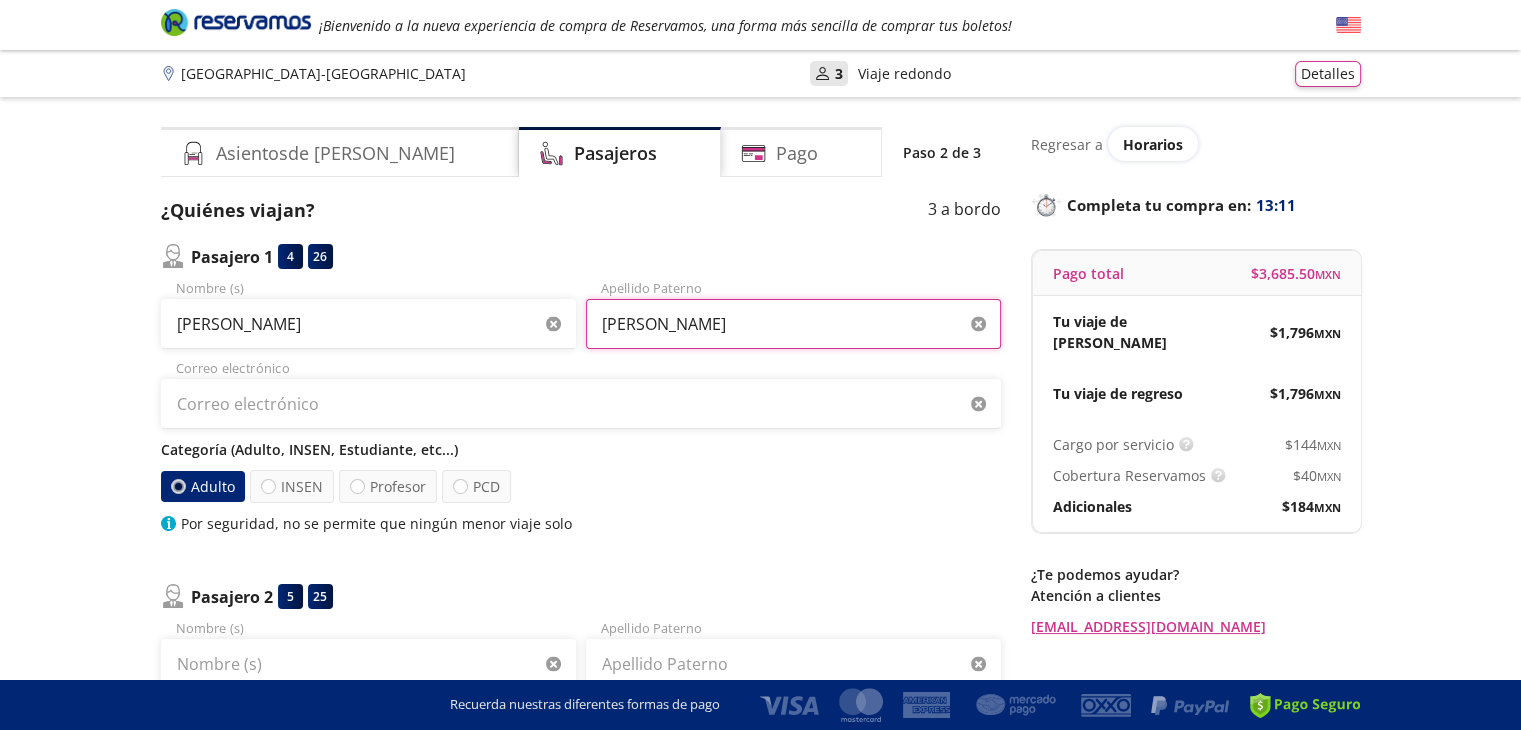 type on "Cornejo" 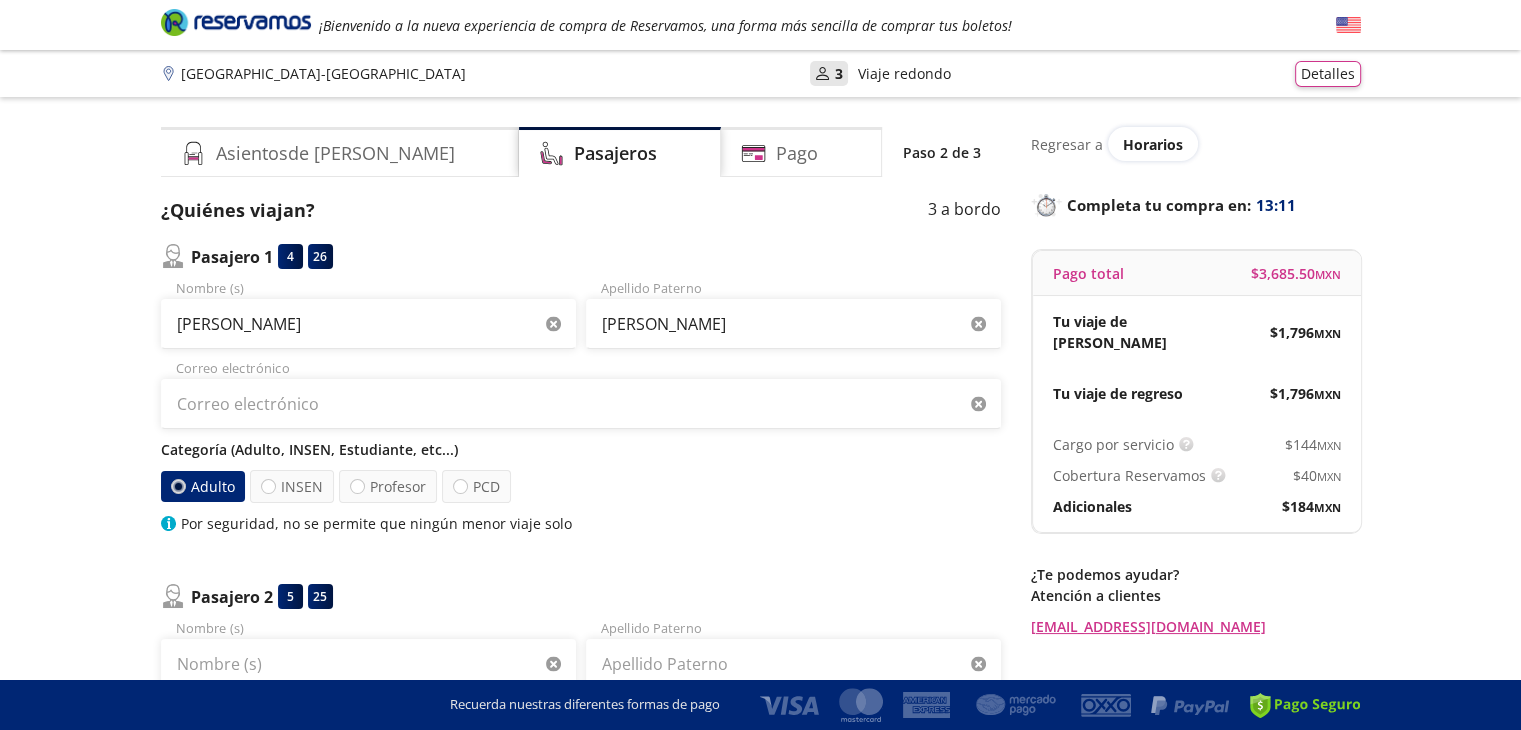 click on "Group 9 Created with Sketch. Datos para la compra Aguascalientes  -  Guadalajara ¡Bienvenido a la nueva experiencia de compra de Reservamos, una forma más sencilla de comprar tus boletos! Completa tu compra en : 13:11 Aguascalientes  -  Guadalajara User 3 Viaje redondo Detalles Completa tu compra en : 13:11 Asientos  de Ida Pasajeros Pago Paso 2 de 3 ¿Quiénes viajan? 3 a bordo Pasajero 1 4 26 Karla Nombre (s) Cornejo Apellido Paterno Correo electrónico Categoría (Adulto, INSEN, Estudiante, etc...) Adulto INSEN Profesor PCD Por seguridad, no se permite que ningún menor viaje solo Pasajero 2 5 25 Nombre (s) Apellido Paterno Correo electrónico (opcional) Categoría (Adulto, INSEN, Estudiante, etc...) Adulto Menor (3 a 11 años) INSEN Profesor PCD Pasajero 3 6 24 Nombre (s) Apellido Paterno Correo electrónico (opcional) Categoría (Adulto, INSEN, Estudiante, etc...) Adulto Menor (3 a 11 años) INSEN Profesor PCD Recuerda que deberás presentar una   Siguiente Regresar a Horarios Completa tu compra en : $" at bounding box center [760, 762] 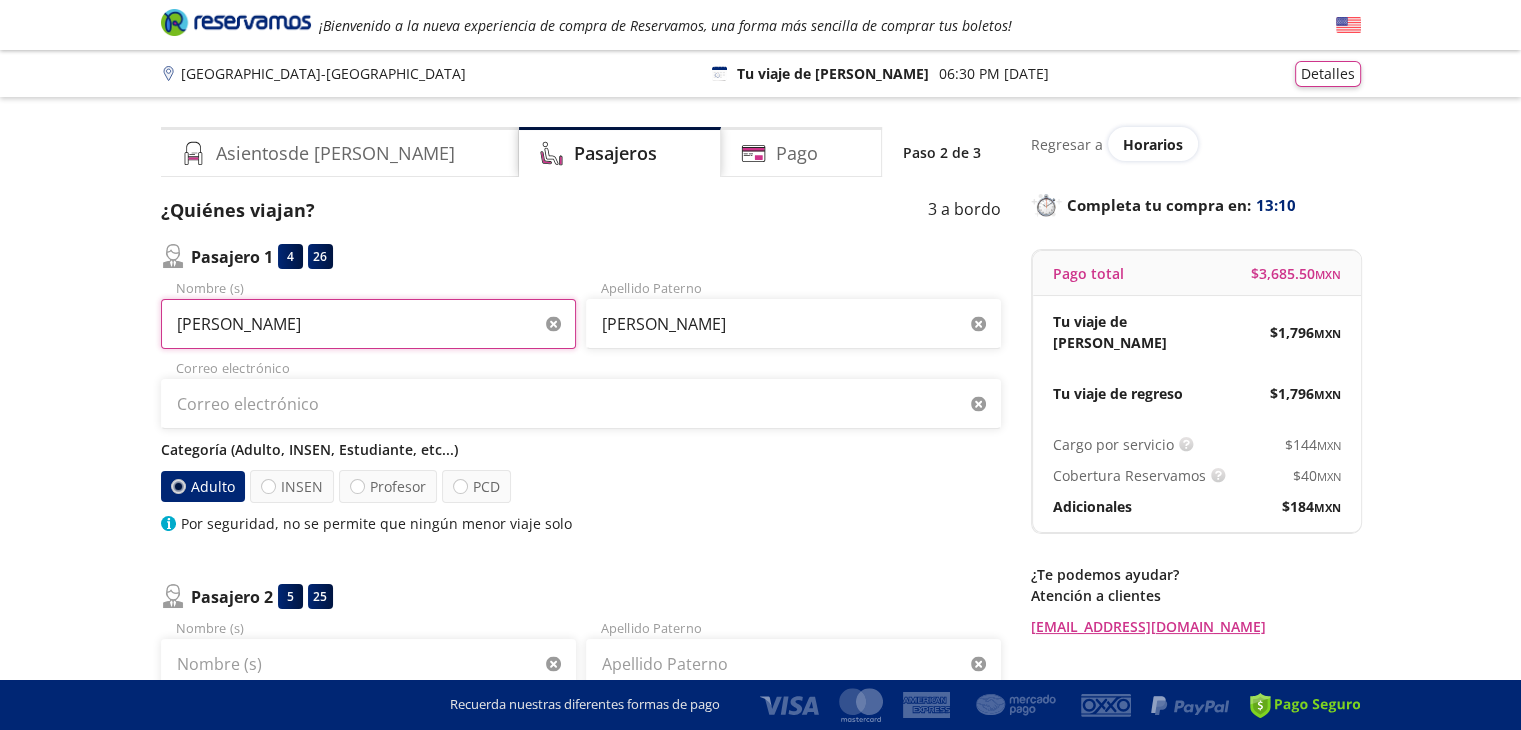 click on "Karla" at bounding box center (368, 324) 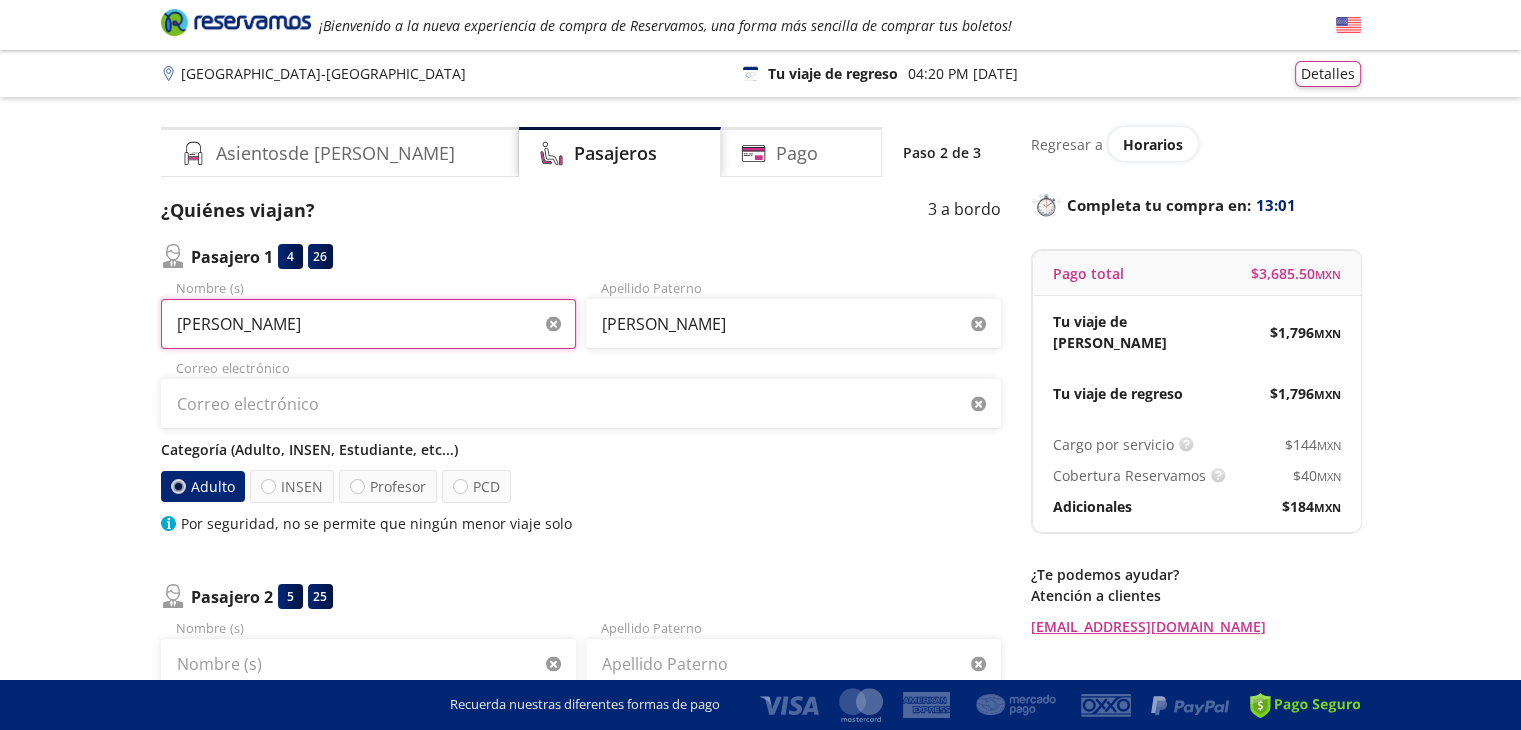 type on "Karla Guadalupe" 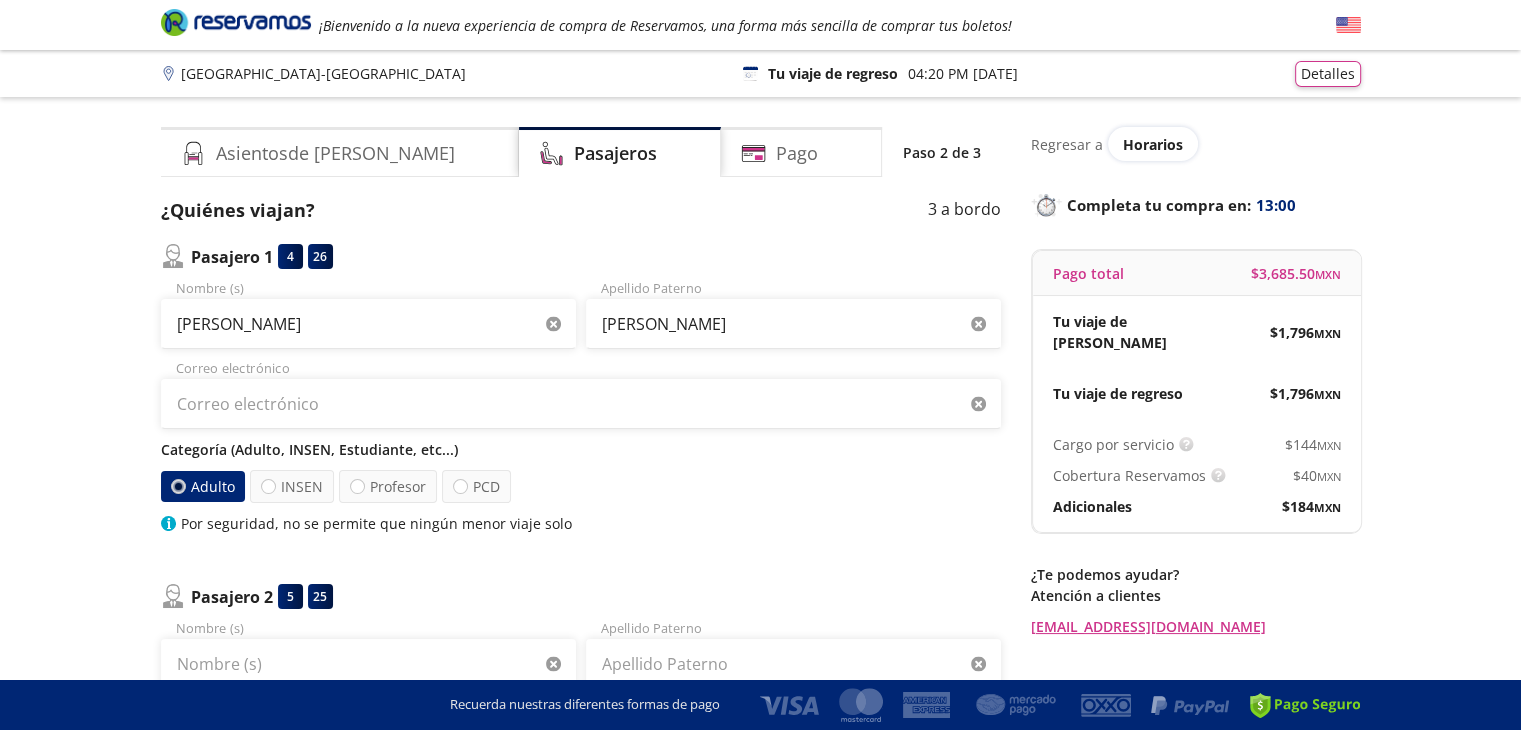 click on "Group 9 Created with Sketch. Datos para la compra Aguascalientes  -  Guadalajara ¡Bienvenido a la nueva experiencia de compra de Reservamos, una forma más sencilla de comprar tus boletos! Completa tu compra en : 13:00 Aguascalientes  -  Guadalajara 126 Tu viaje de regreso 04:20 PM - 13 Jul Detalles Completa tu compra en : 13:00 Asientos  de Ida Pasajeros Pago Paso 2 de 3 ¿Quiénes viajan? 3 a bordo Pasajero 1 4 26 Karla Guadalupe Nombre (s) Cornejo Apellido Paterno Correo electrónico Categoría (Adulto, INSEN, Estudiante, etc...) Adulto INSEN Profesor PCD Por seguridad, no se permite que ningún menor viaje solo Pasajero 2 5 25 Nombre (s) Apellido Paterno Correo electrónico (opcional) Categoría (Adulto, INSEN, Estudiante, etc...) Adulto Menor (3 a 11 años) INSEN Profesor PCD Pasajero 3 6 24 Nombre (s) Apellido Paterno Correo electrónico (opcional) Categoría (Adulto, INSEN, Estudiante, etc...) Adulto Menor (3 a 11 años) INSEN Profesor PCD Recuerda que deberás presentar una   Siguiente Regresar a : $" at bounding box center (760, 762) 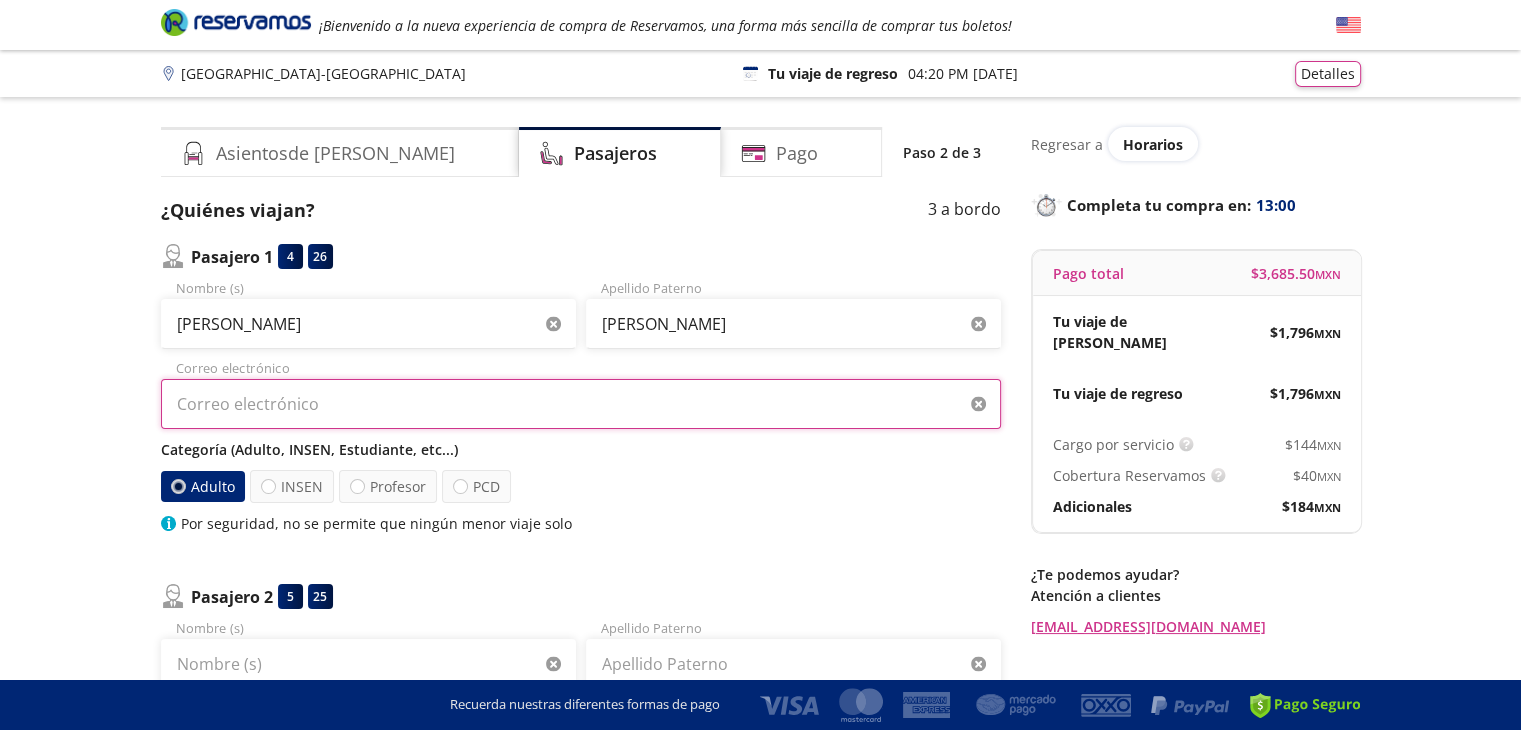 click on "Correo electrónico" at bounding box center [581, 404] 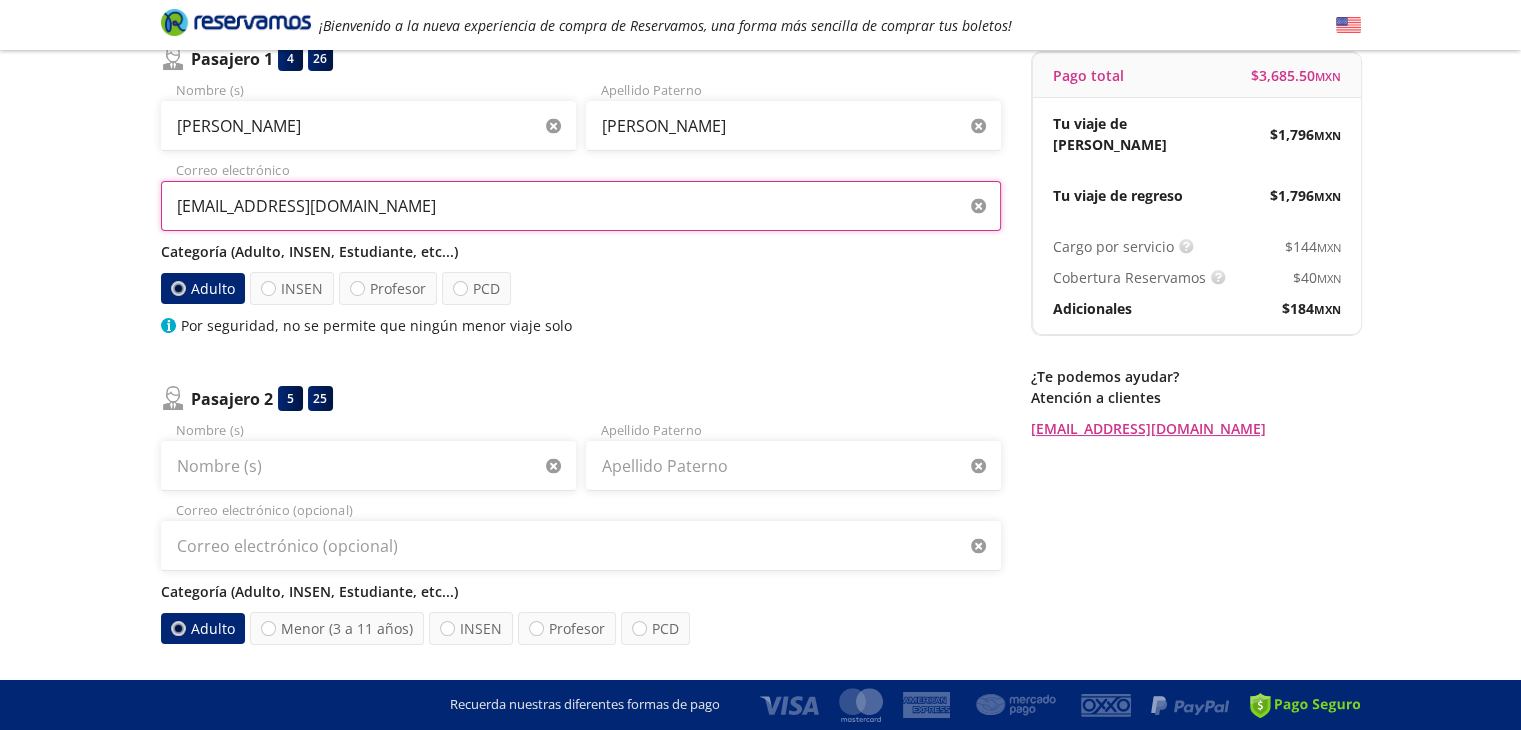 scroll, scrollTop: 200, scrollLeft: 0, axis: vertical 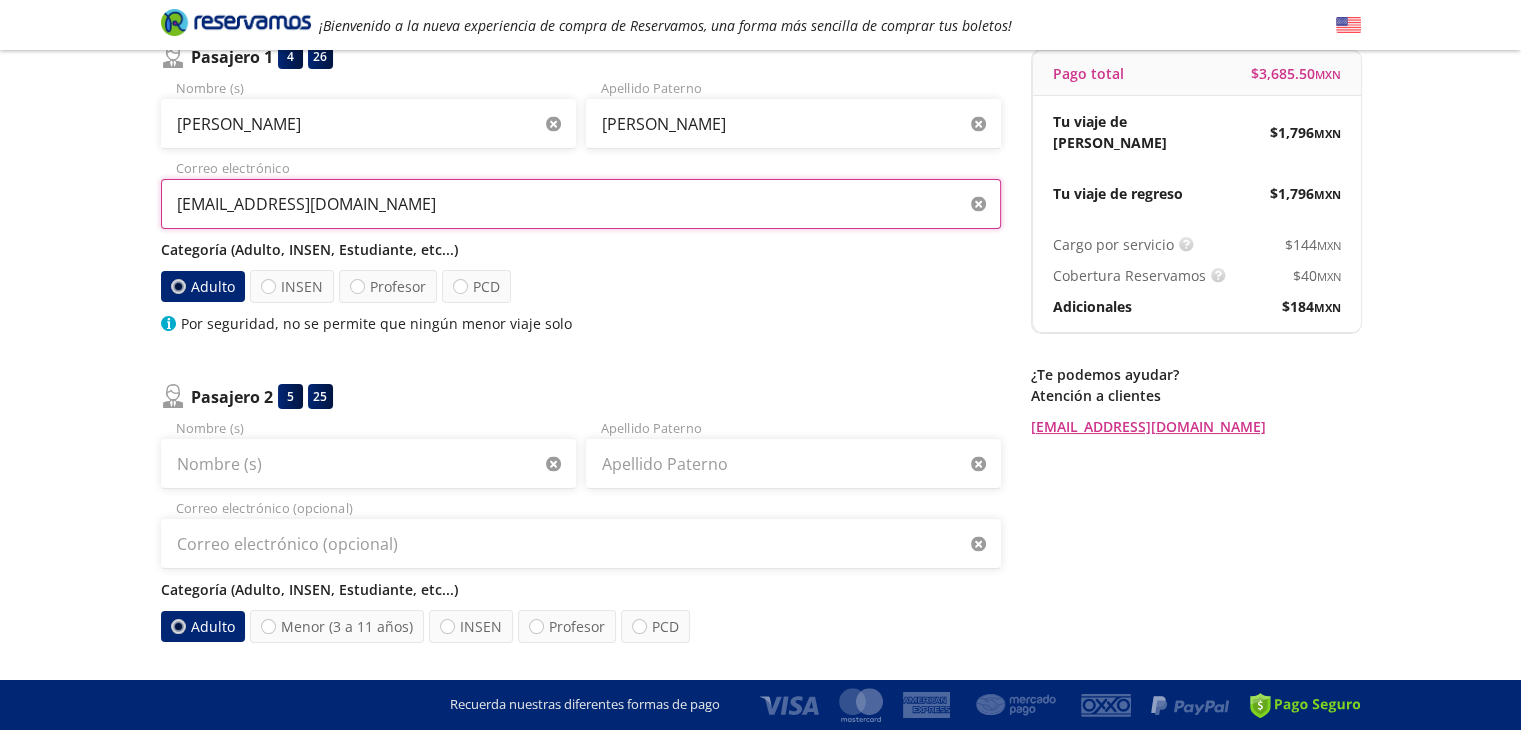 type on "l58m32@gmail.com" 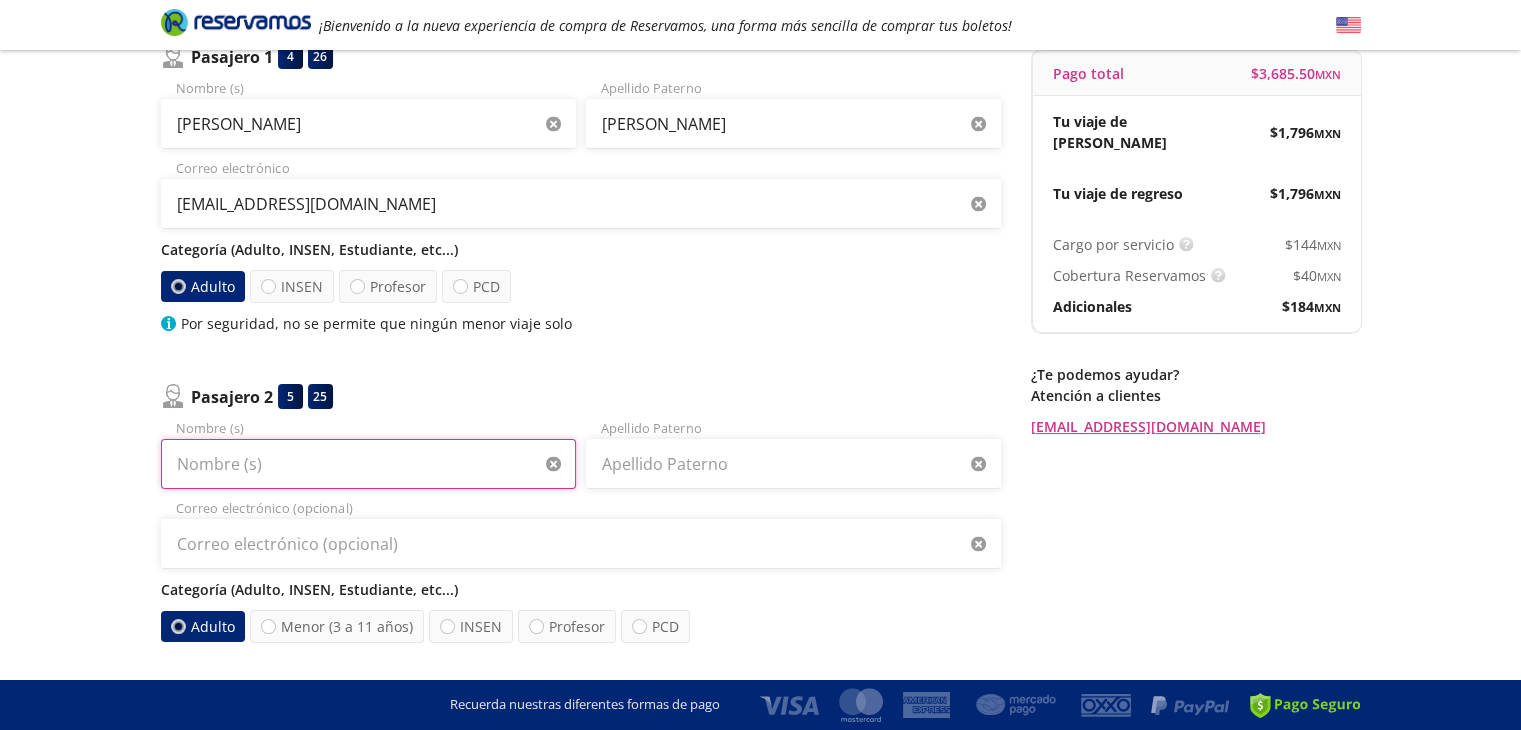 click on "Nombre (s)" at bounding box center (368, 464) 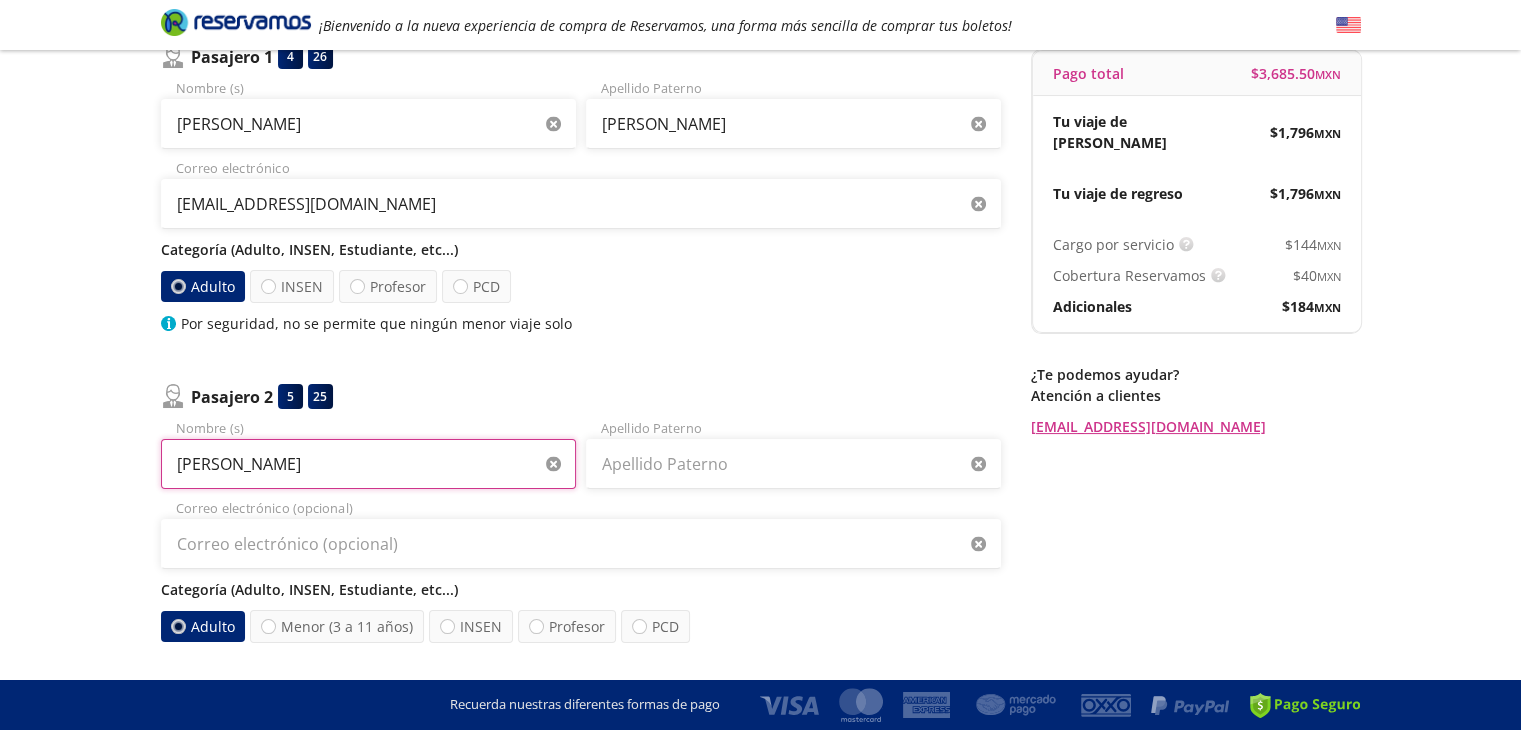 type on "Karla Saori" 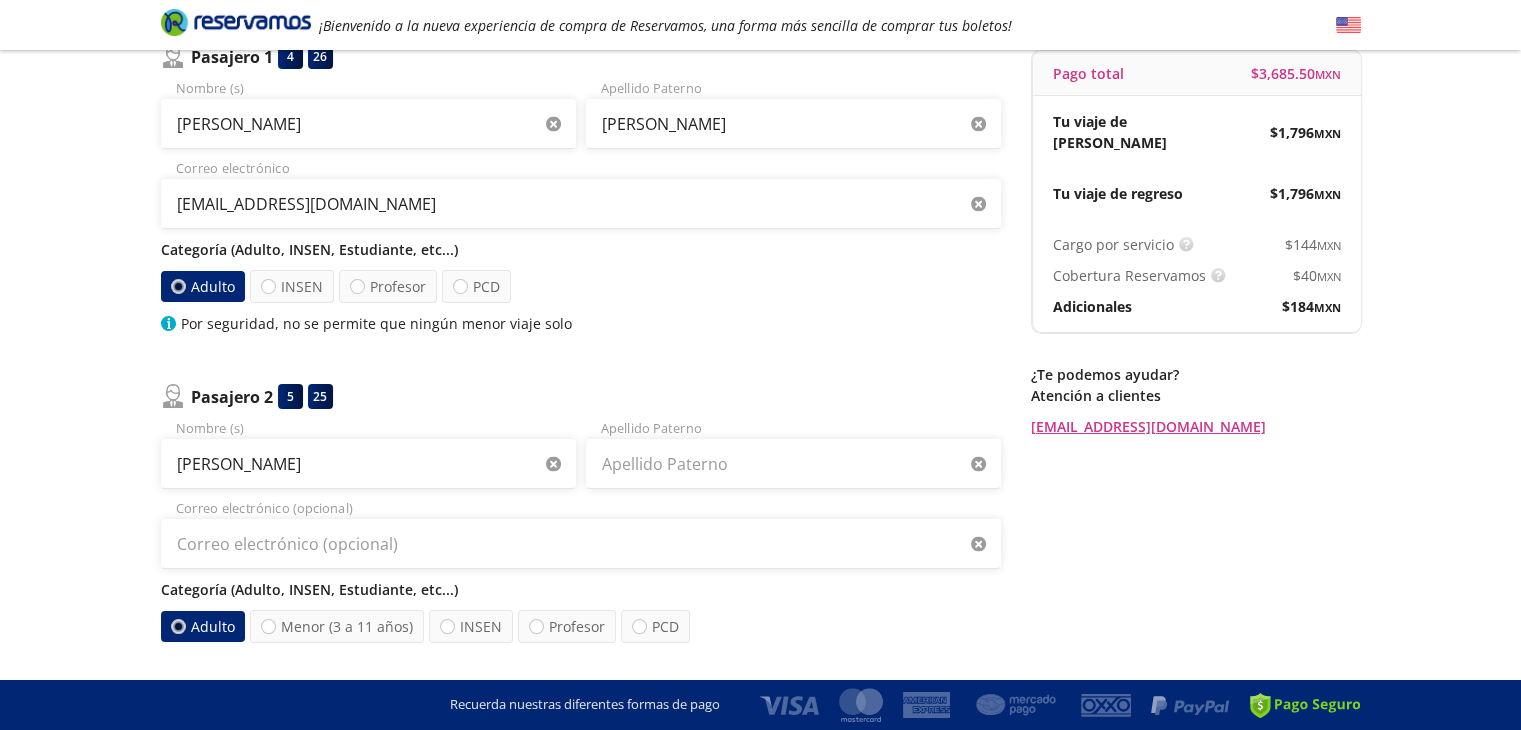 type 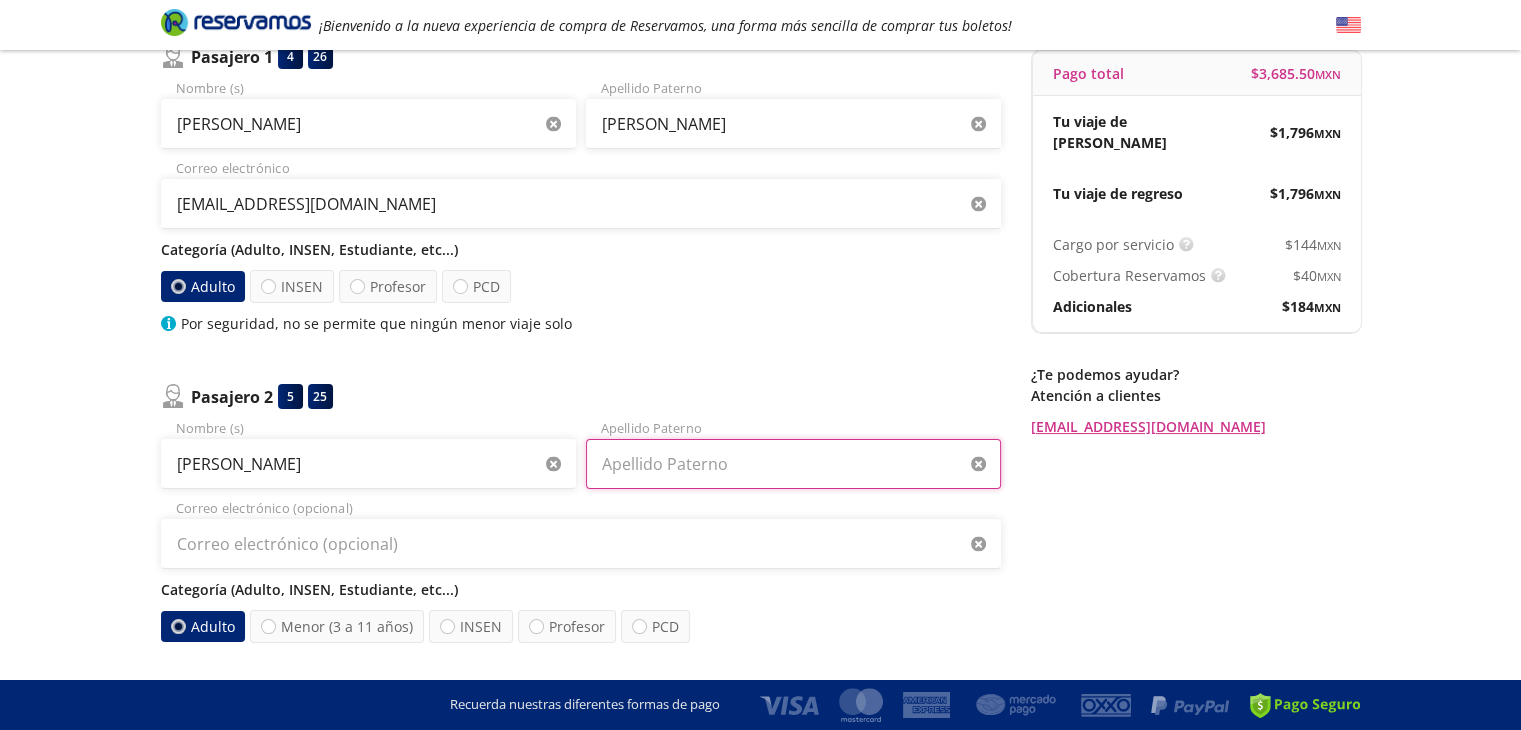 click on "Apellido Paterno" at bounding box center [793, 464] 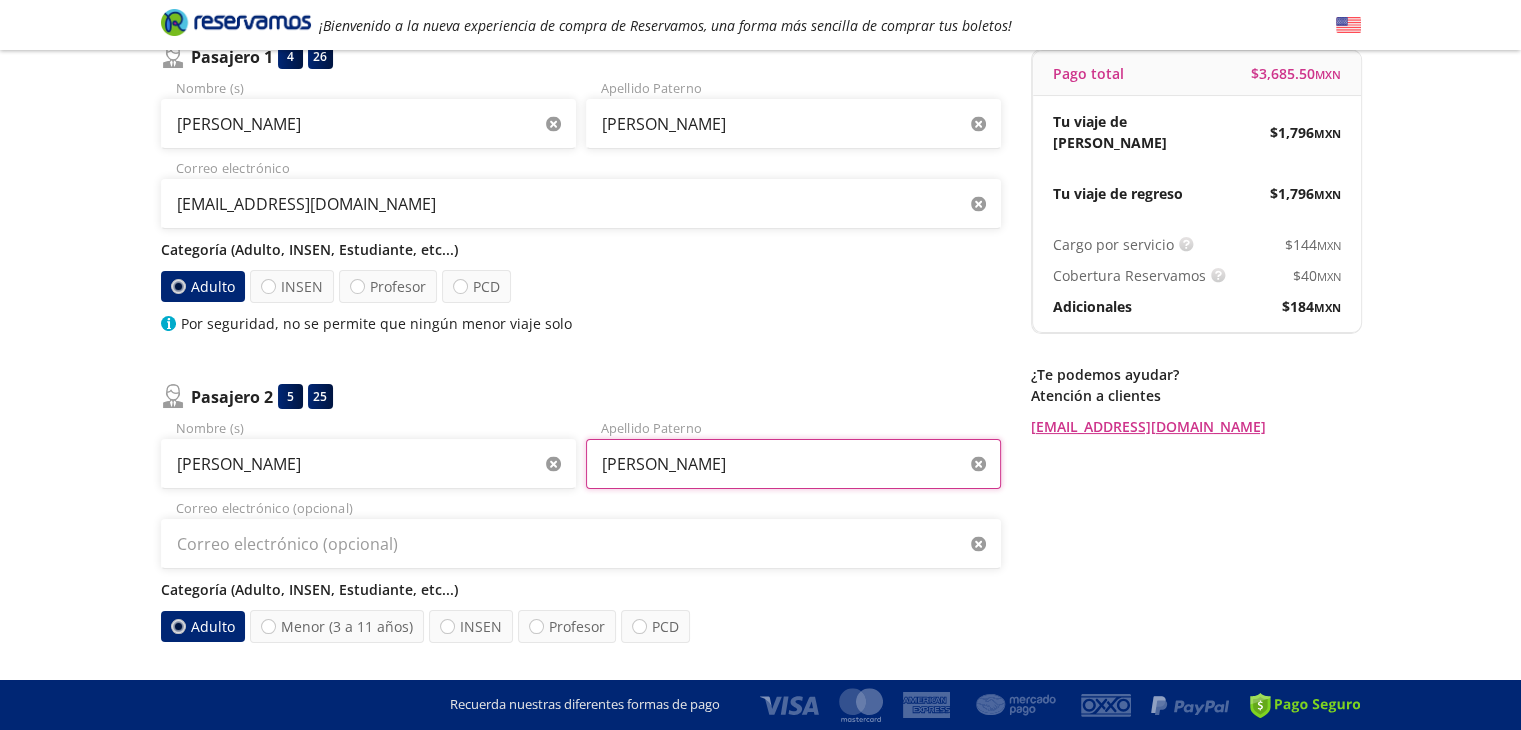 type on "Rodriguez" 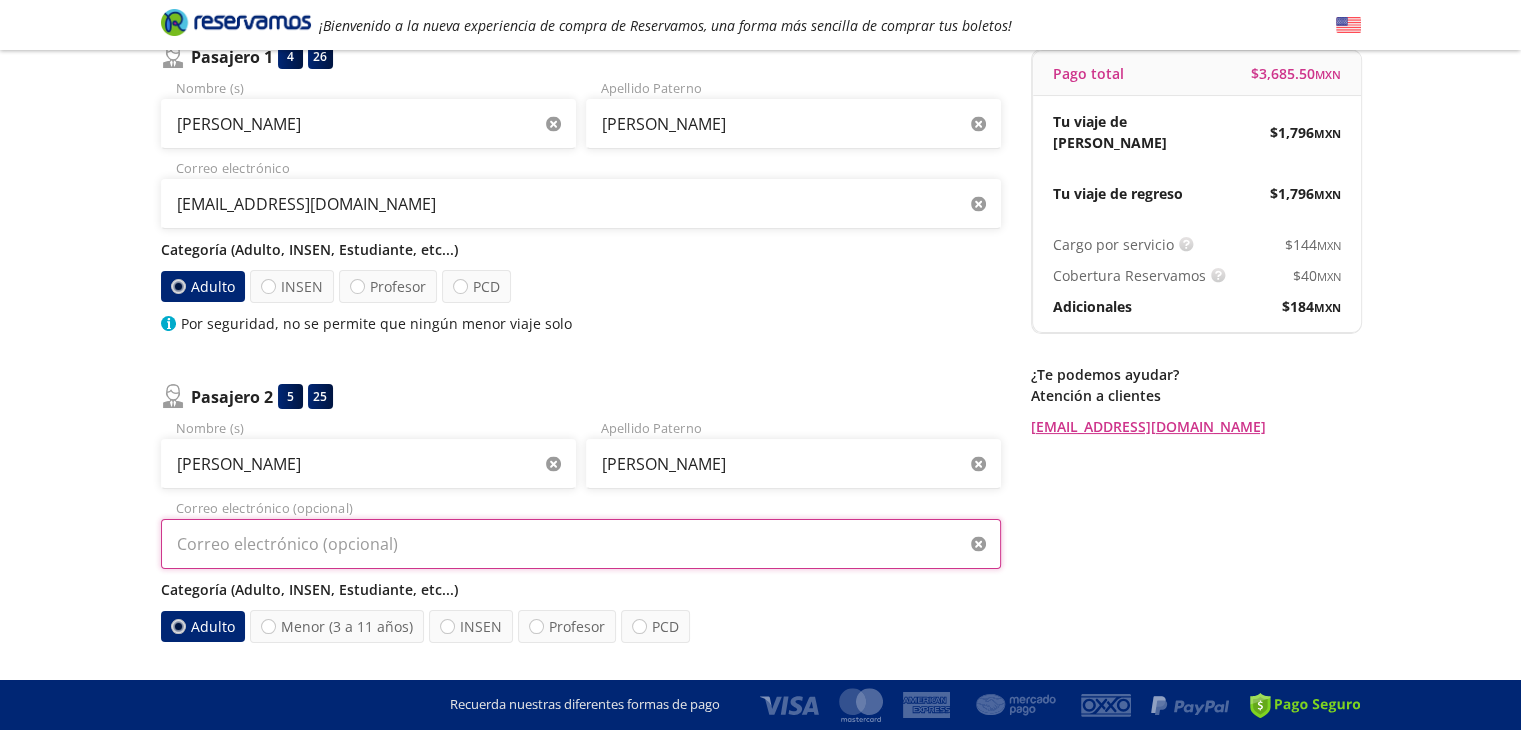 click on "Correo electrónico (opcional)" at bounding box center [581, 544] 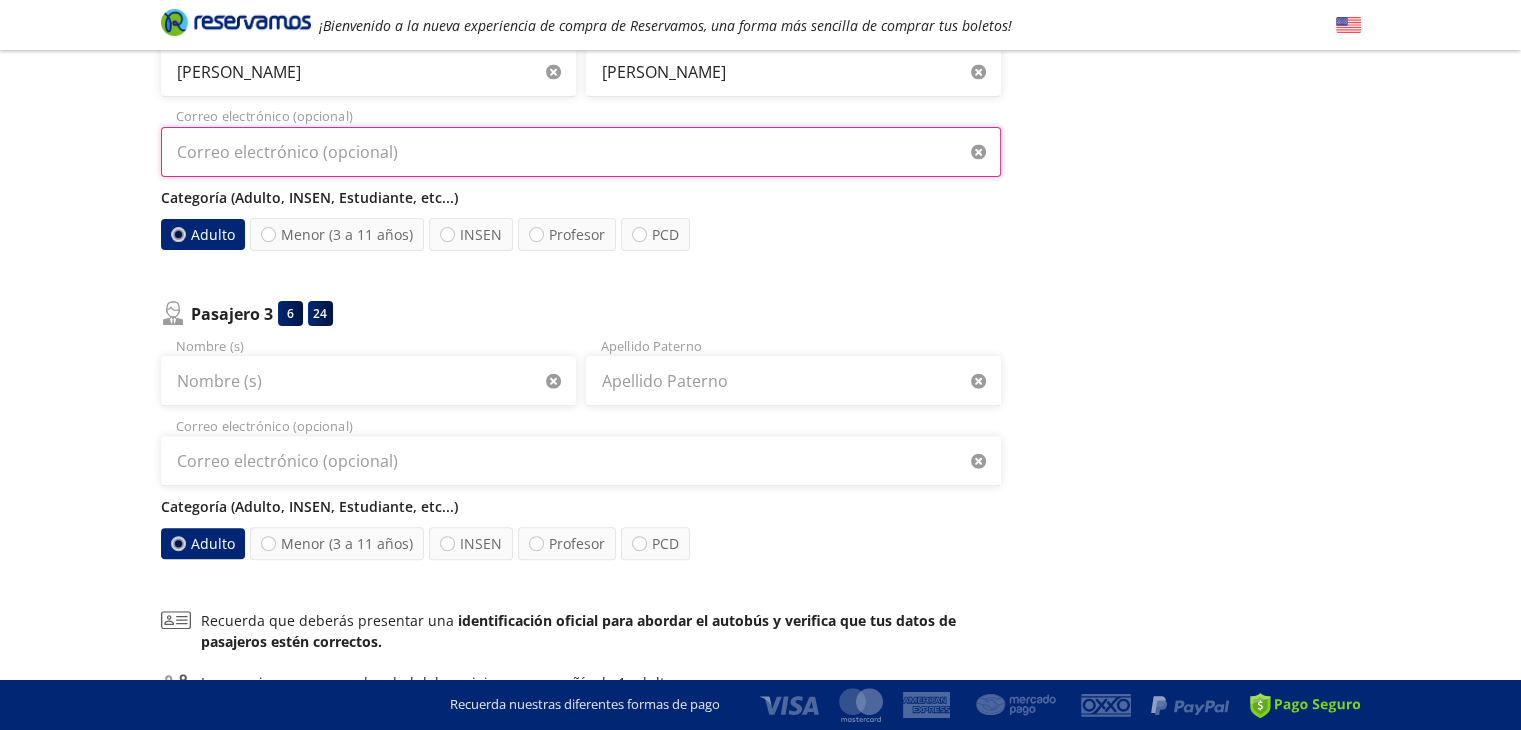 scroll, scrollTop: 600, scrollLeft: 0, axis: vertical 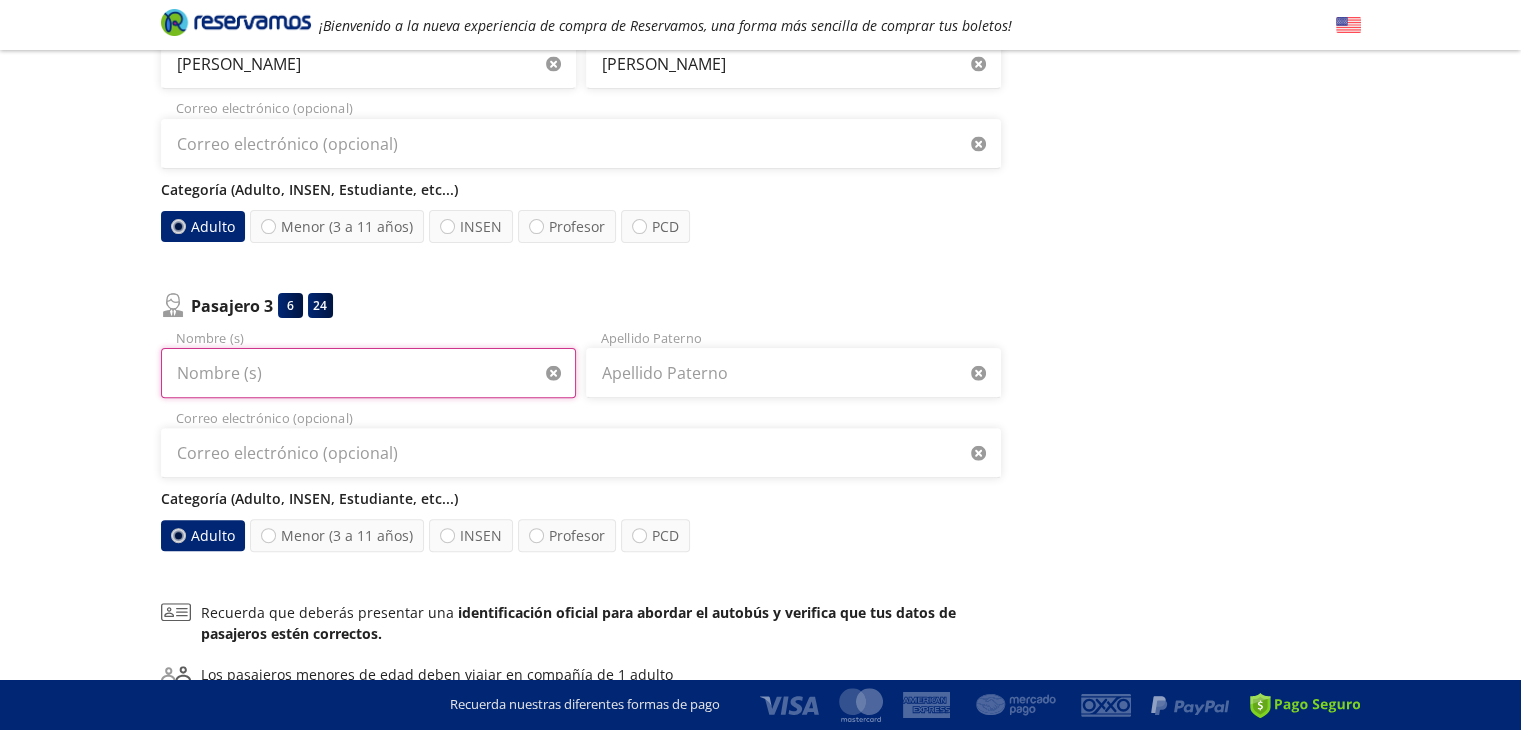 click on "Nombre (s)" at bounding box center (368, 373) 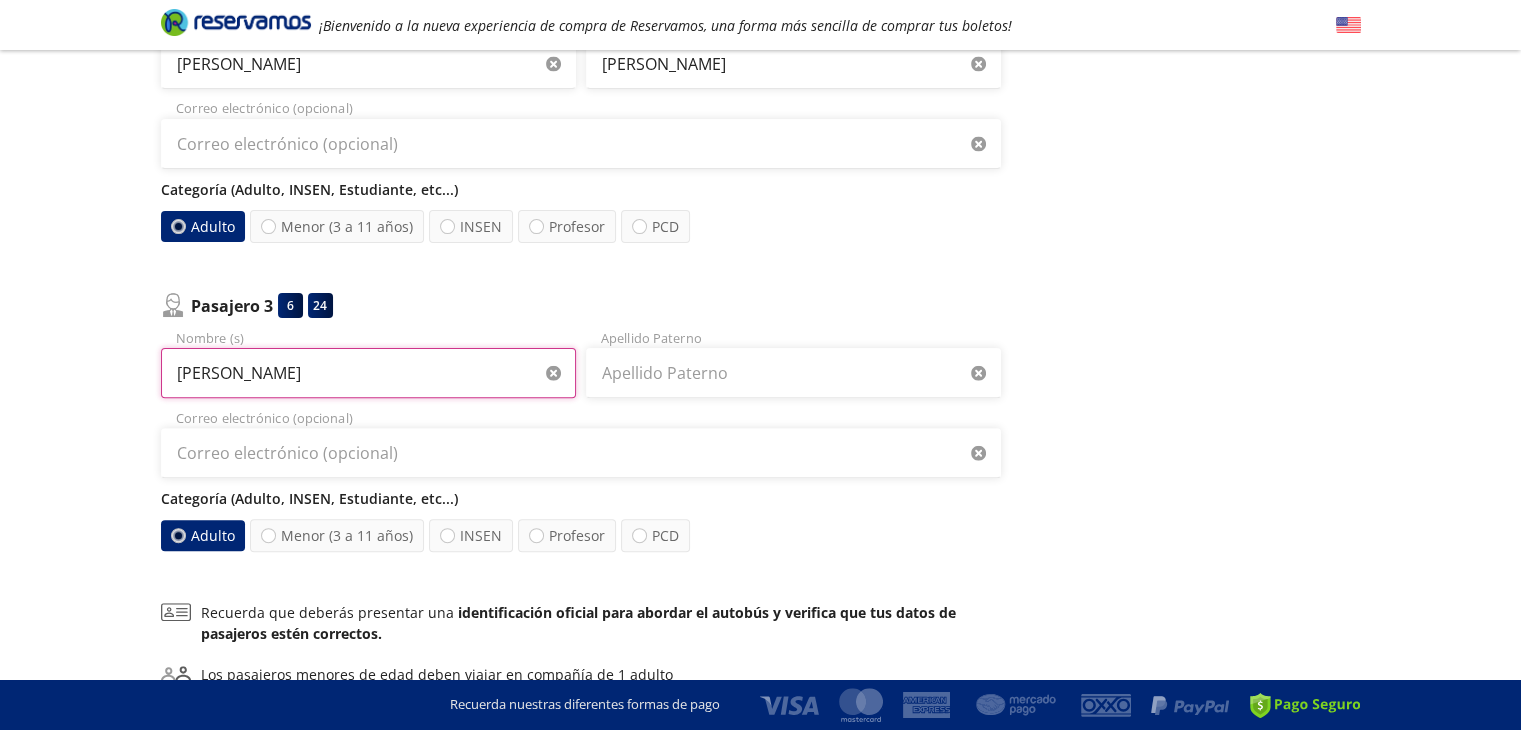 type on "Pedro Ivan" 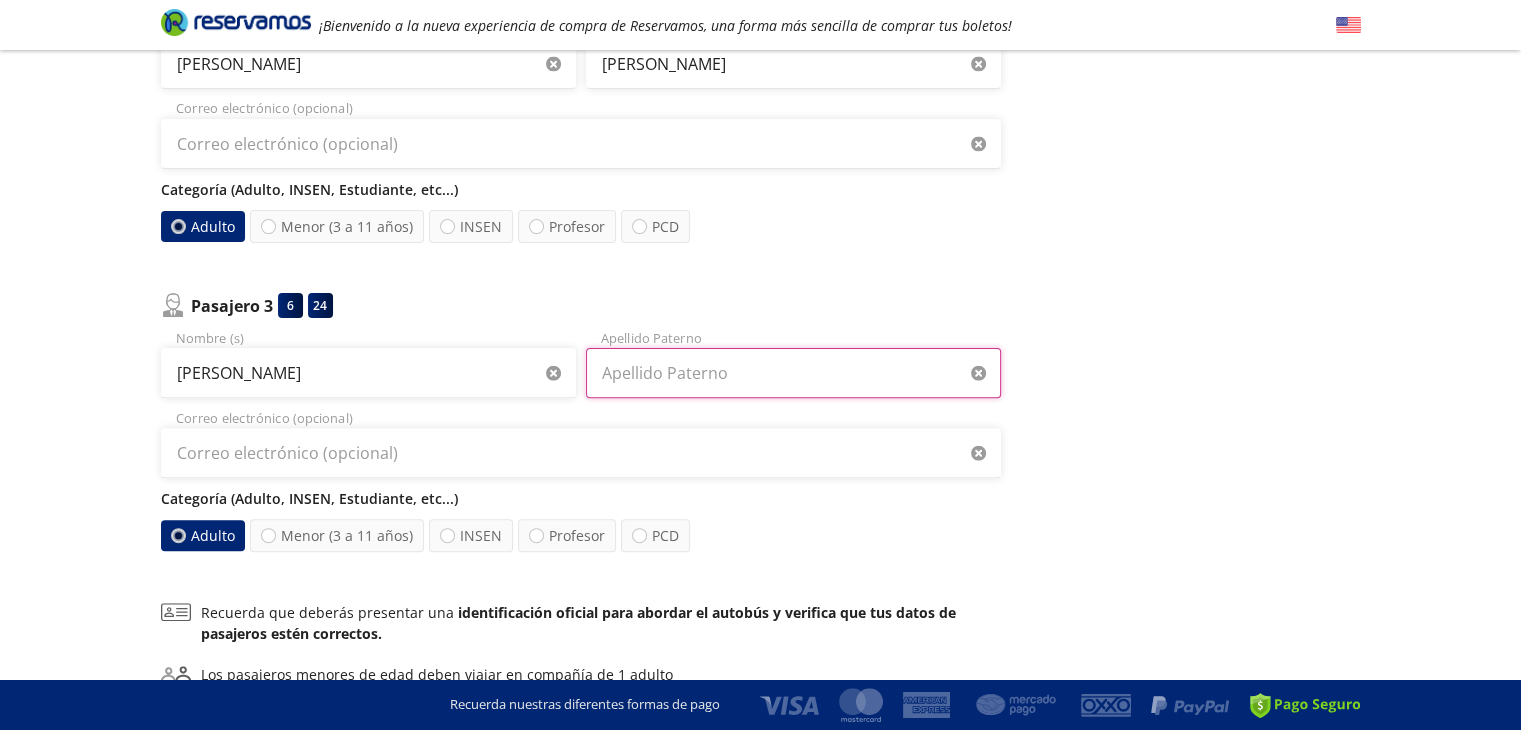 click on "Apellido Paterno" at bounding box center (793, 373) 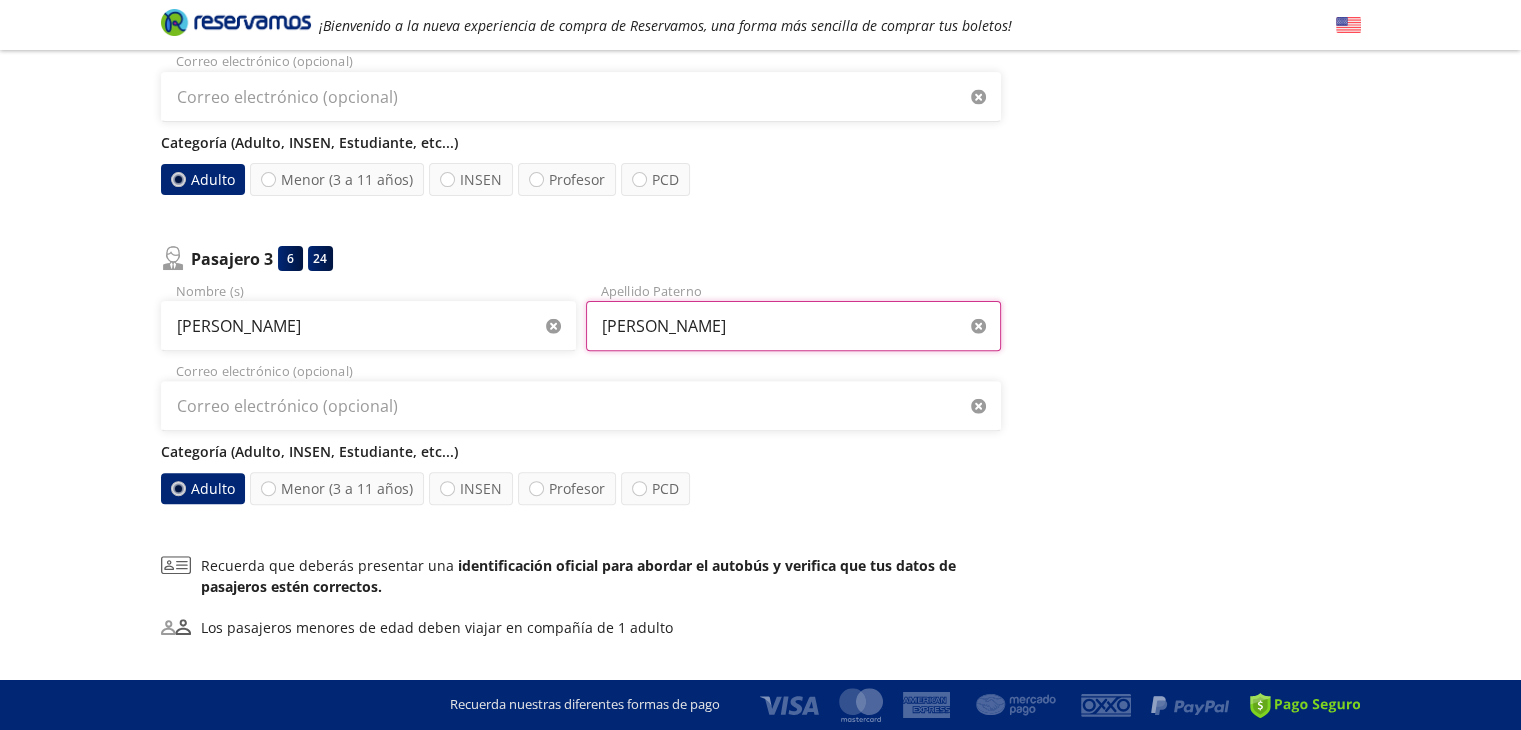scroll, scrollTop: 794, scrollLeft: 0, axis: vertical 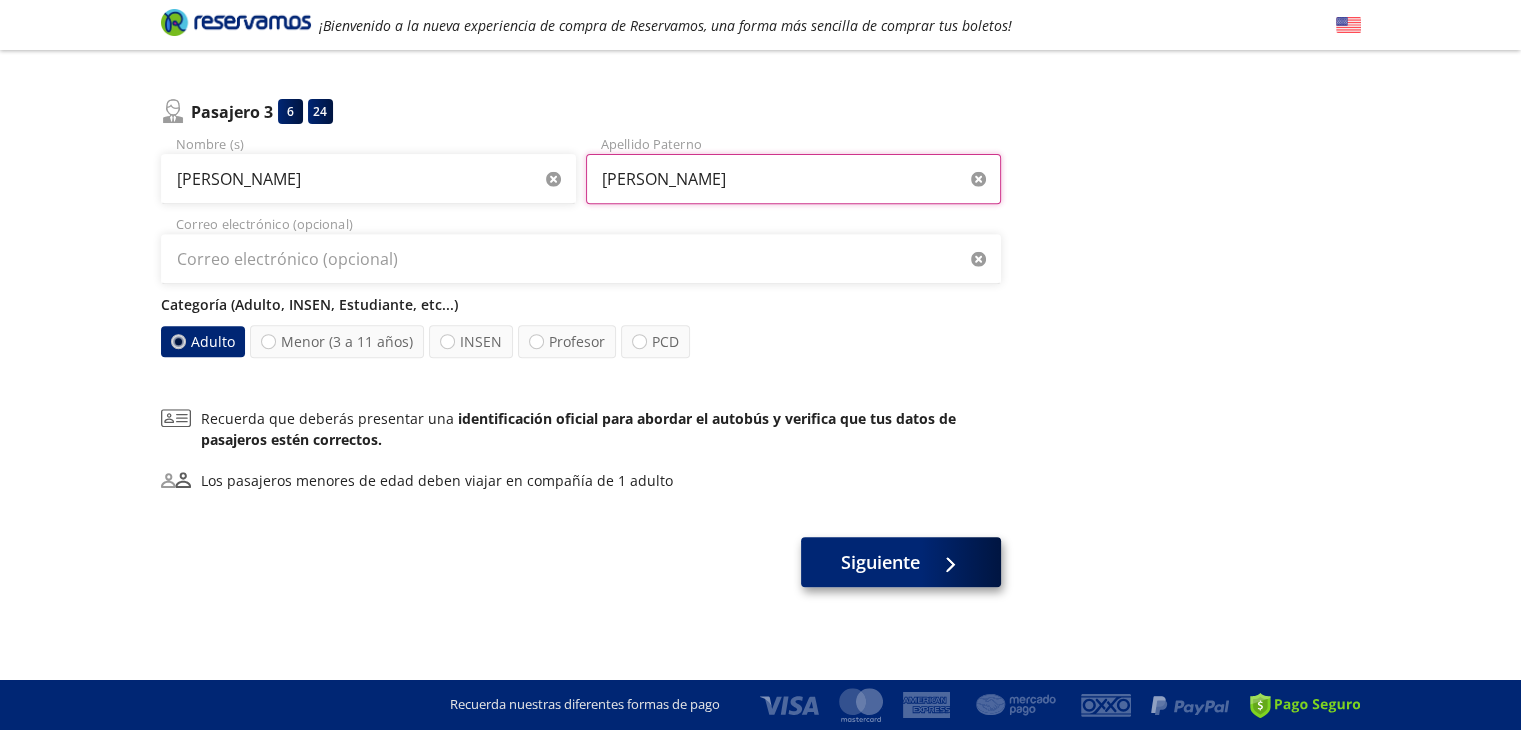 type on "Rodriguez" 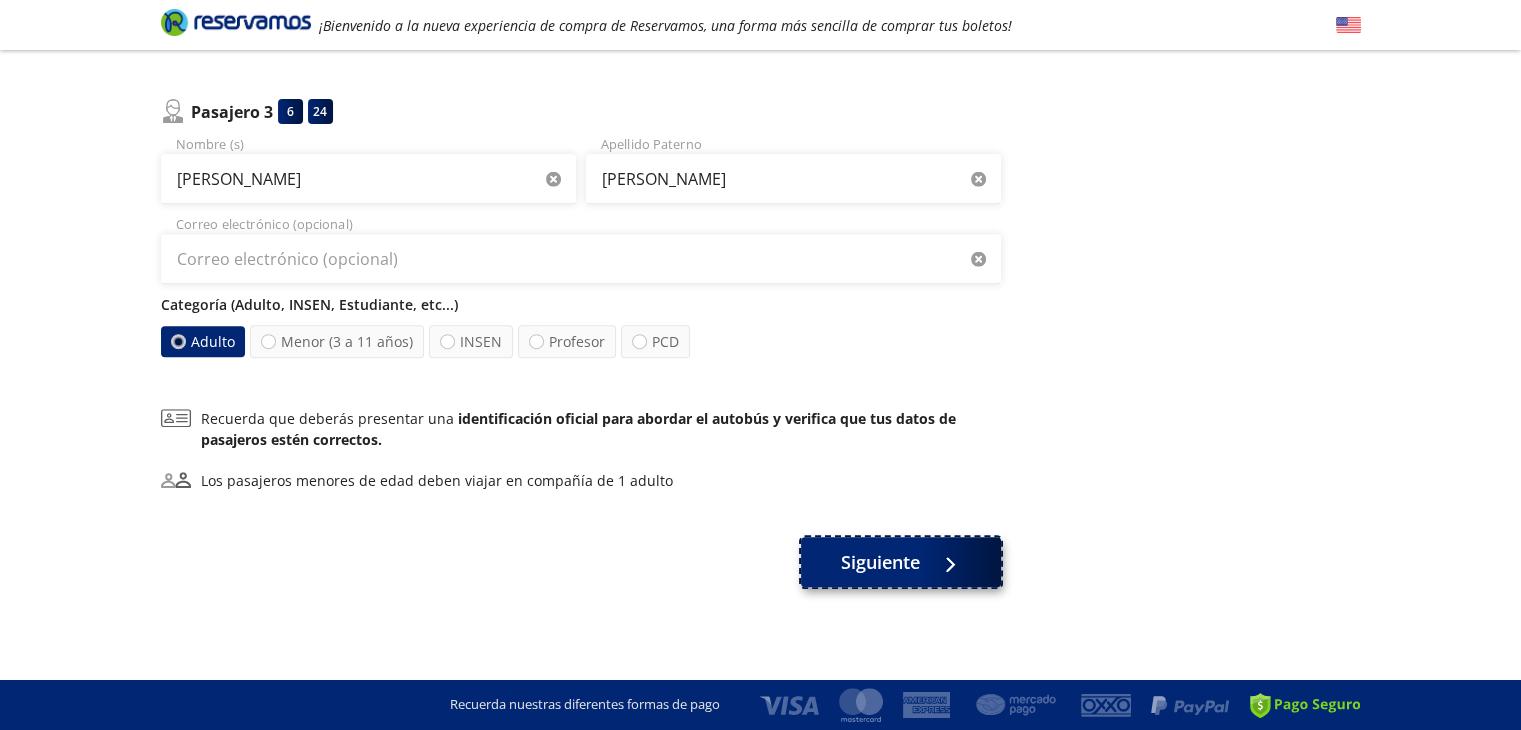 click on "Siguiente" at bounding box center (880, 562) 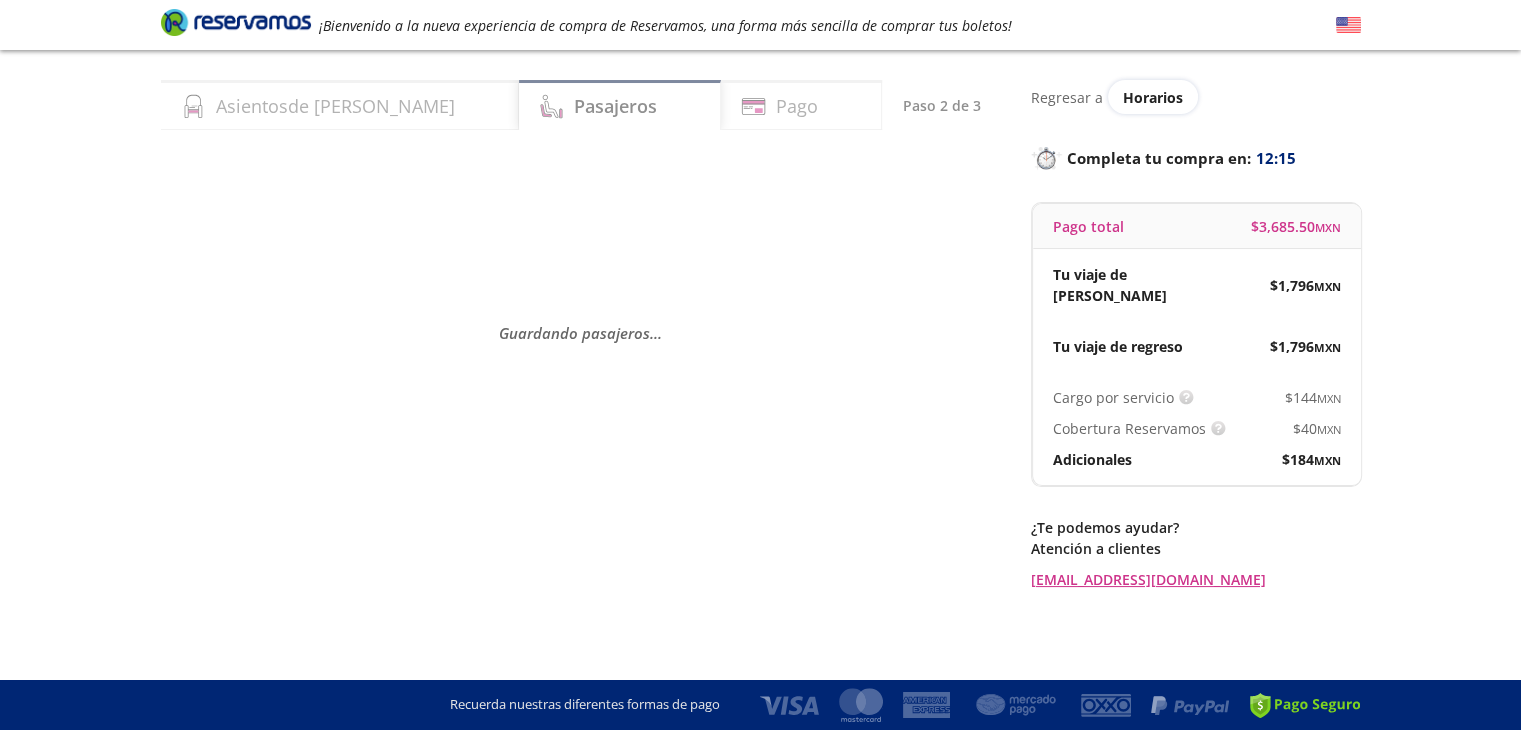 scroll, scrollTop: 0, scrollLeft: 0, axis: both 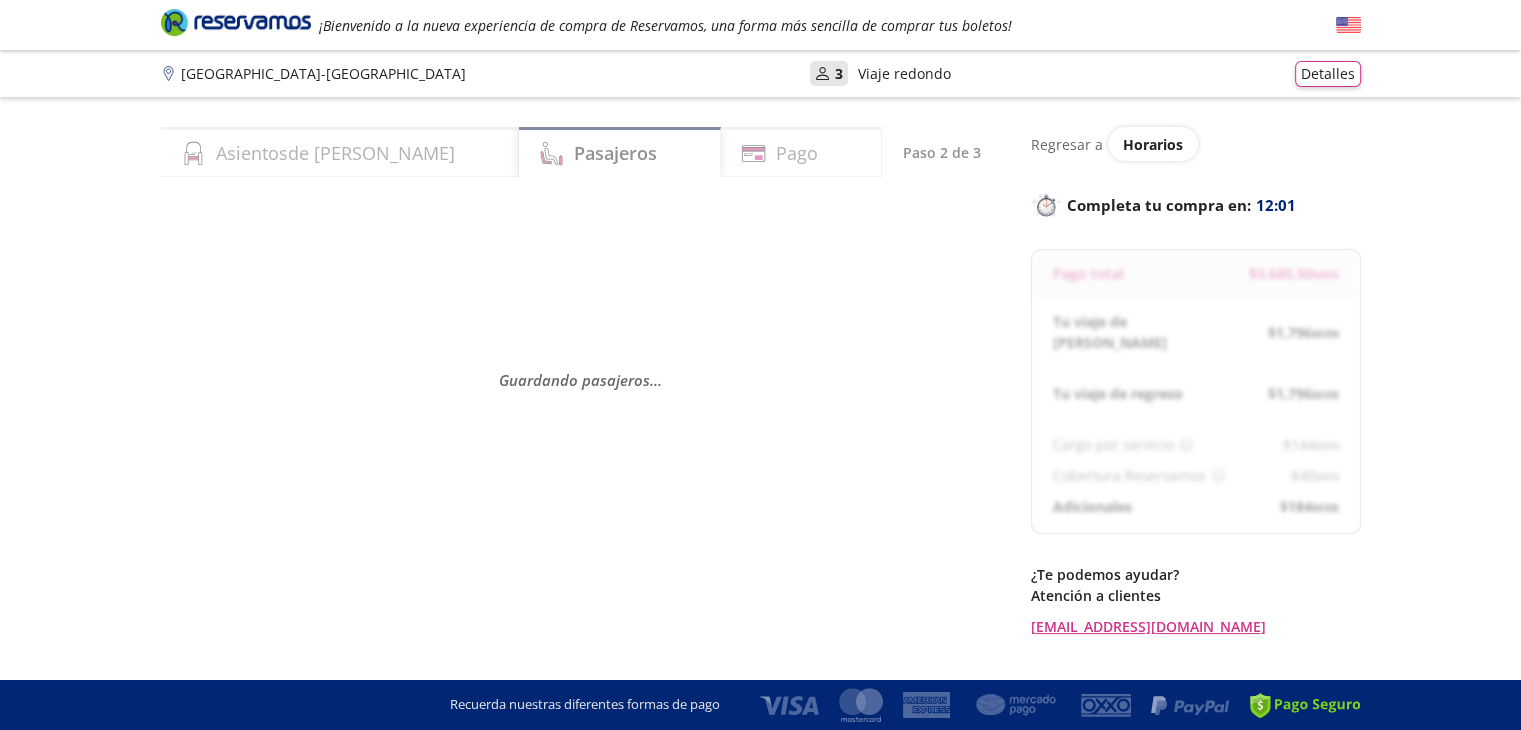 select on "MX" 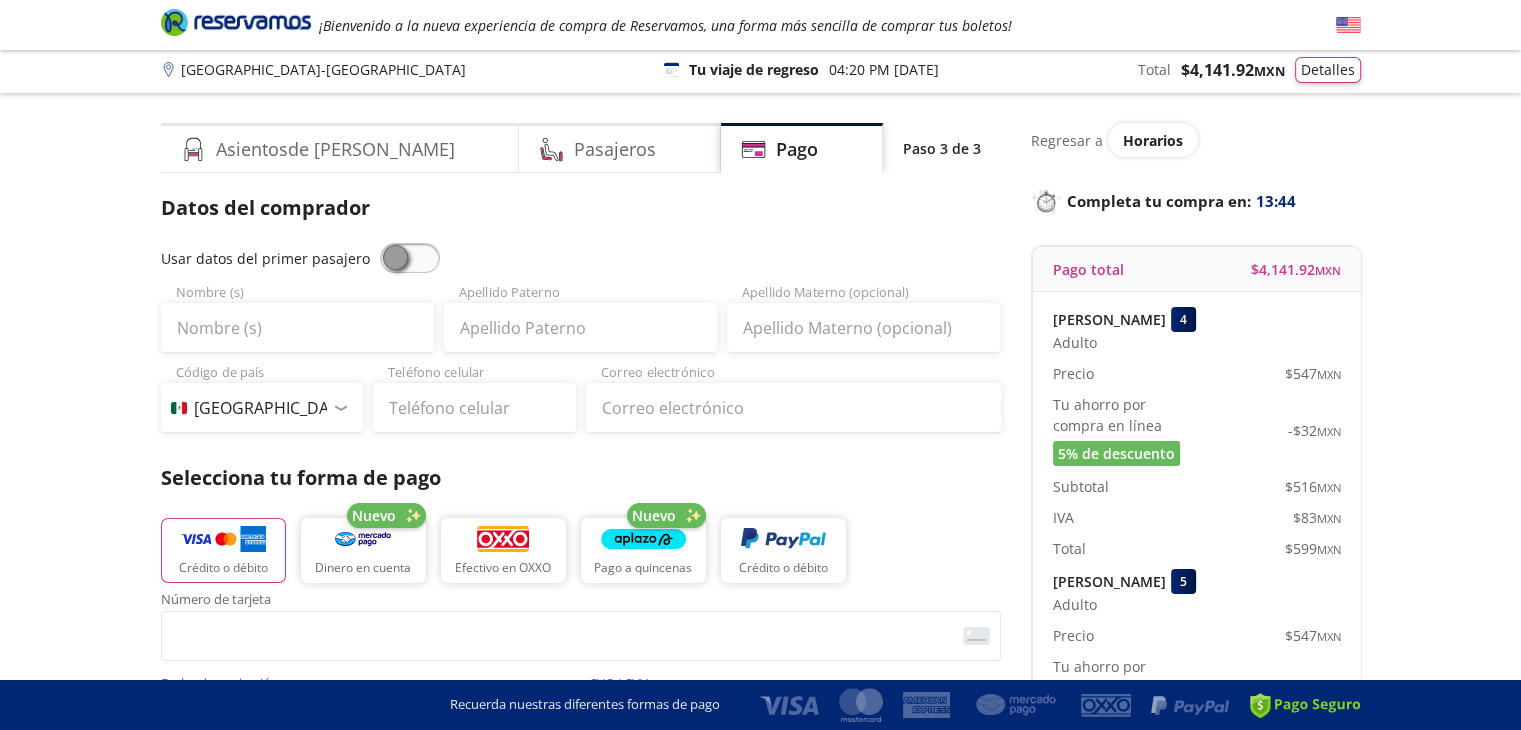 scroll, scrollTop: 0, scrollLeft: 0, axis: both 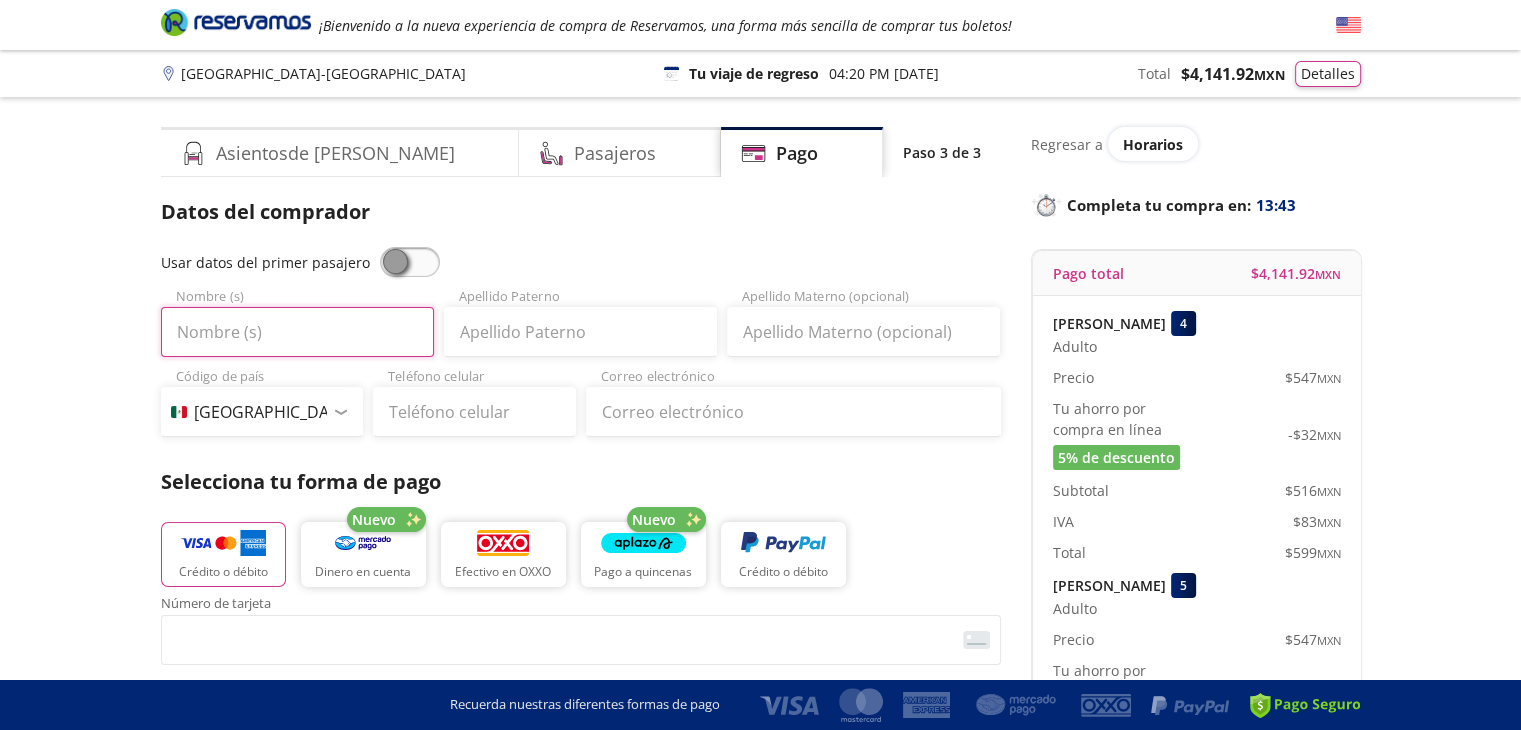 click on "Nombre (s)" at bounding box center (297, 332) 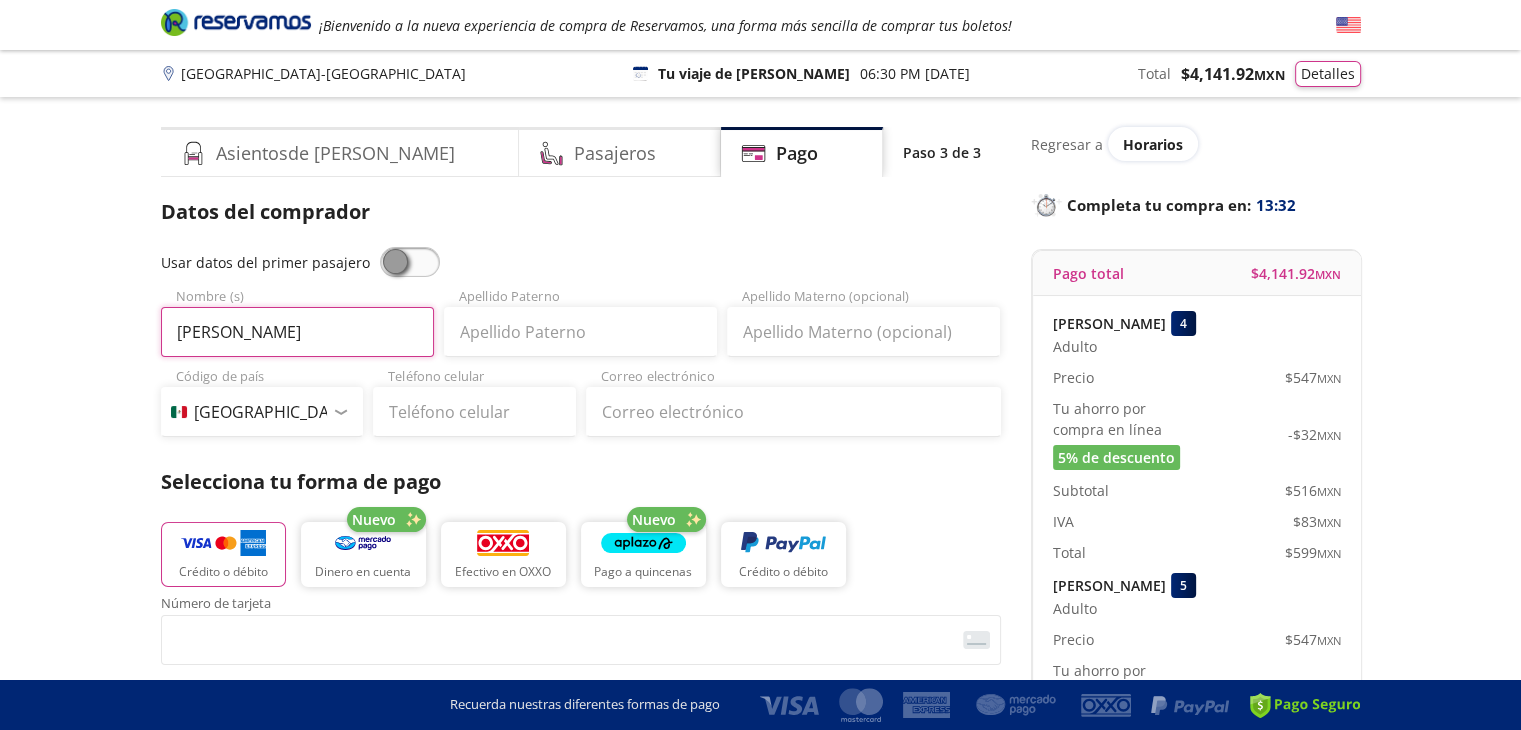 type on "Karla Guadalupe" 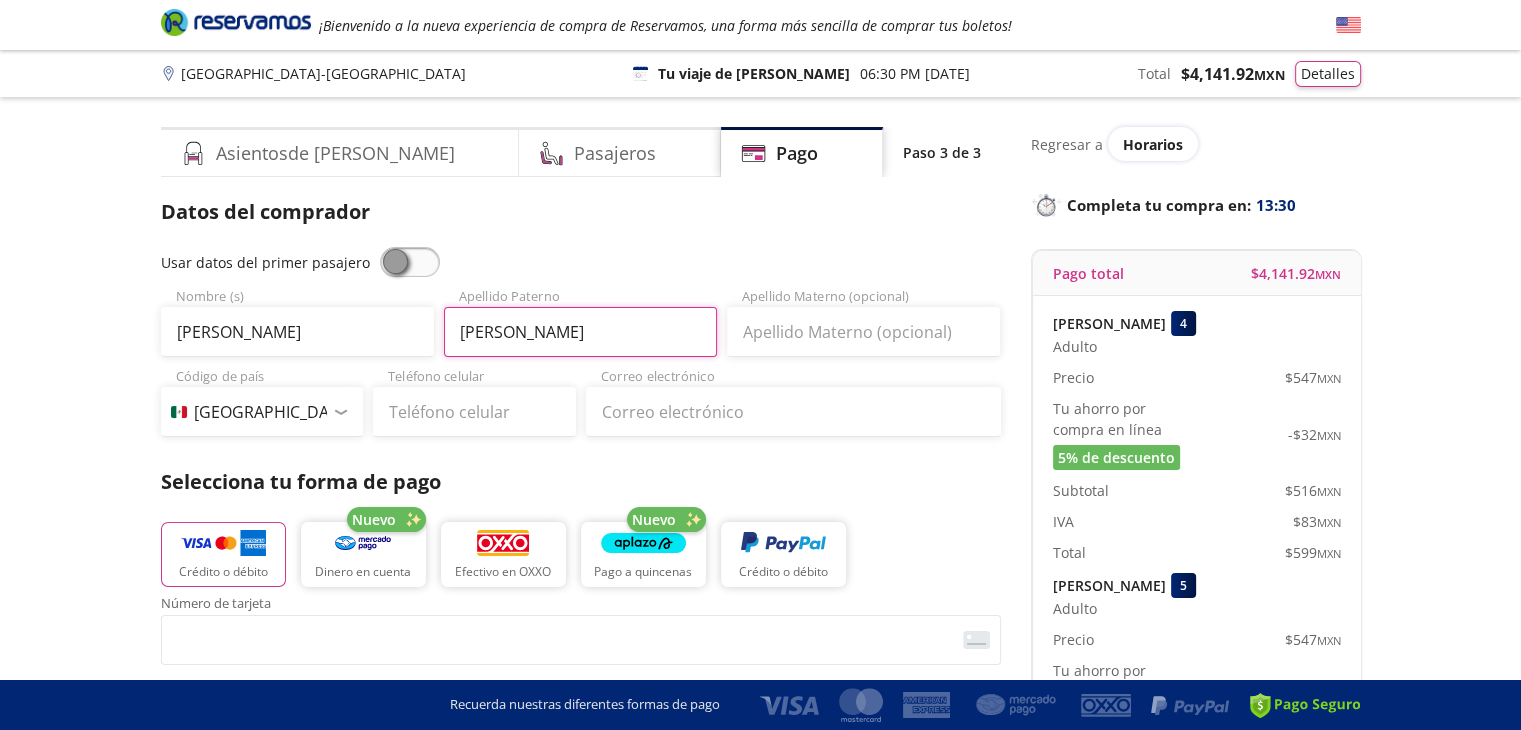 type on "Cornejo" 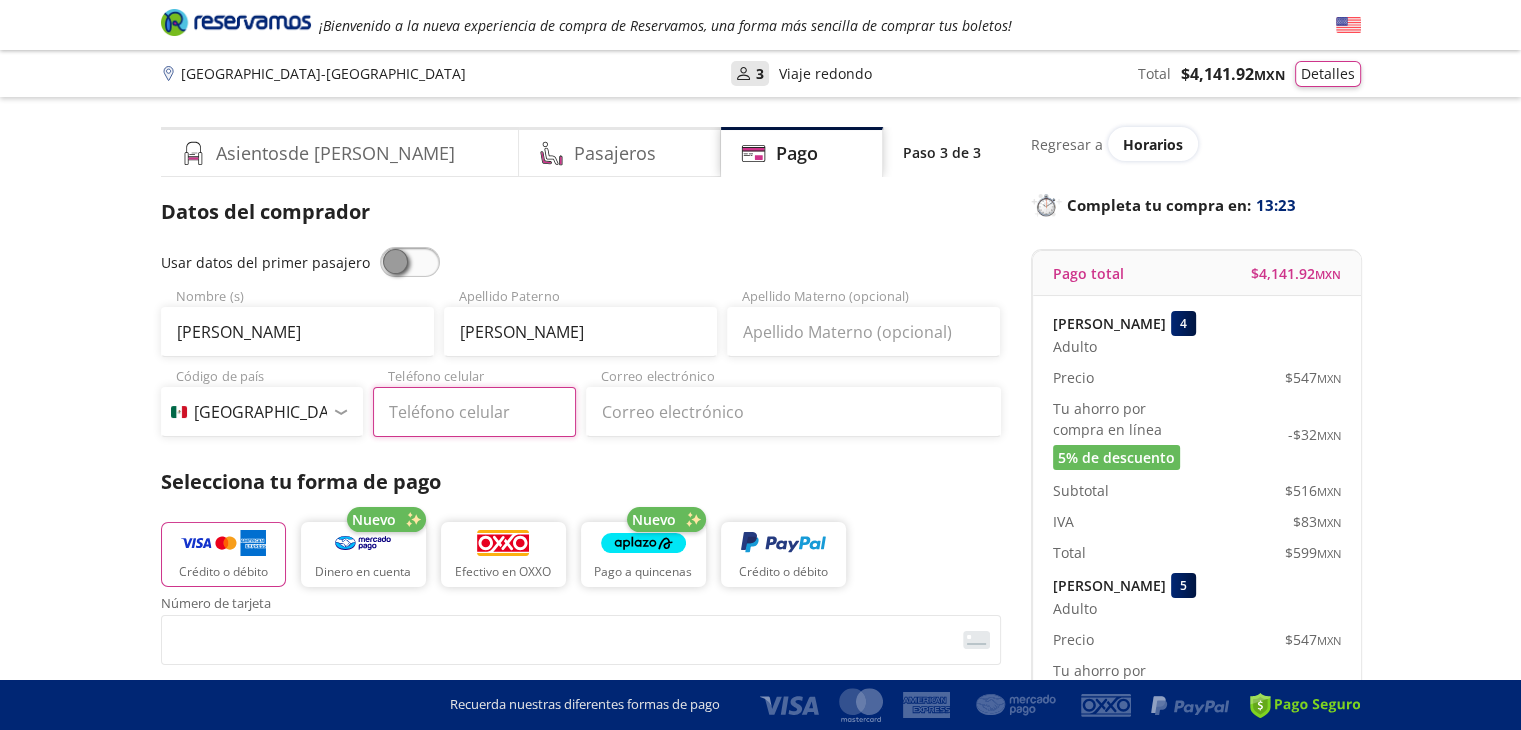click on "Teléfono celular" at bounding box center [474, 412] 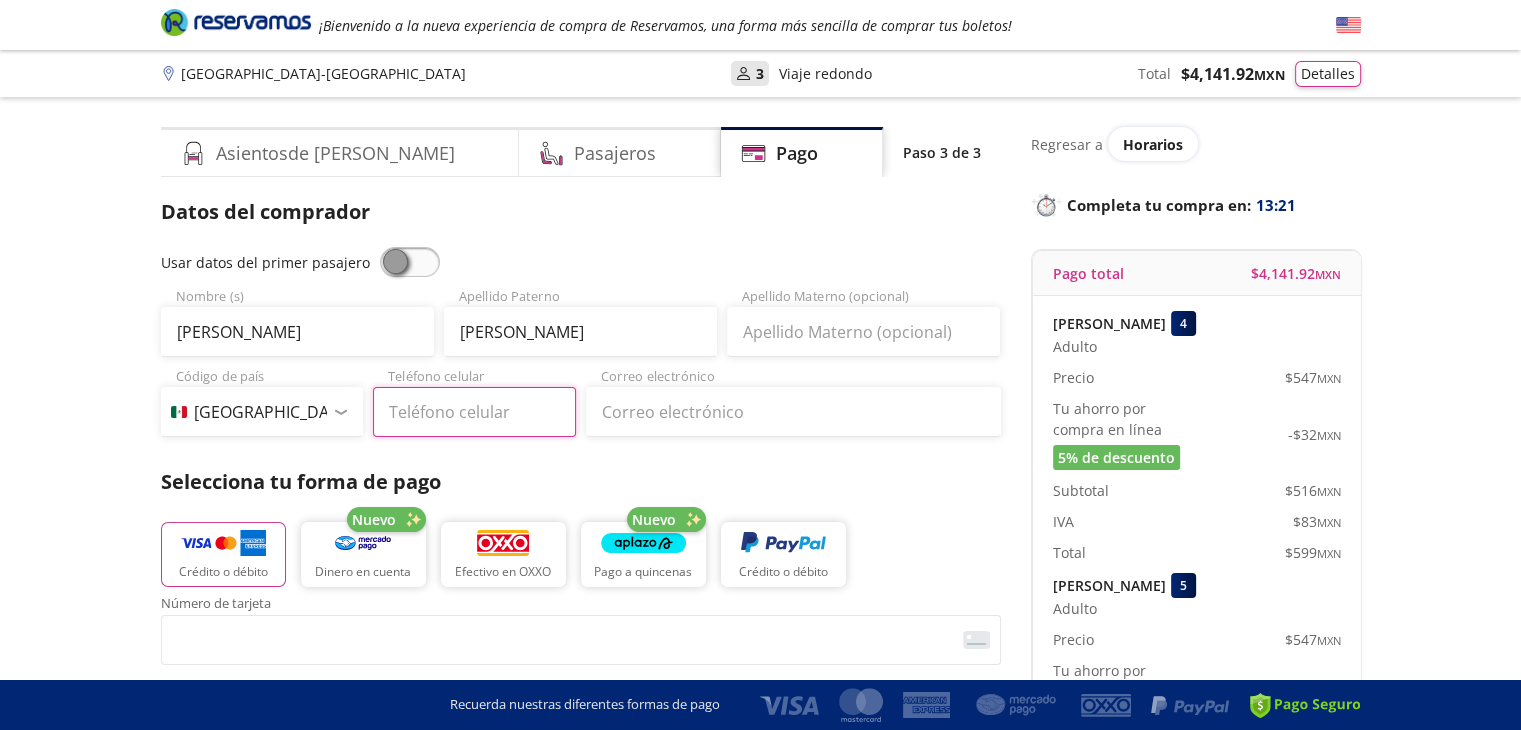 click on "Teléfono celular" at bounding box center (474, 412) 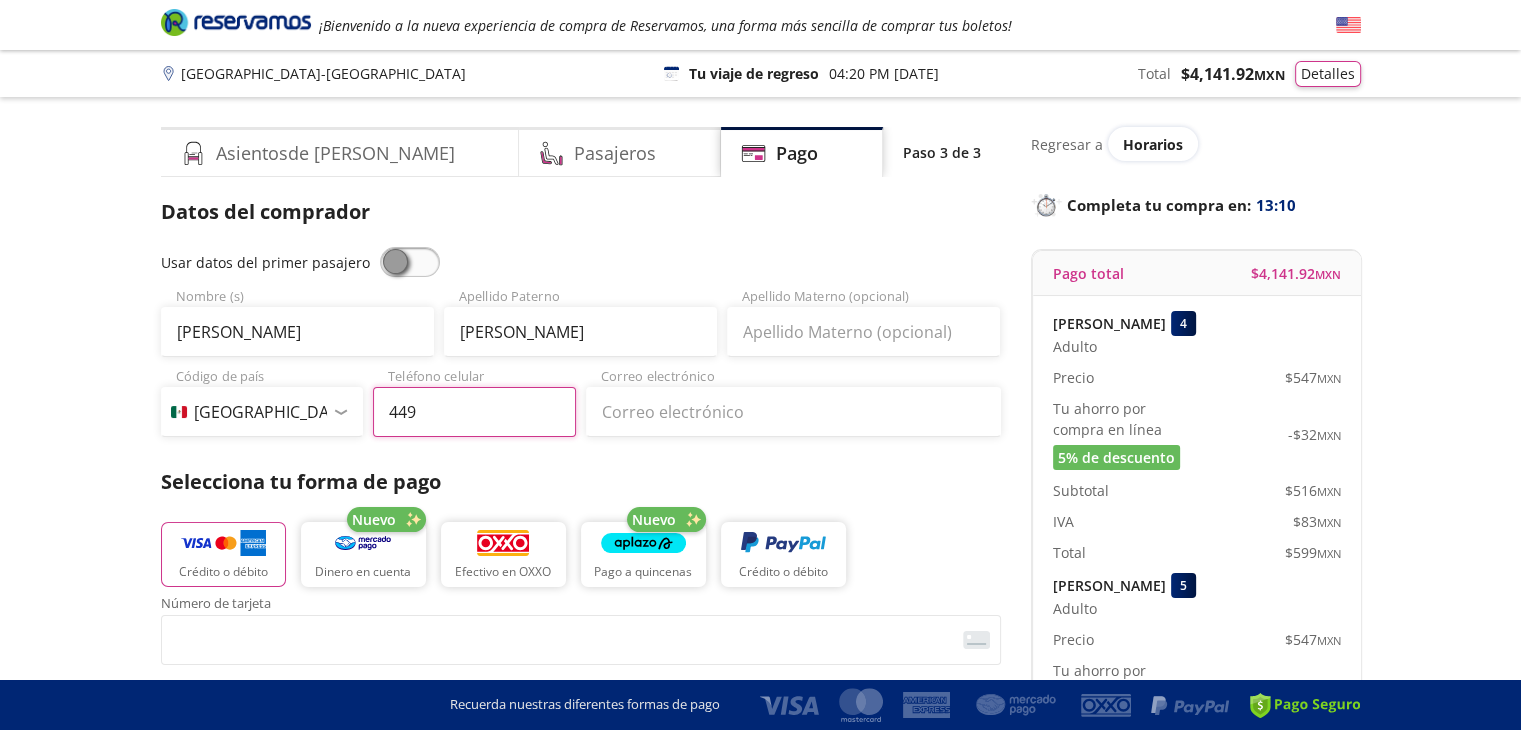 click on "449" at bounding box center [474, 412] 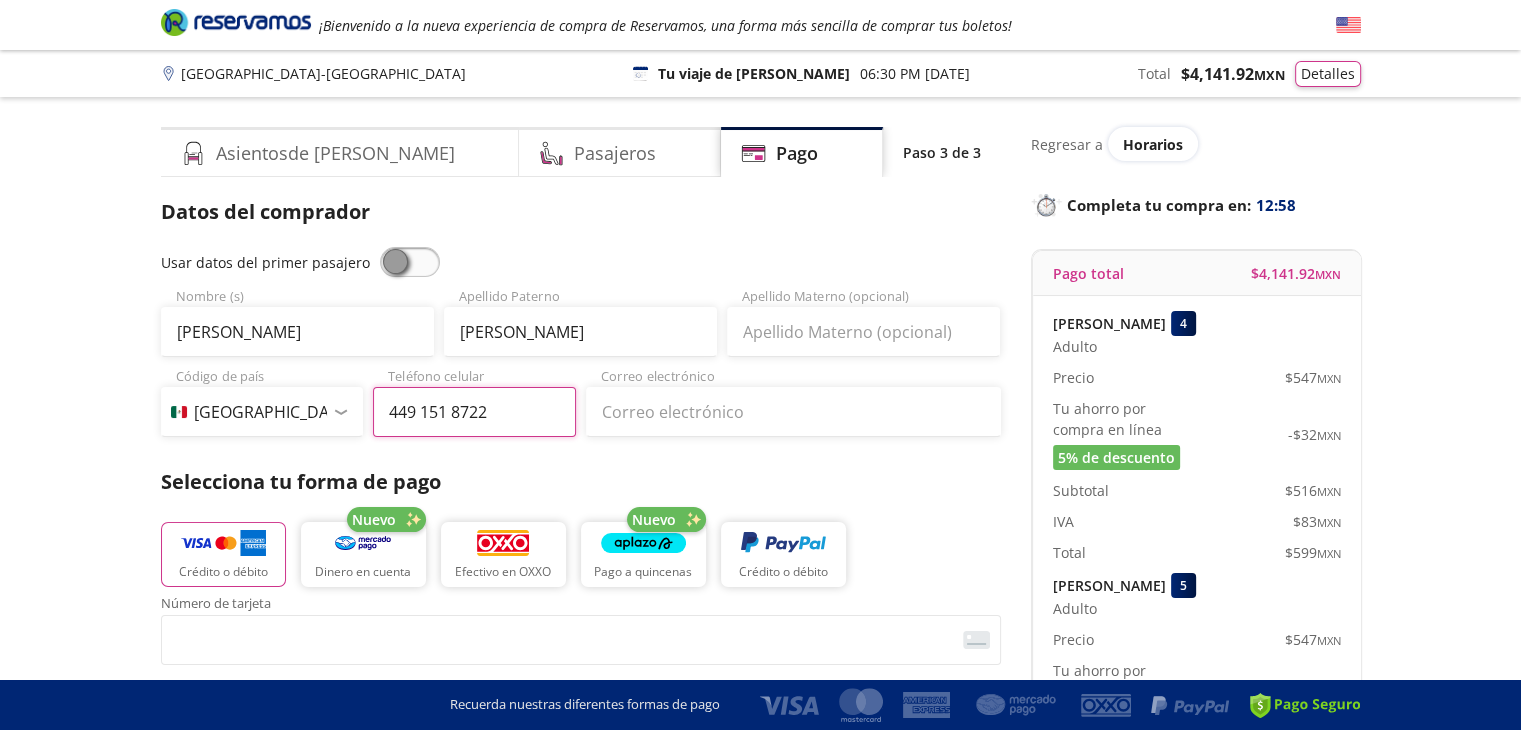 type on "449 151 8722" 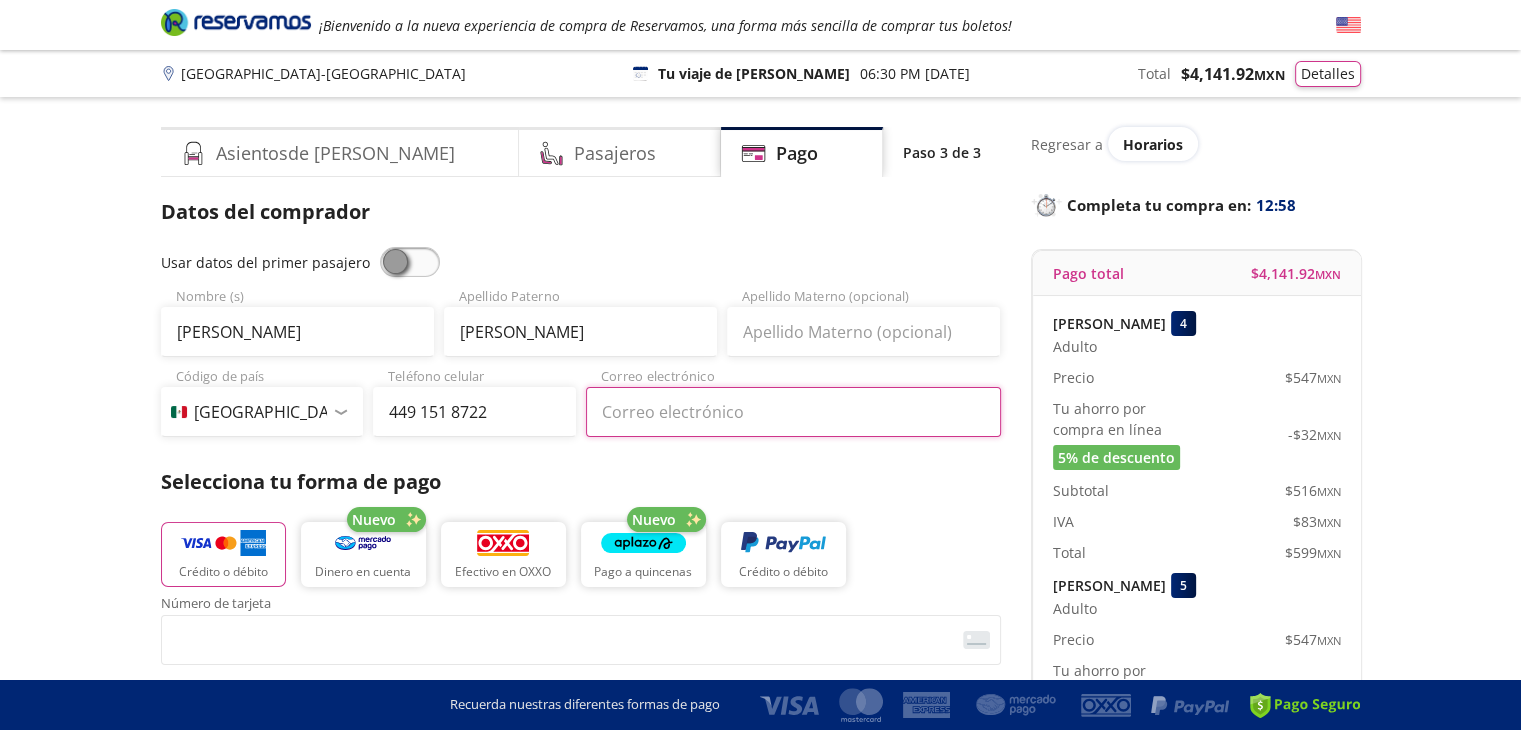 click on "Correo electrónico" at bounding box center [793, 412] 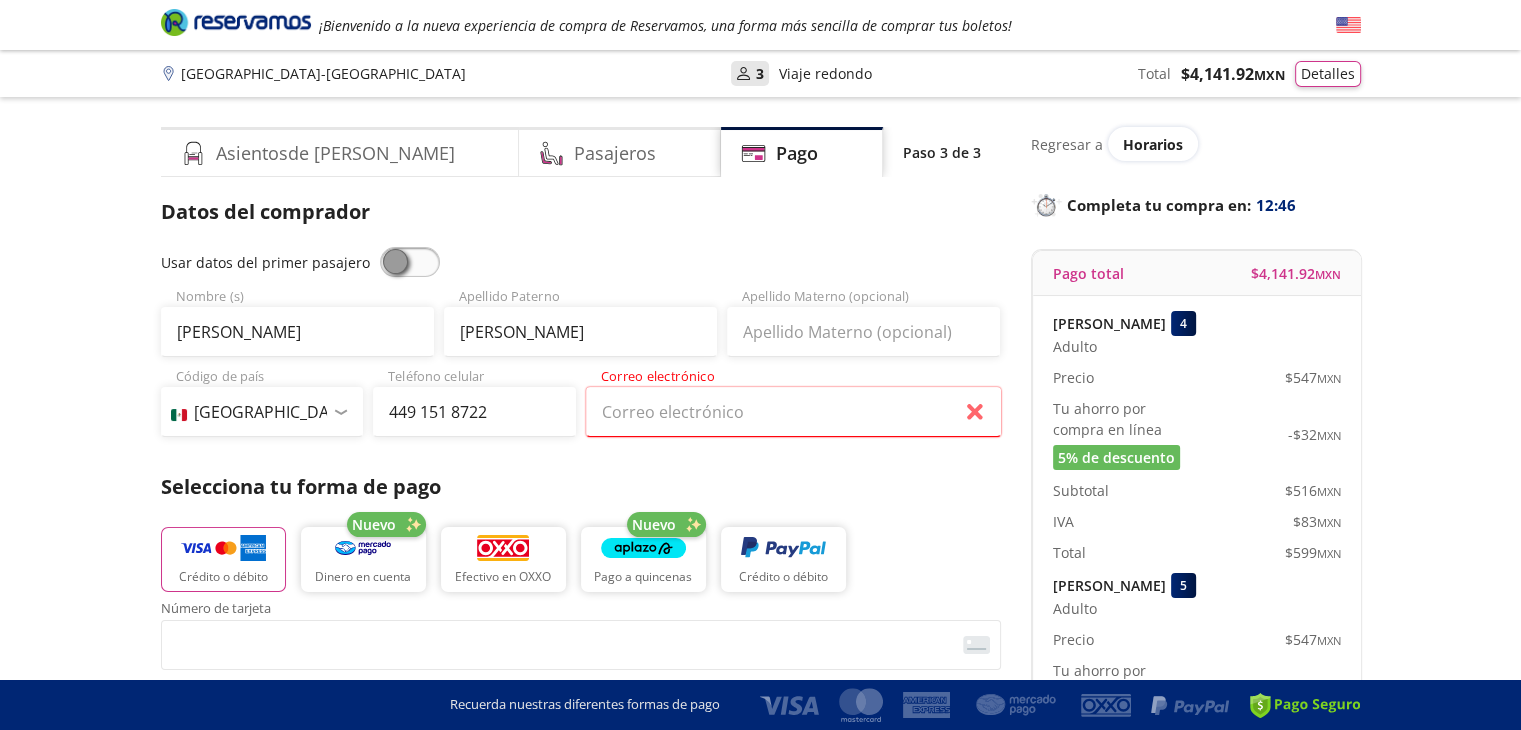 click on "Datos del comprador Usar datos del primer pasajero Karla Guadalupe Nombre (s) Cornejo Apellido Paterno Apellido Materno (opcional) Código de país Estados Unidos +1 México +52 Colombia +57 Brasil +55 Afganistán +93 Albania +355 Alemania +49 Andorra +376 Angola +244 Anguila +1 Antigua y Barbuda +1 Arabia Saudita +966 Argelia +213 Argentina +54 Armenia +374 Aruba +297 Australia +61 Austria +43 Azerbaiyán +994 Bahamas +1 Bangladés +880 Barbados +1 Baréin +973 Bélgica +32 Belice +501 Benín +229 Bermudas +1 Bielorrusia +375 Birmania +95 Bolivia +591 Bosnia y Herzegovina +387 Botsuana +267 Brunéi +673 Bulgaria +359 Burkina Faso +226 Burundi +257 Bután +975 Cabo Verde +238 Camboya +855 Camerún +237 Canadá +1 Caribe Neerlandés +599 Chad +235 Chile +56 China +86 Chipre +357 Comoras +269 Congo +243 Congo +242 Corea del Norte +850 Corea del Sur +82 Costa de Marfil +225 Costa Rica +506 Croacia +385 Cuba +53 Curaçao +599 Dinamarca +45 Dominica +1 Ecuador +593 Egipto +20 El Salvador +503 Eritrea +291 Guam +1" at bounding box center [581, 632] 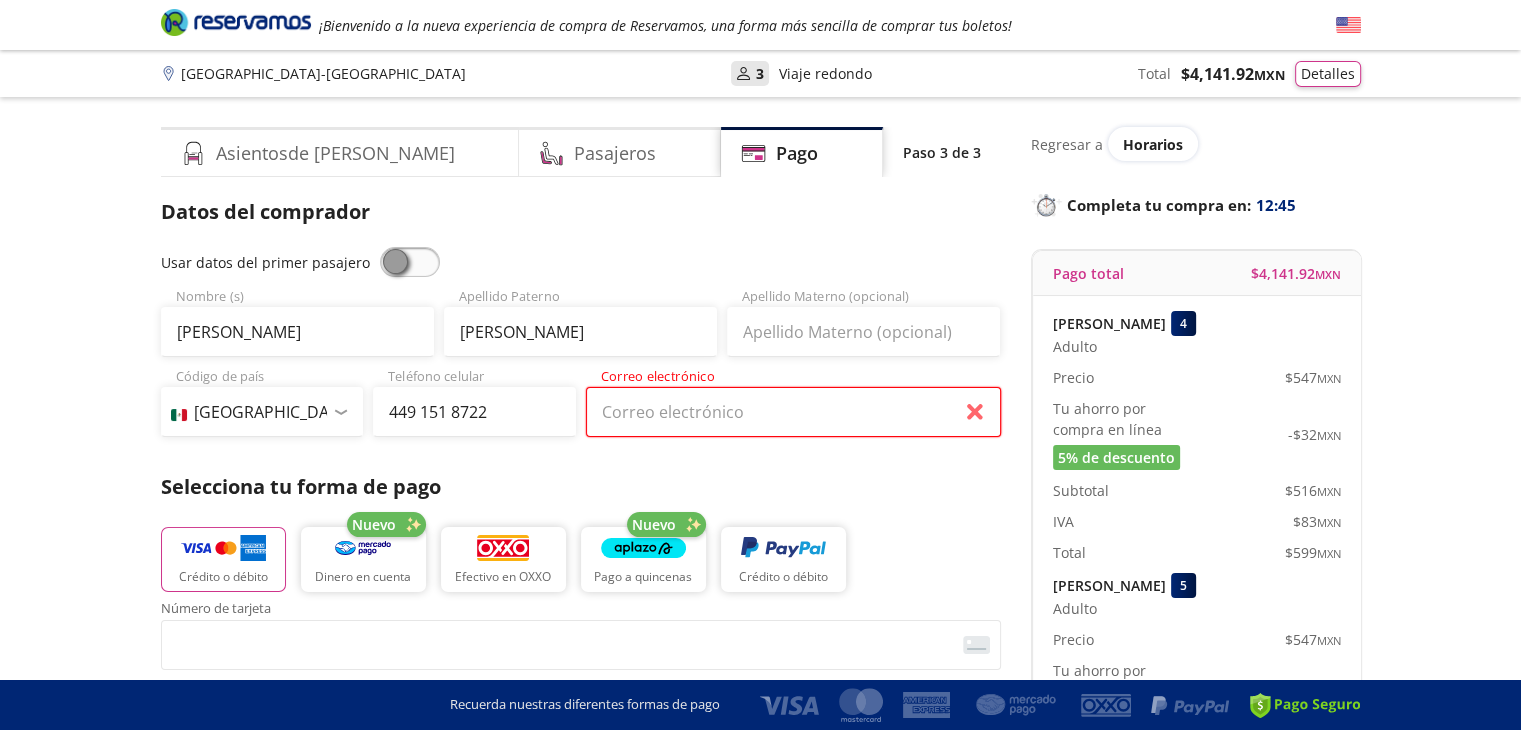 click on "Correo electrónico" at bounding box center [793, 412] 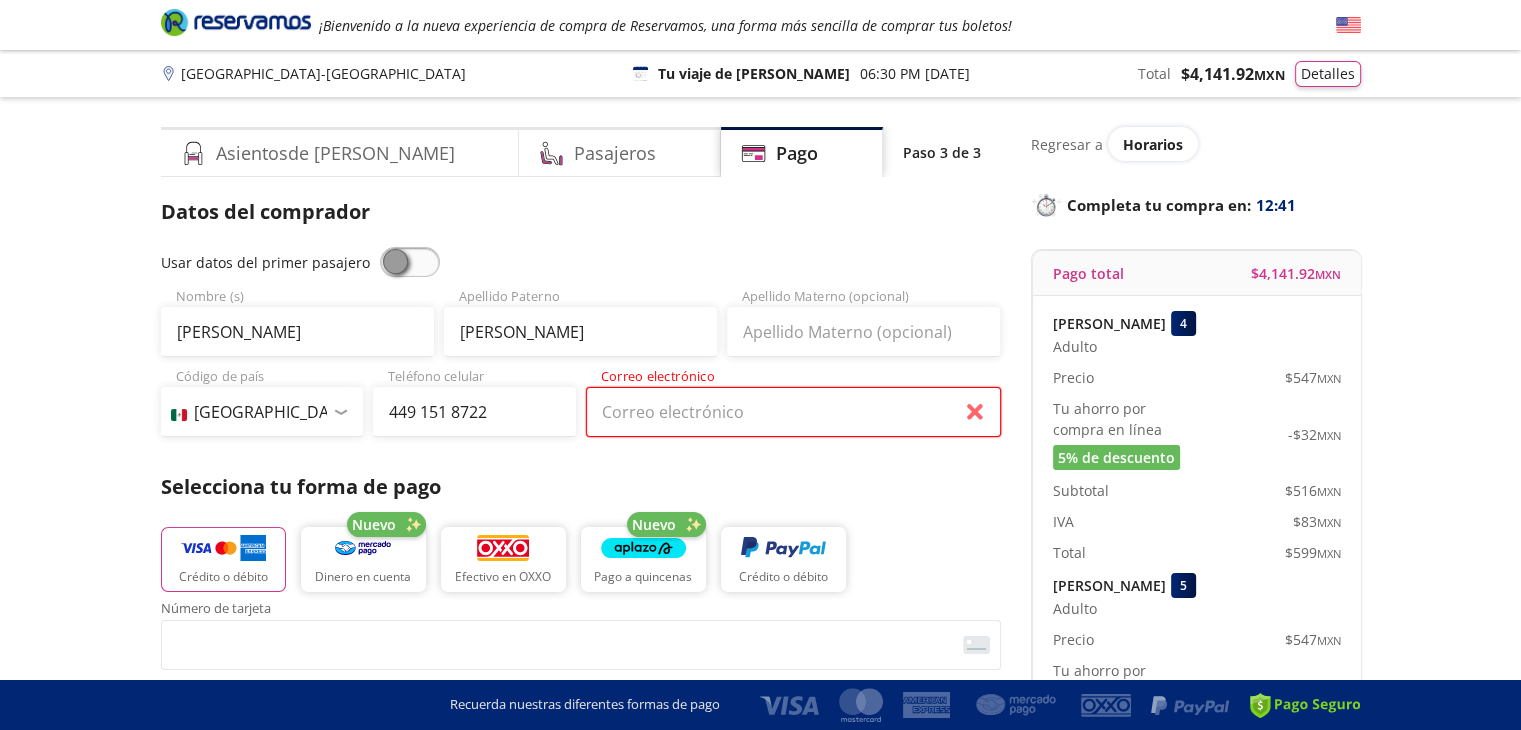 paste on "karlawsaorish@gmail.com" 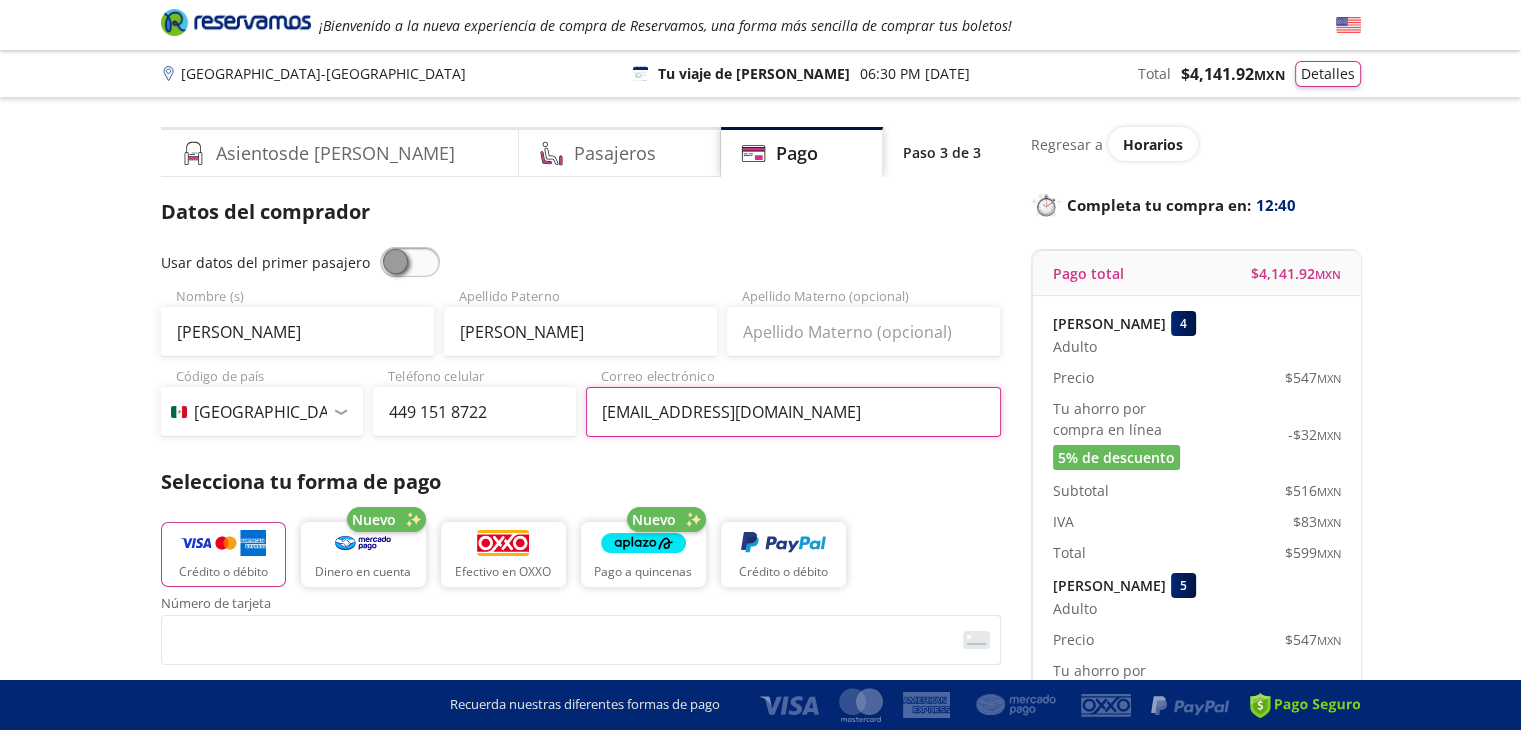 type on "karlawsaorish@gmail.com" 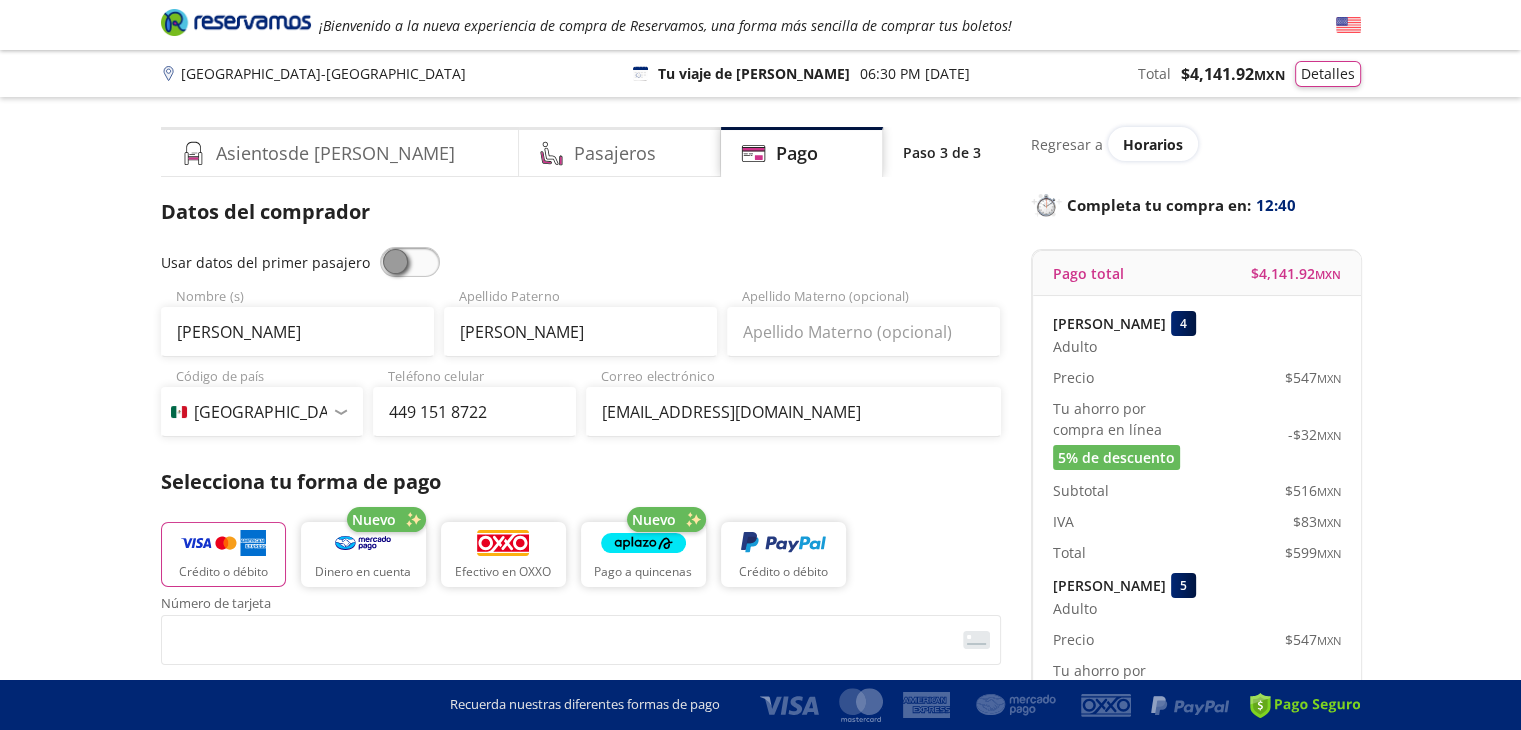 click on "Datos del comprador Usar datos del primer pasajero Karla Guadalupe Nombre (s) Cornejo Apellido Paterno Apellido Materno (opcional) Código de país Estados Unidos +1 México +52 Colombia +57 Brasil +55 Afganistán +93 Albania +355 Alemania +49 Andorra +376 Angola +244 Anguila +1 Antigua y Barbuda +1 Arabia Saudita +966 Argelia +213 Argentina +54 Armenia +374 Aruba +297 Australia +61 Austria +43 Azerbaiyán +994 Bahamas +1 Bangladés +880 Barbados +1 Baréin +973 Bélgica +32 Belice +501 Benín +229 Bermudas +1 Bielorrusia +375 Birmania +95 Bolivia +591 Bosnia y Herzegovina +387 Botsuana +267 Brunéi +673 Bulgaria +359 Burkina Faso +226 Burundi +257 Bután +975 Cabo Verde +238 Camboya +855 Camerún +237 Canadá +1 Caribe Neerlandés +599 Chad +235 Chile +56 China +86 Chipre +357 Comoras +269 Congo +243 Congo +242 Corea del Norte +850 Corea del Sur +82 Costa de Marfil +225 Costa Rica +506 Croacia +385 Cuba +53 Curaçao +599 Dinamarca +45 Dominica +1 Ecuador +593 Egipto +20 El Salvador +503 Eritrea +291 Guam +1" at bounding box center [581, 629] 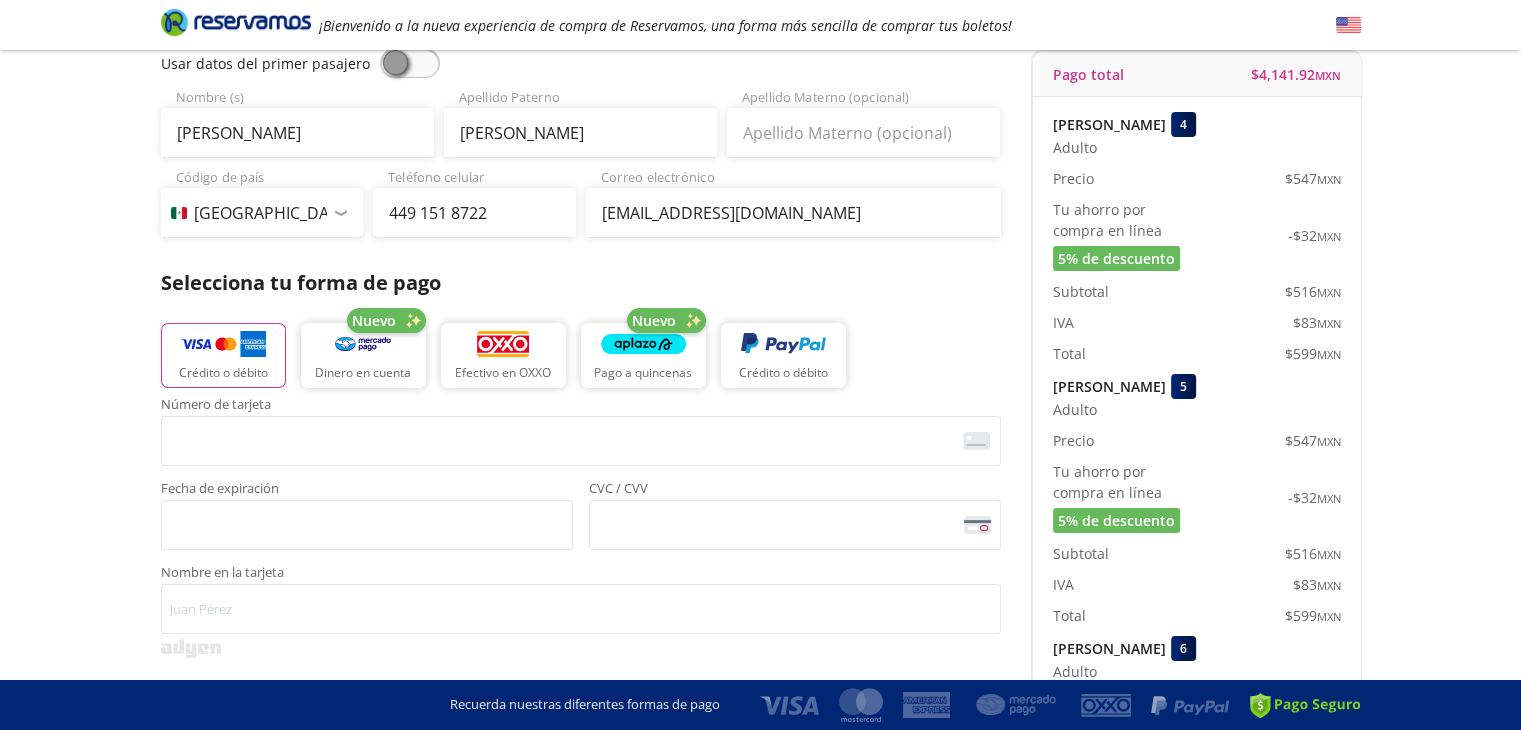 scroll, scrollTop: 200, scrollLeft: 0, axis: vertical 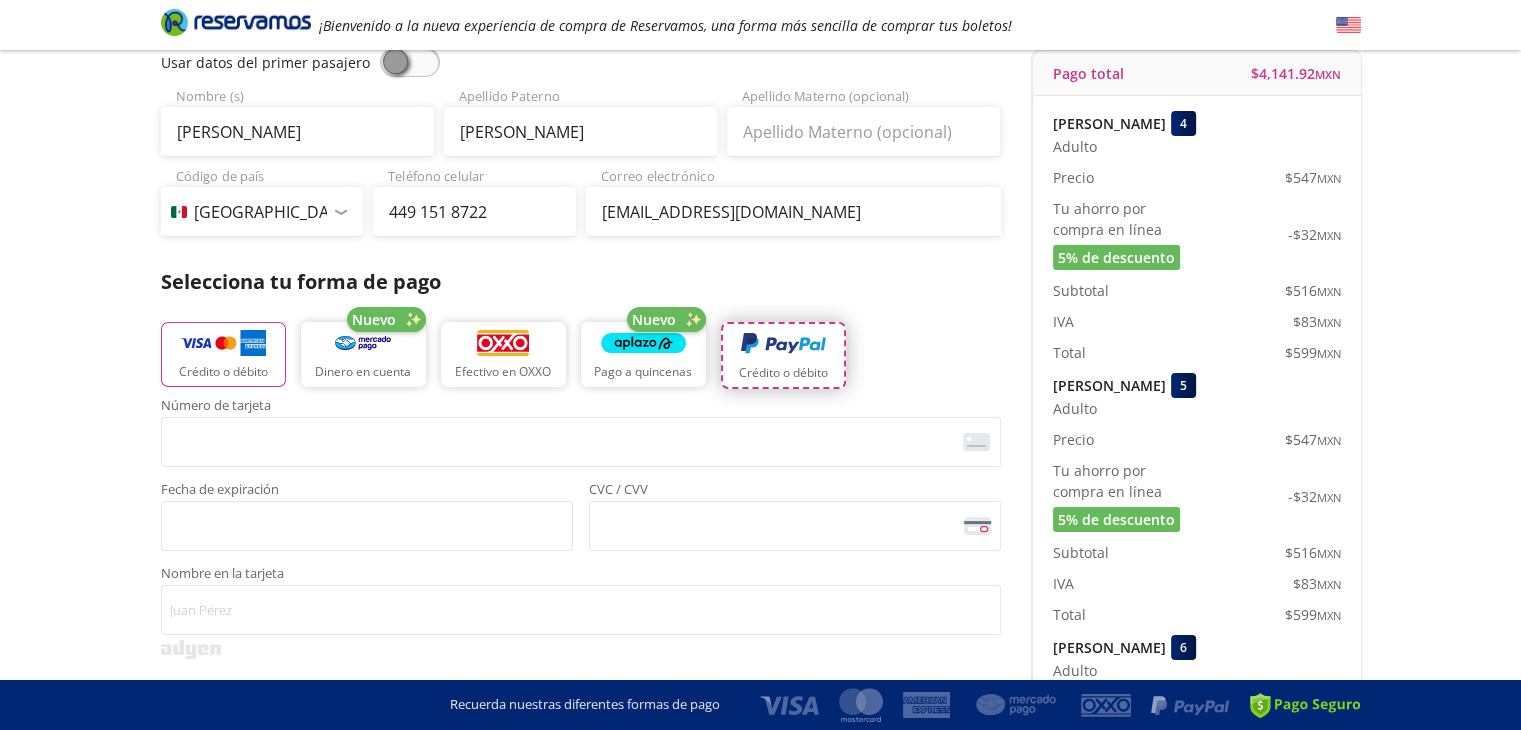 click at bounding box center [783, 344] 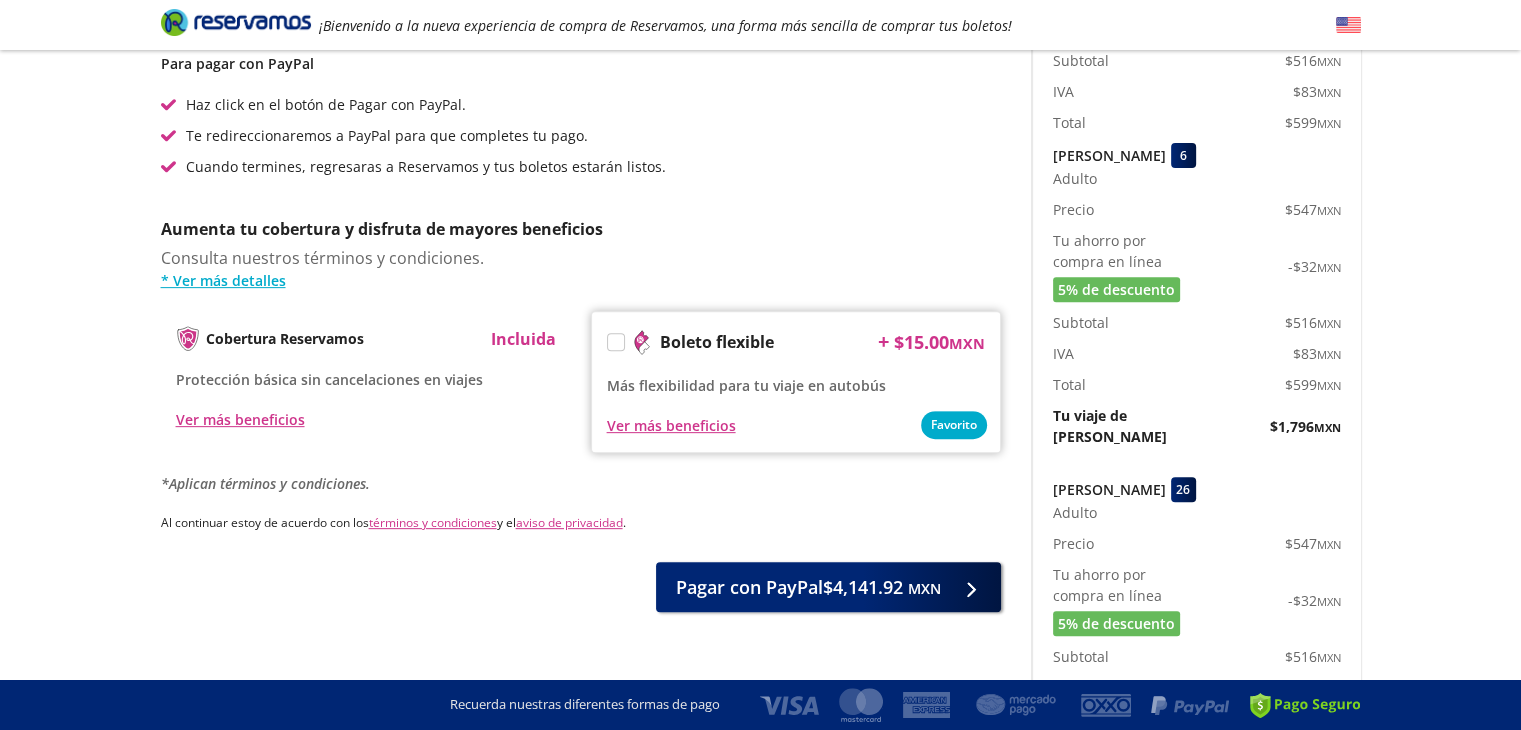 scroll, scrollTop: 700, scrollLeft: 0, axis: vertical 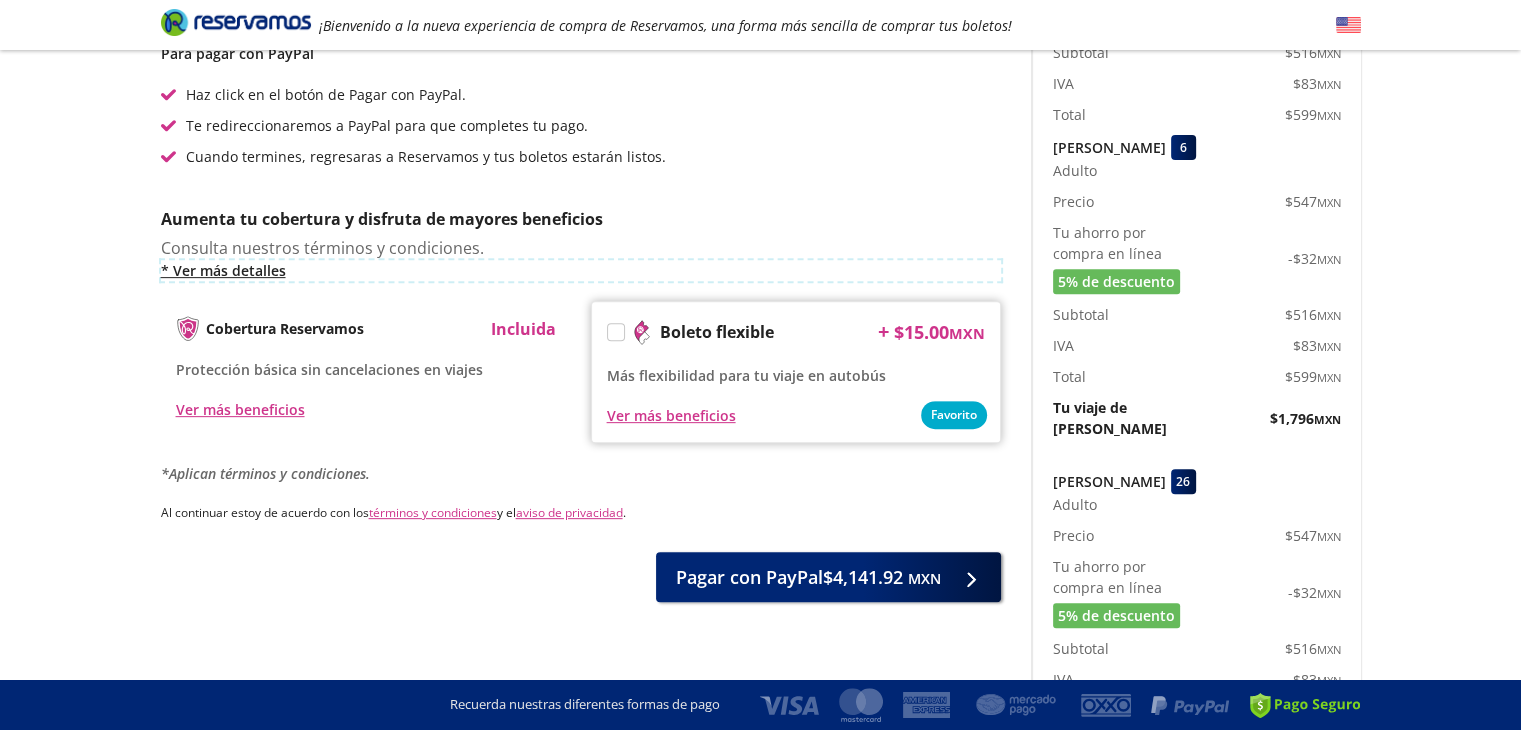 click on "* Ver más detalles" at bounding box center [581, 270] 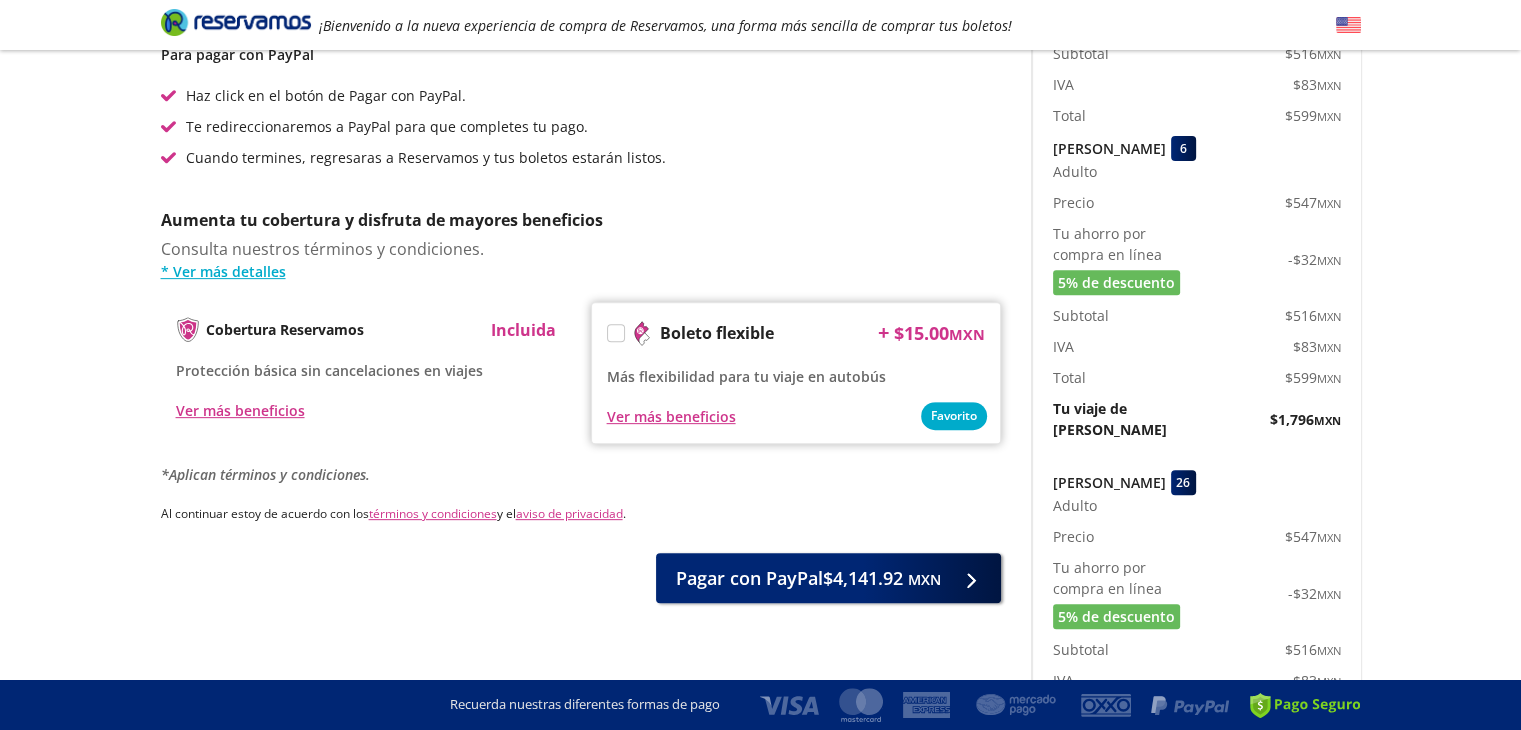 click at bounding box center [616, 333] 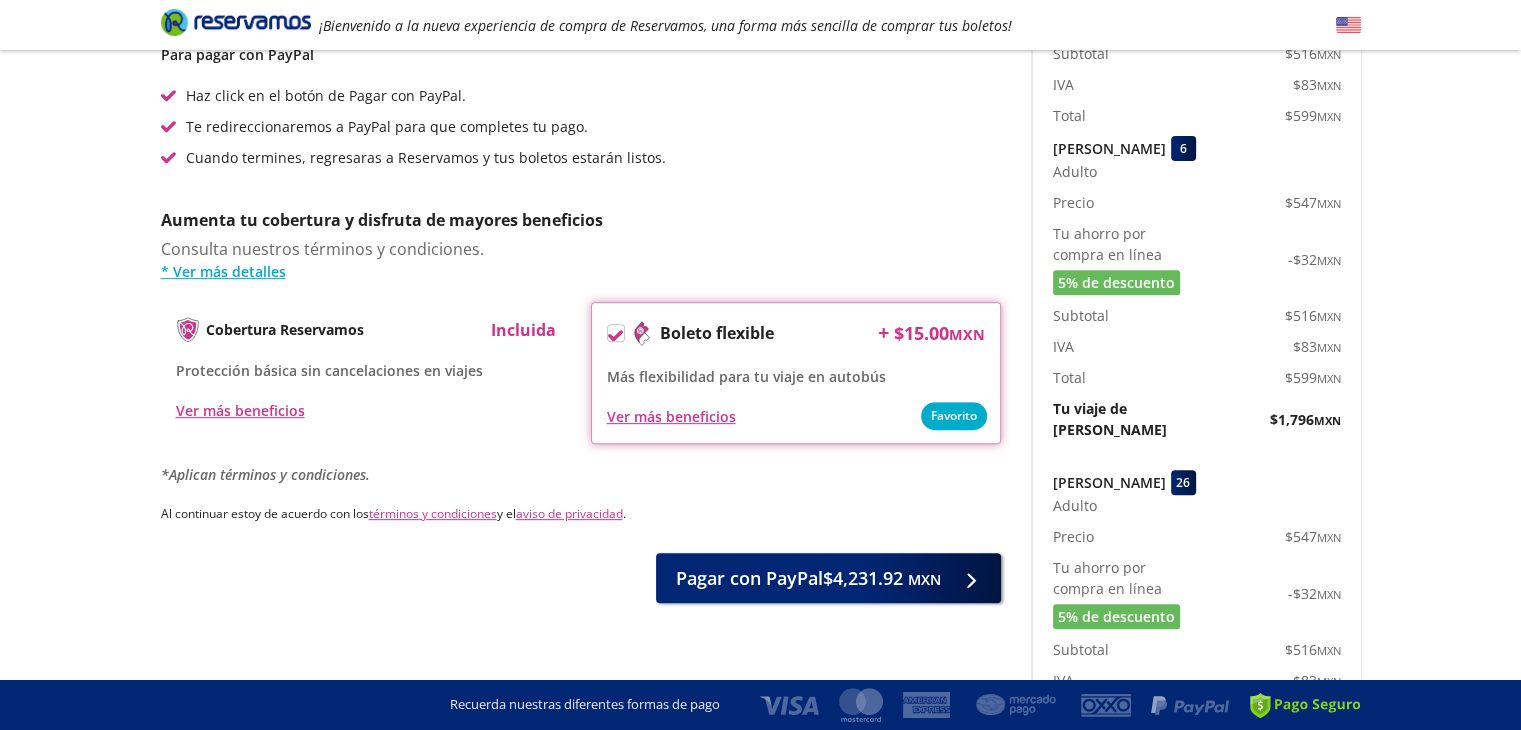 click 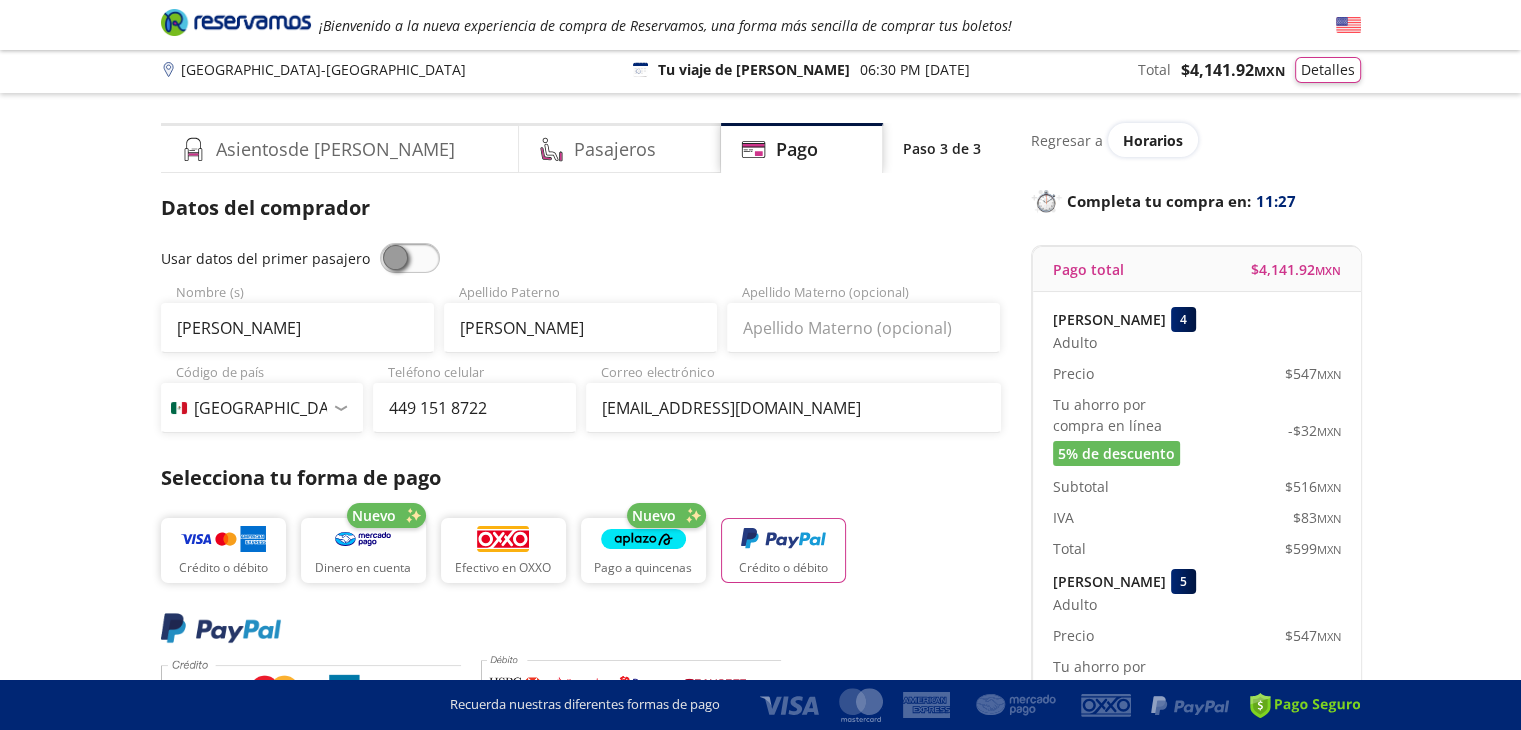 scroll, scrollTop: 0, scrollLeft: 0, axis: both 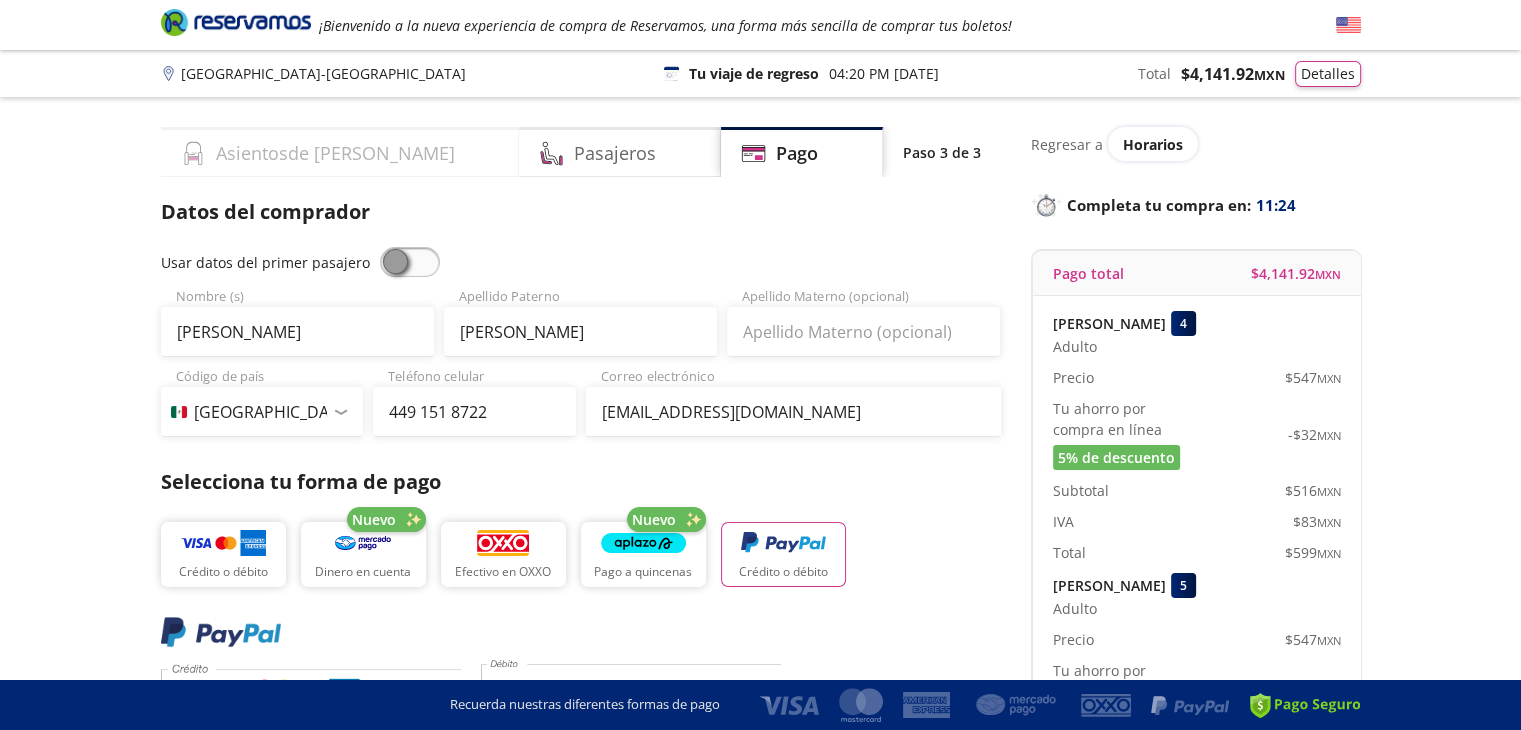 click on "Asientos  de Ida" at bounding box center [335, 153] 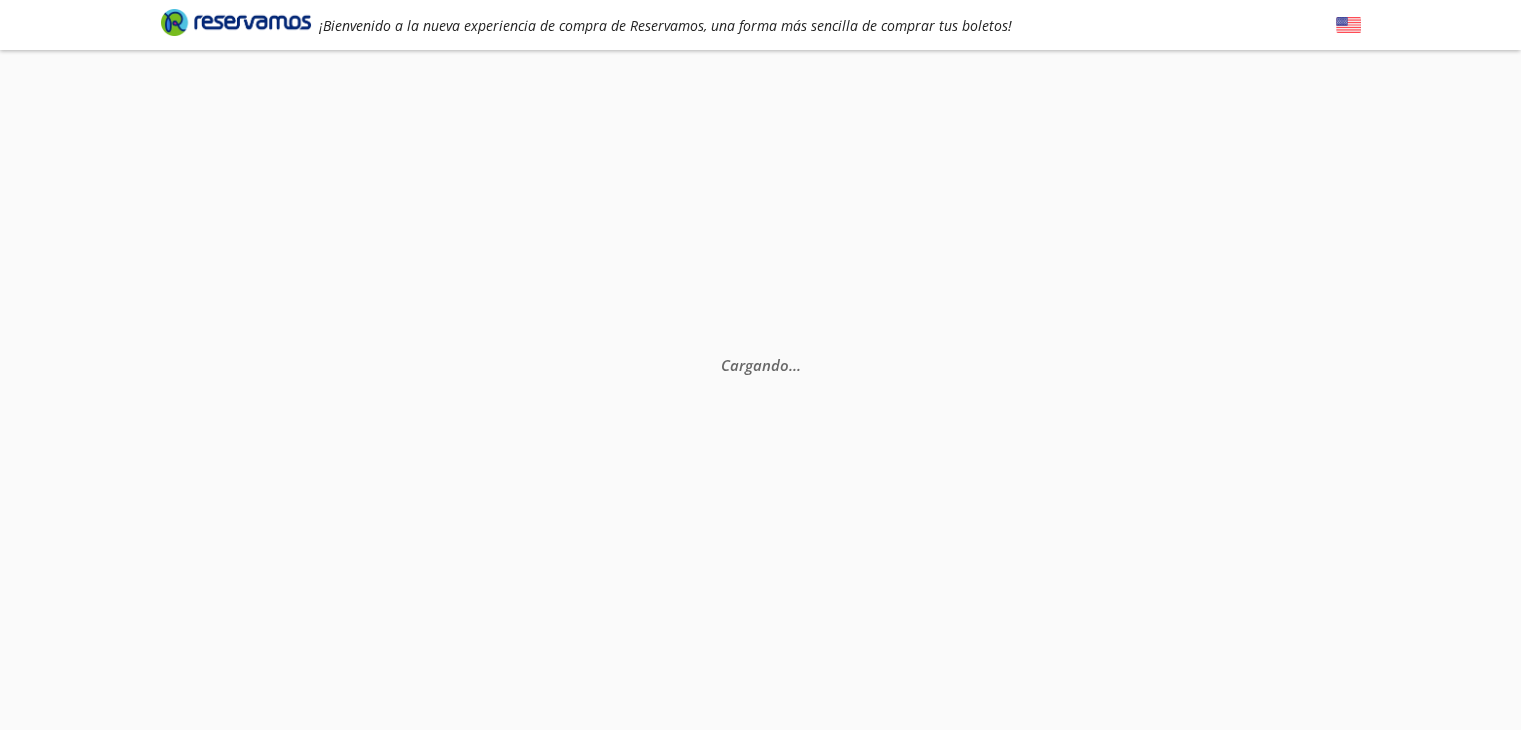 scroll, scrollTop: 130, scrollLeft: 0, axis: vertical 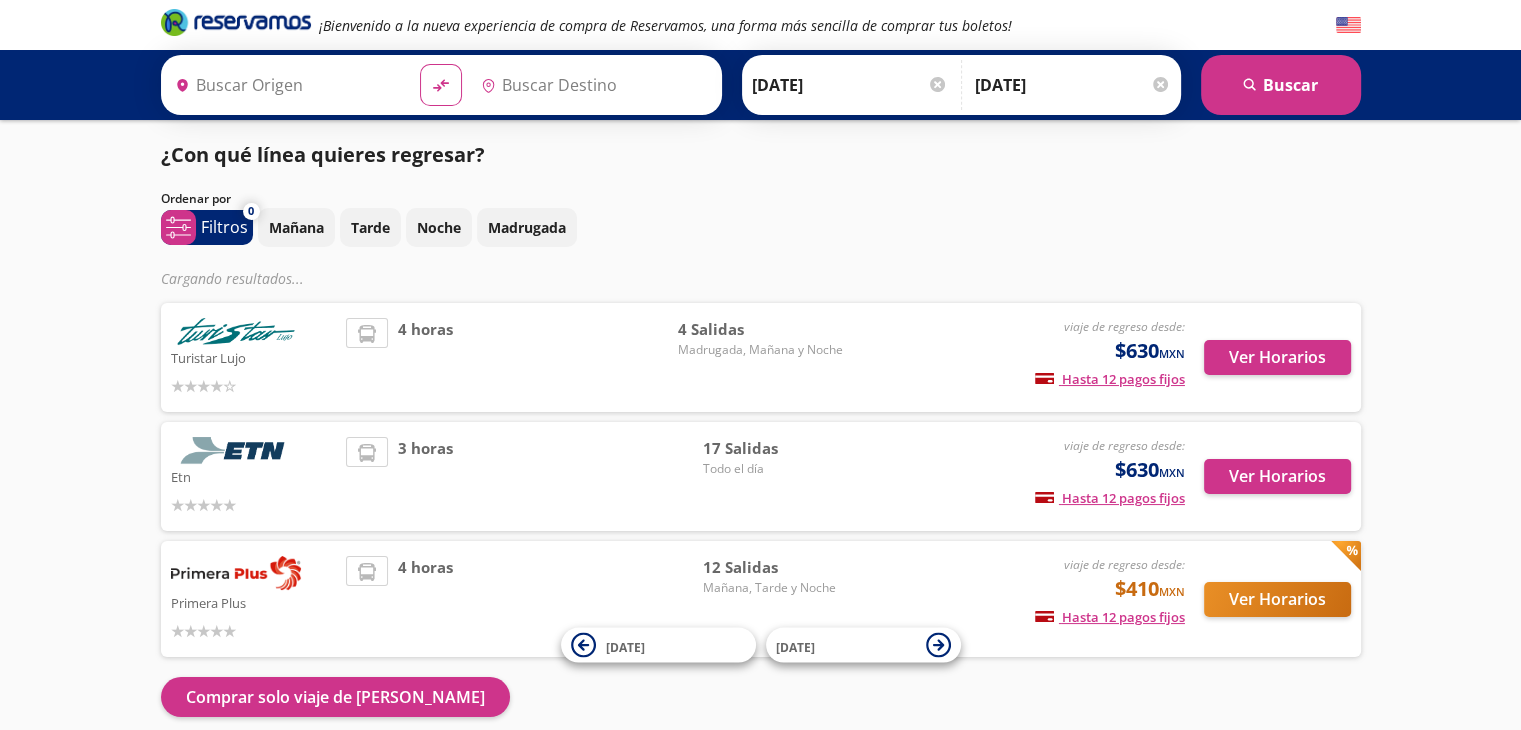 type on "[GEOGRAPHIC_DATA], [GEOGRAPHIC_DATA]" 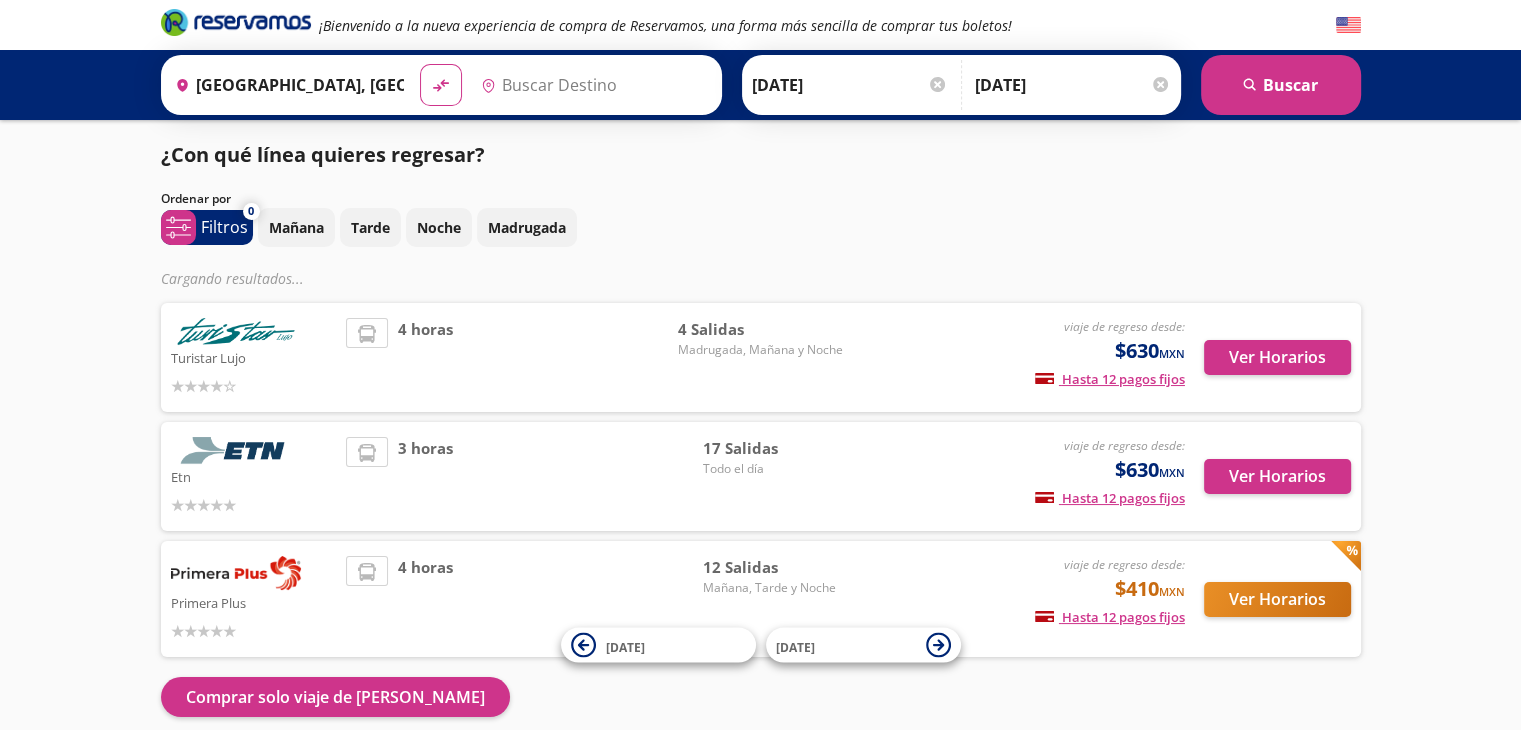 type on "[GEOGRAPHIC_DATA], [GEOGRAPHIC_DATA]" 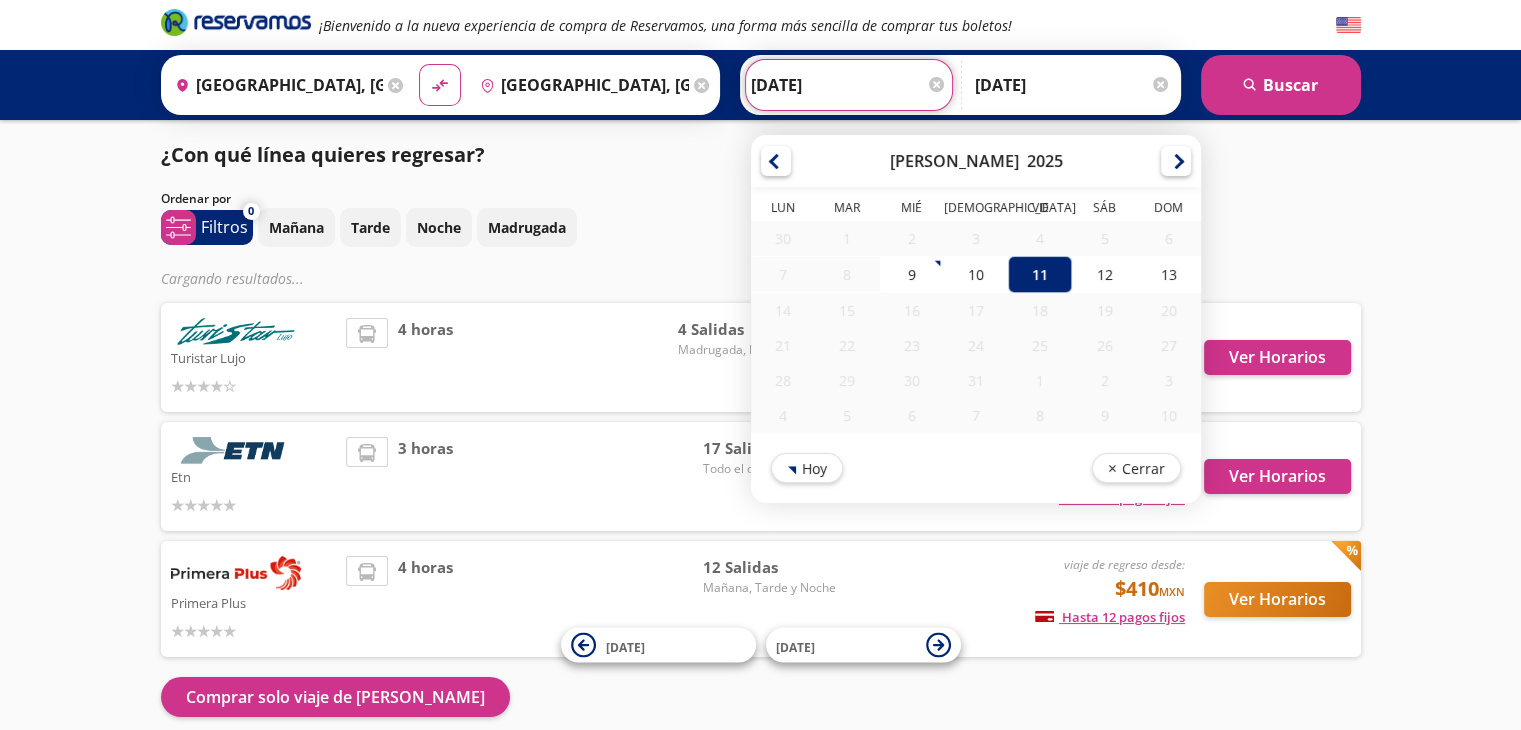 click on "[DATE]" at bounding box center (849, 85) 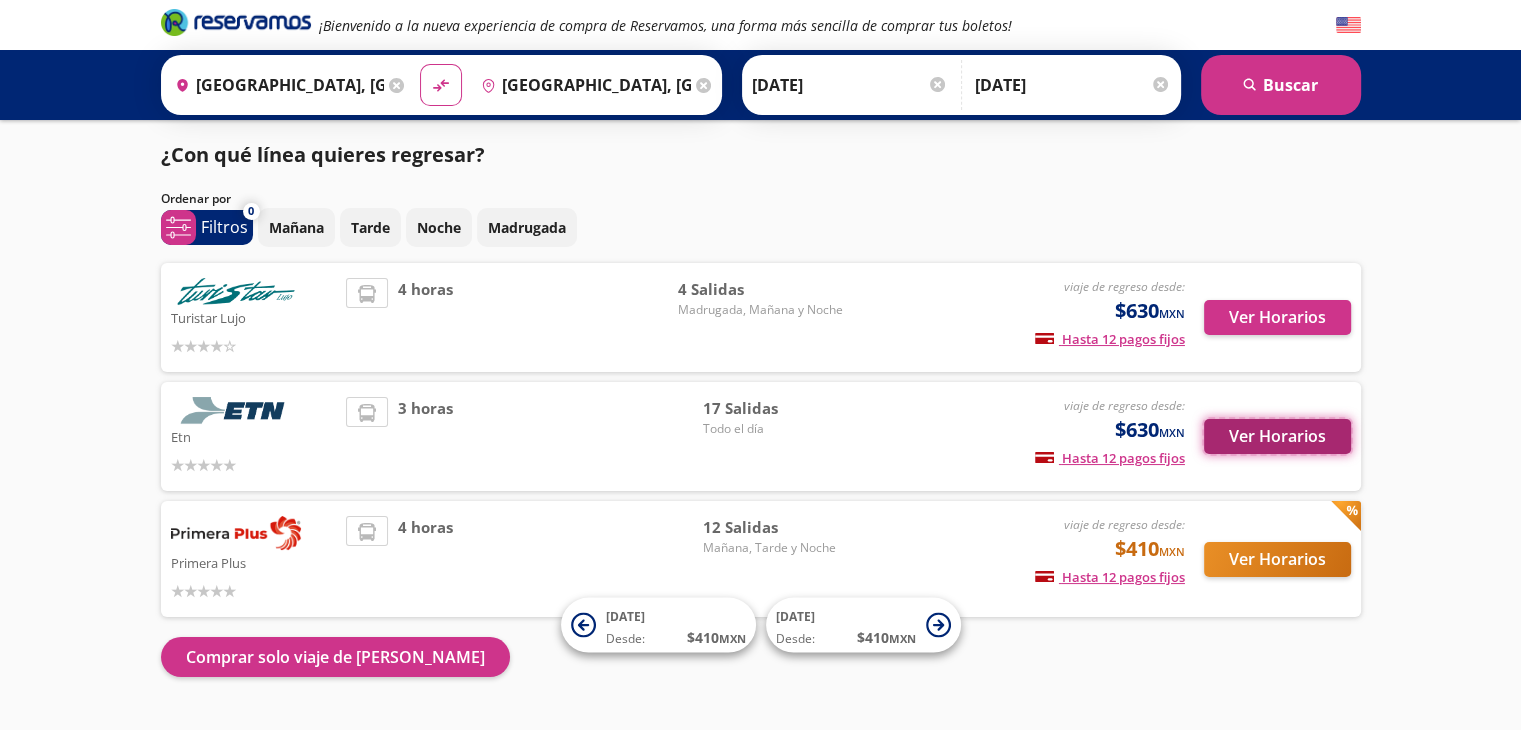 click on "Ver Horarios" at bounding box center (1277, 436) 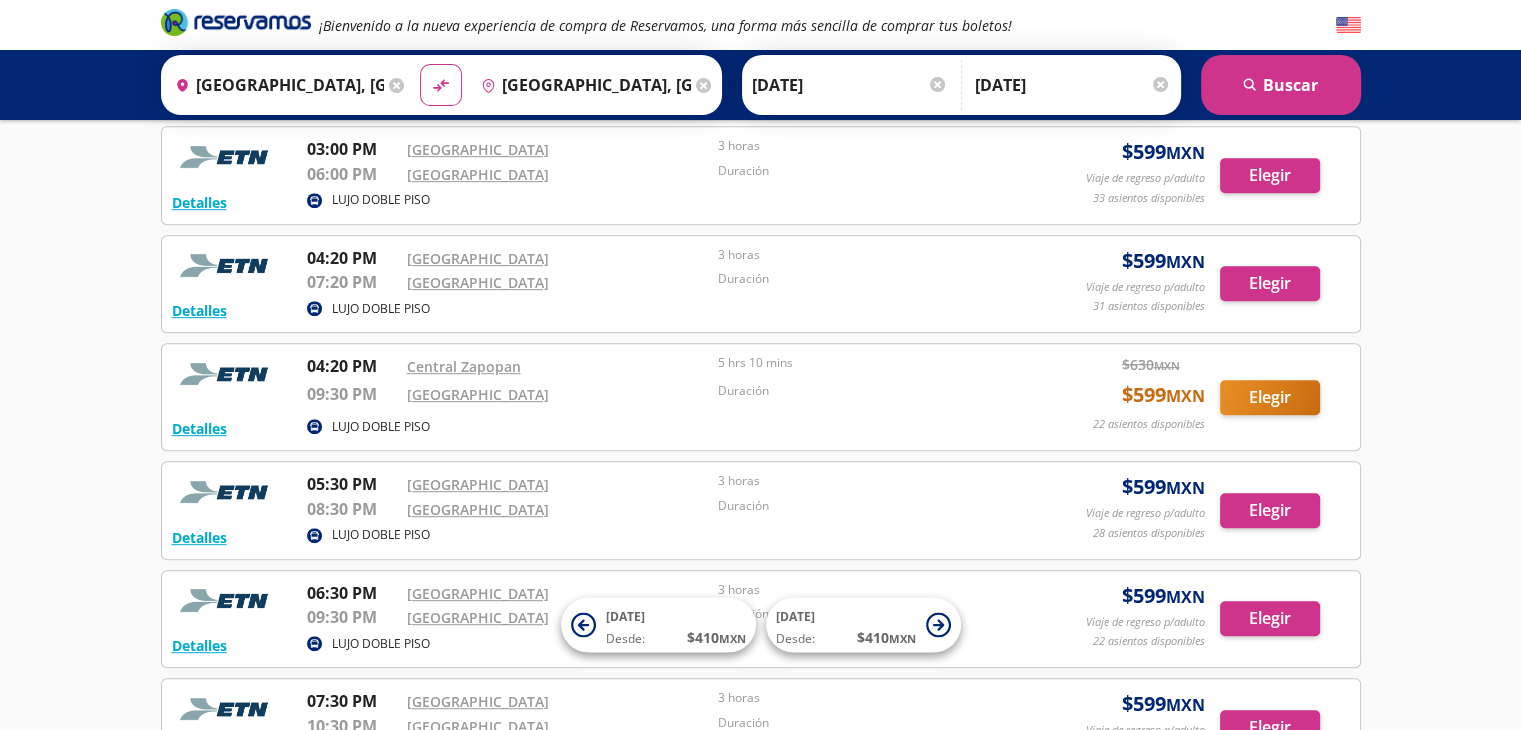 scroll, scrollTop: 1000, scrollLeft: 0, axis: vertical 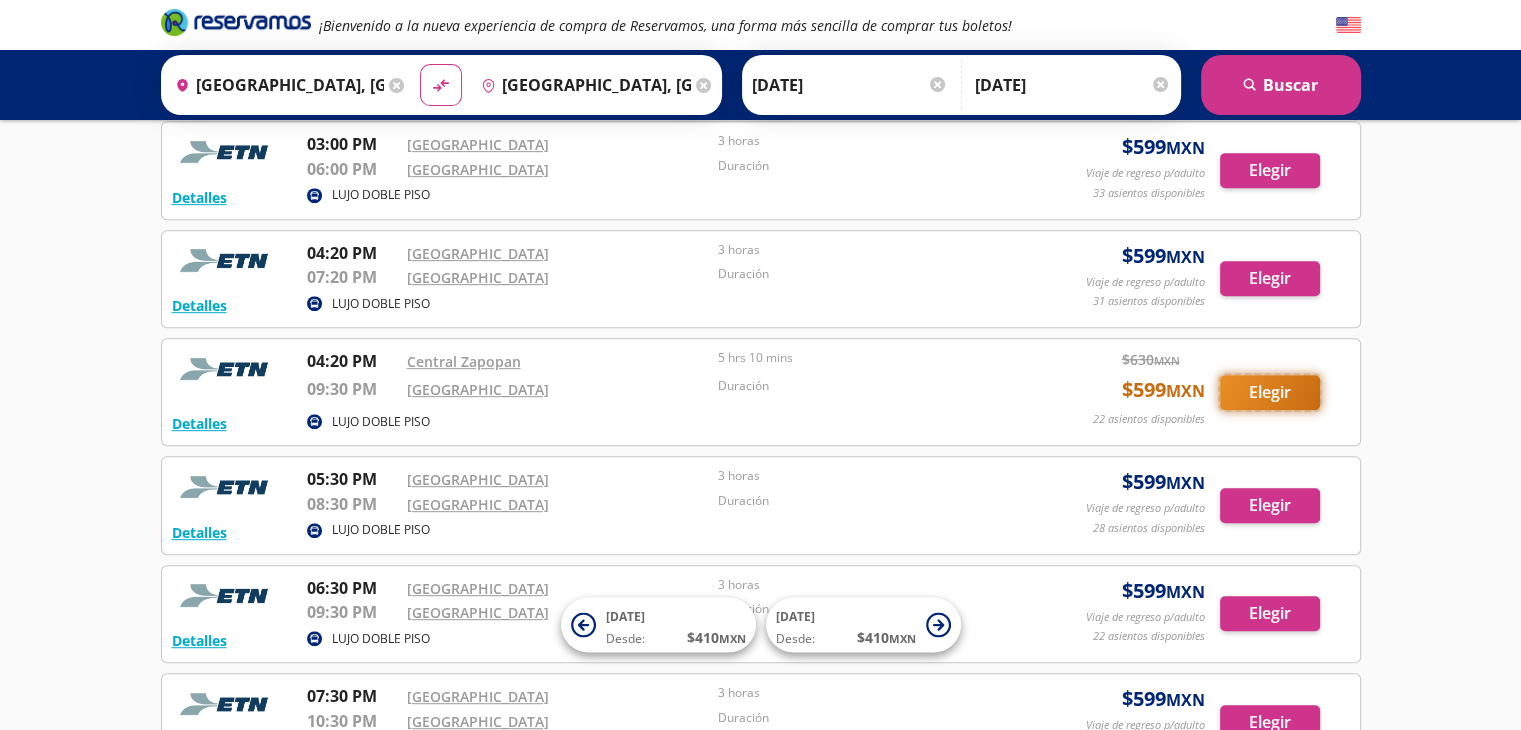 click on "Elegir" at bounding box center (1270, 392) 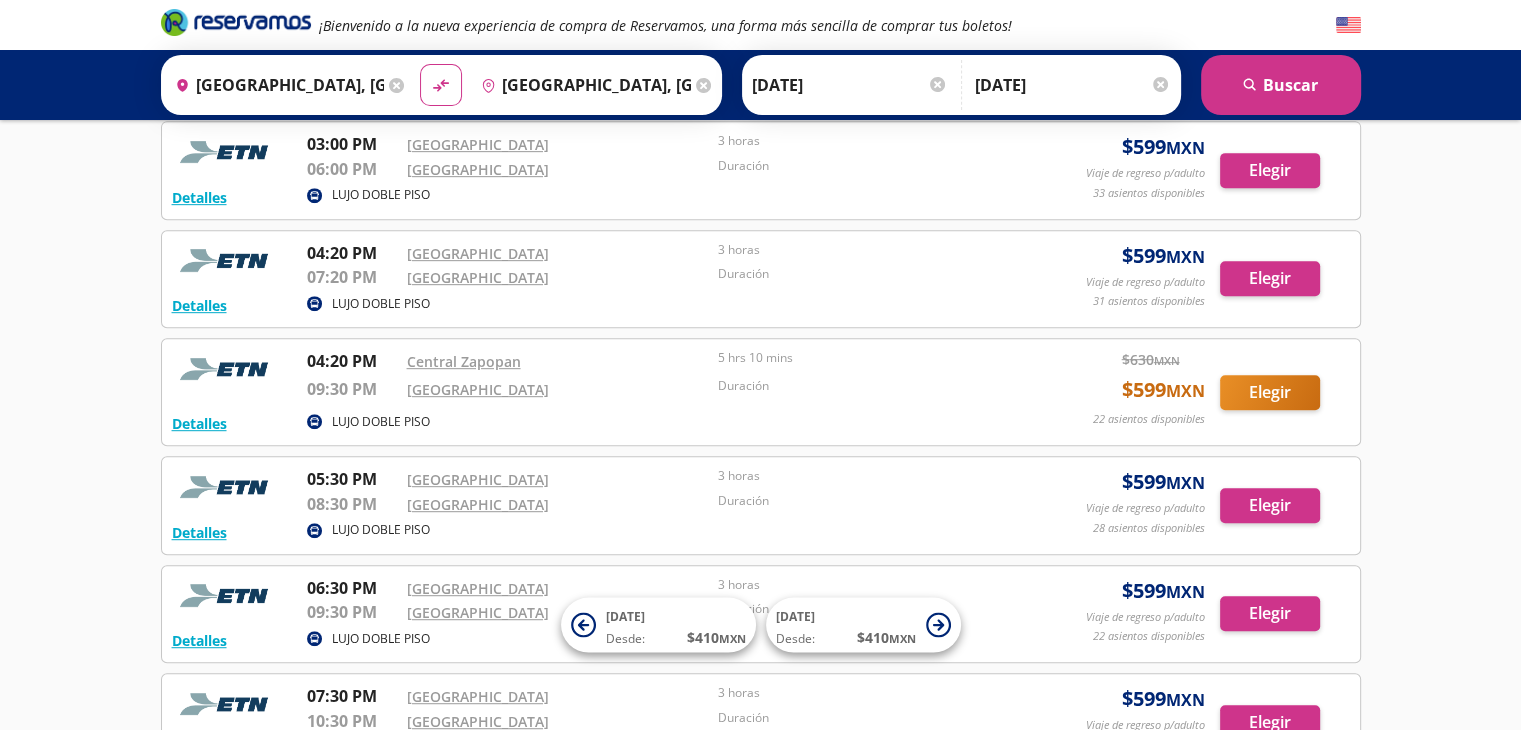 scroll, scrollTop: 0, scrollLeft: 0, axis: both 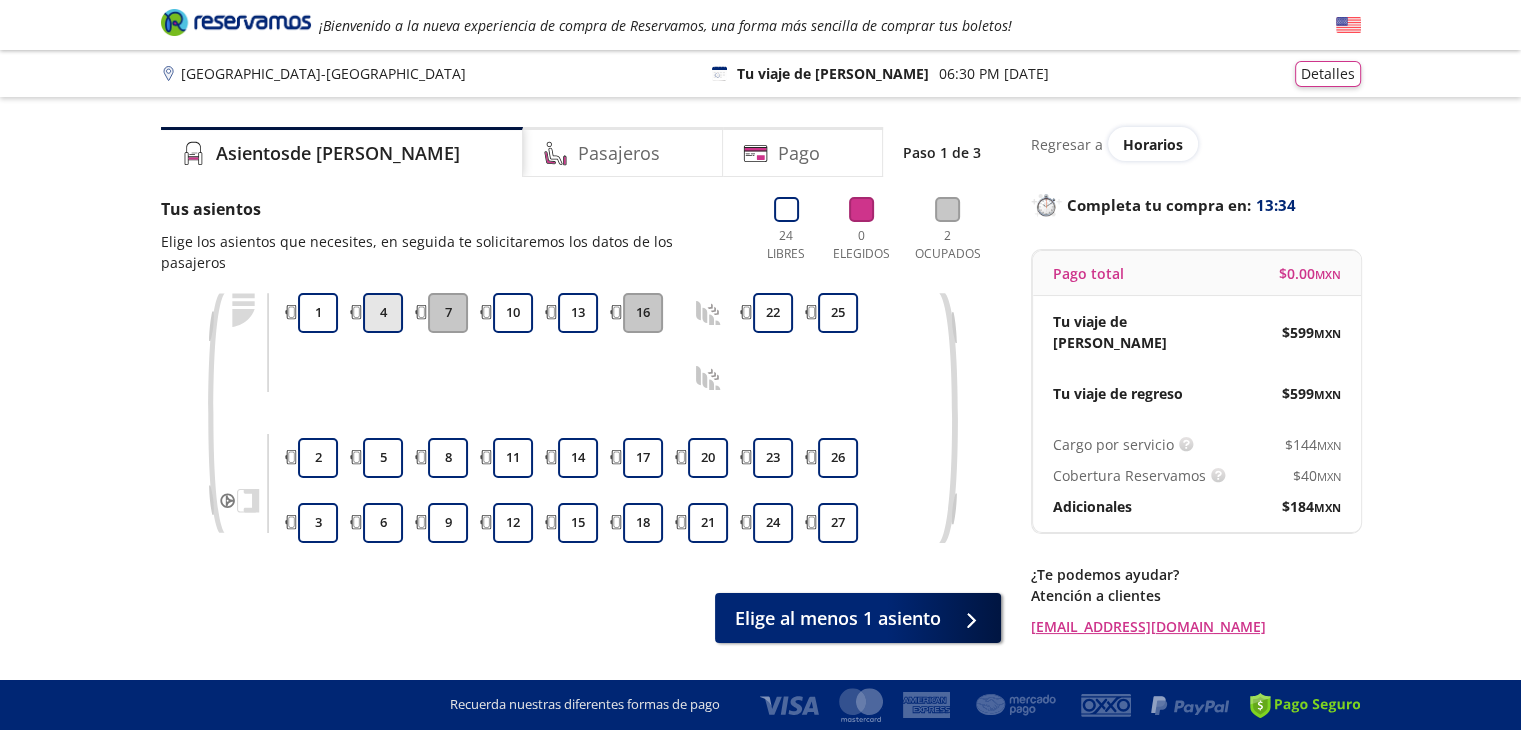 click on "4" at bounding box center (383, 313) 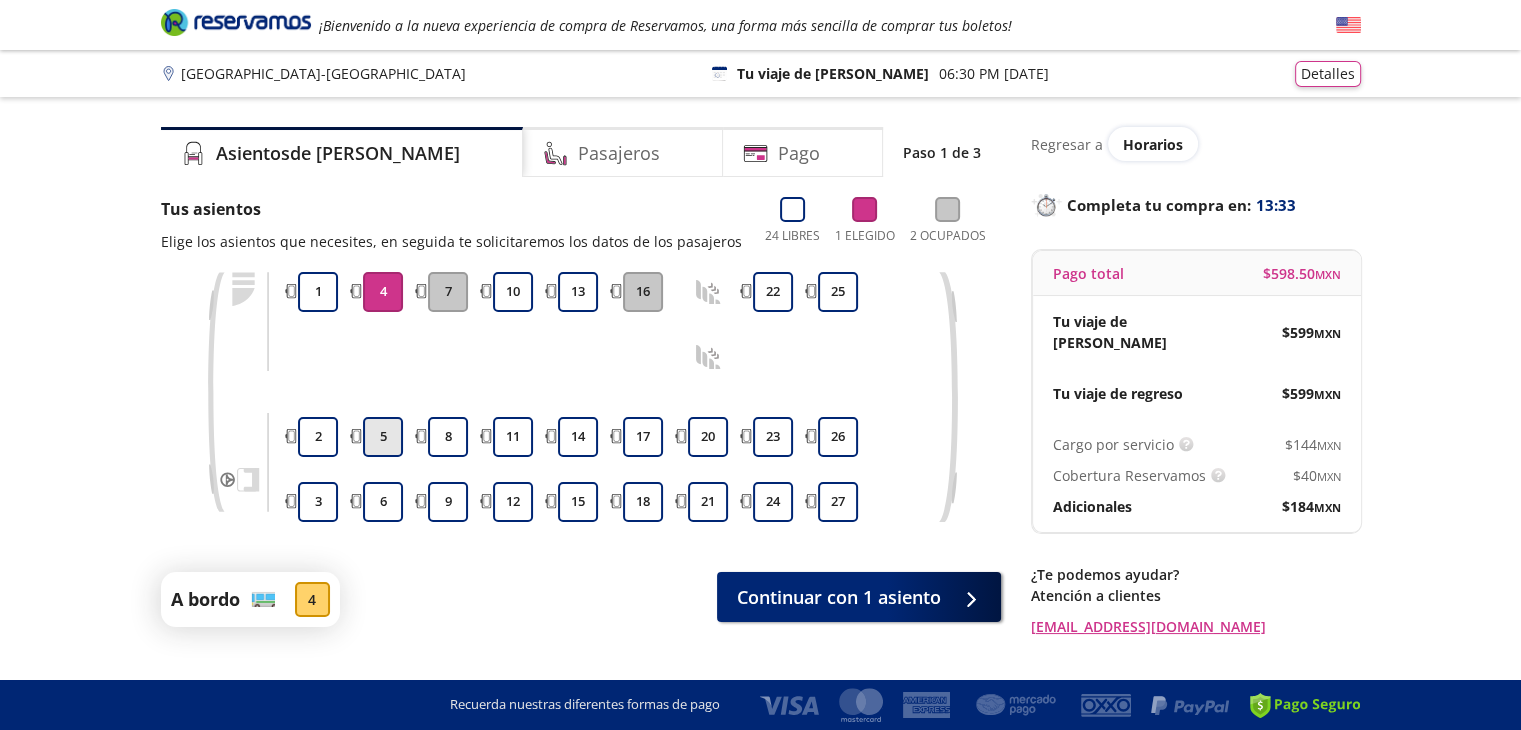 click on "5" at bounding box center [383, 437] 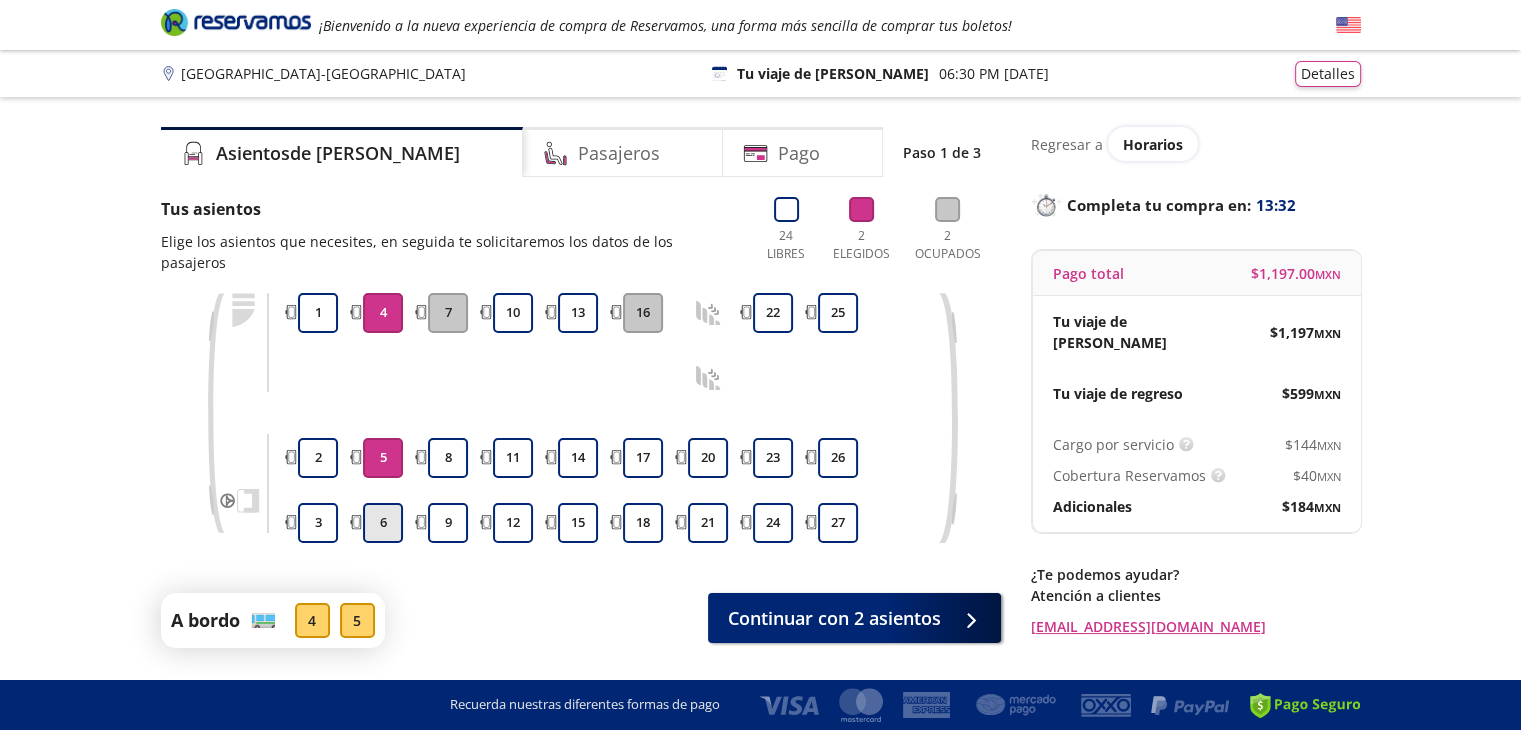 click on "6" at bounding box center (383, 523) 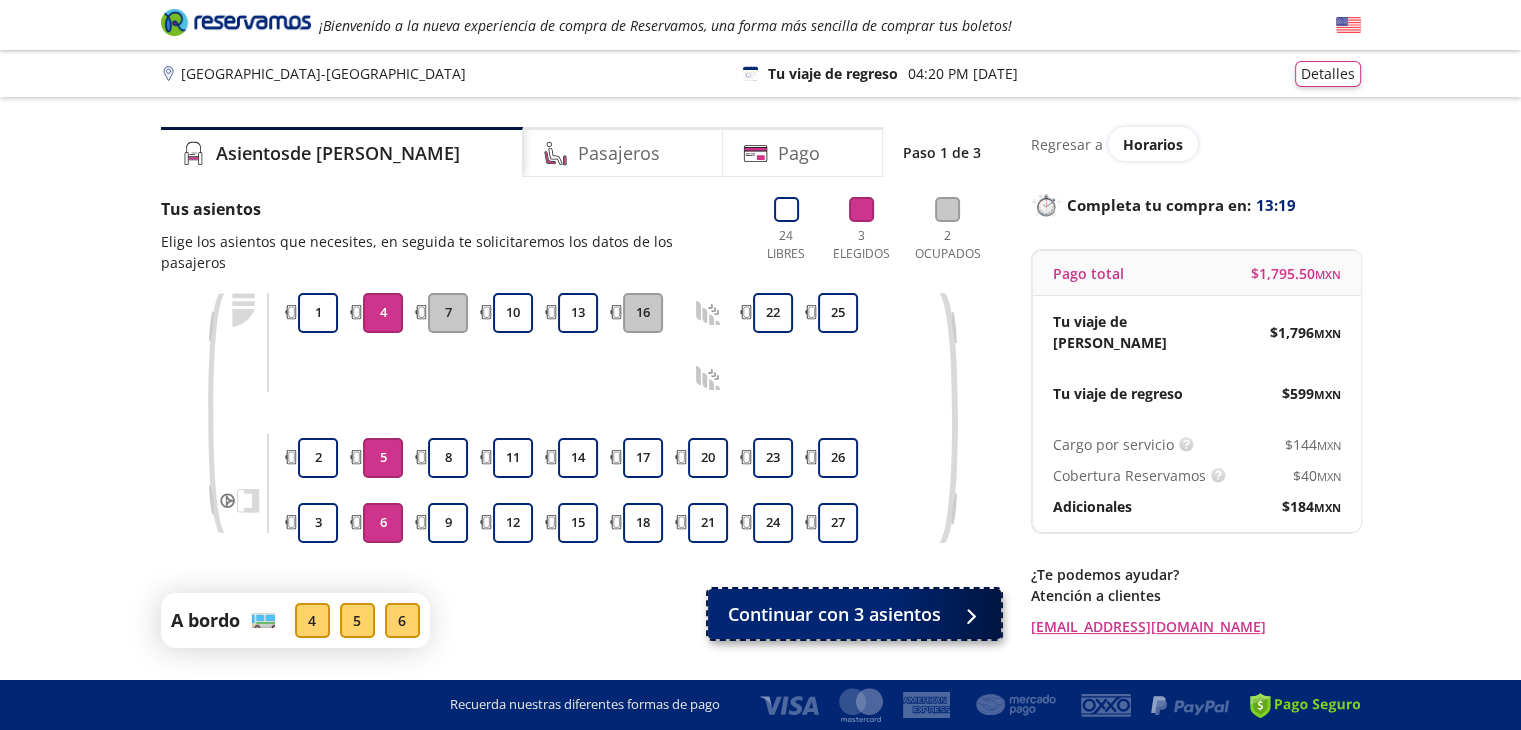 click on "Continuar con 3 asientos" at bounding box center (834, 614) 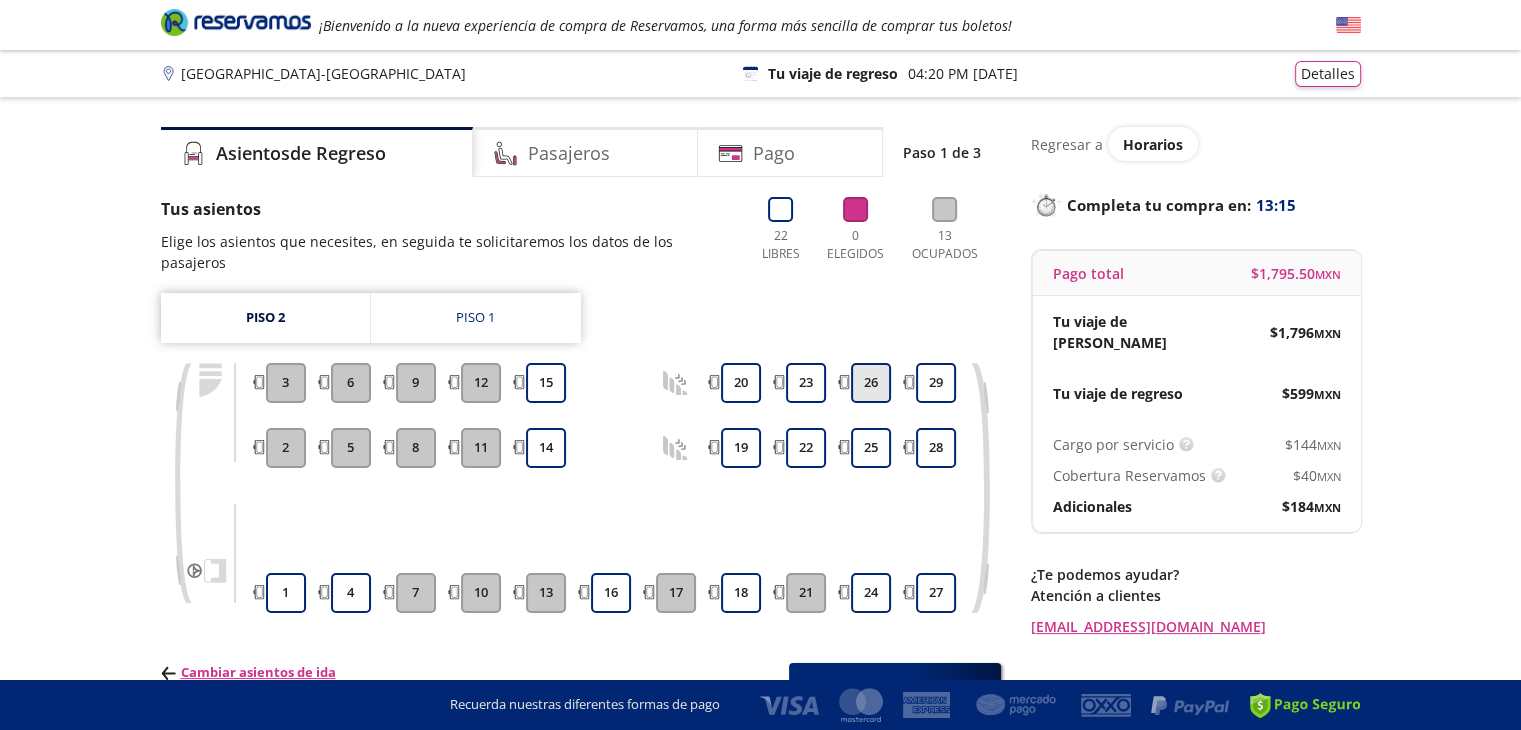 click on "26" at bounding box center (871, 383) 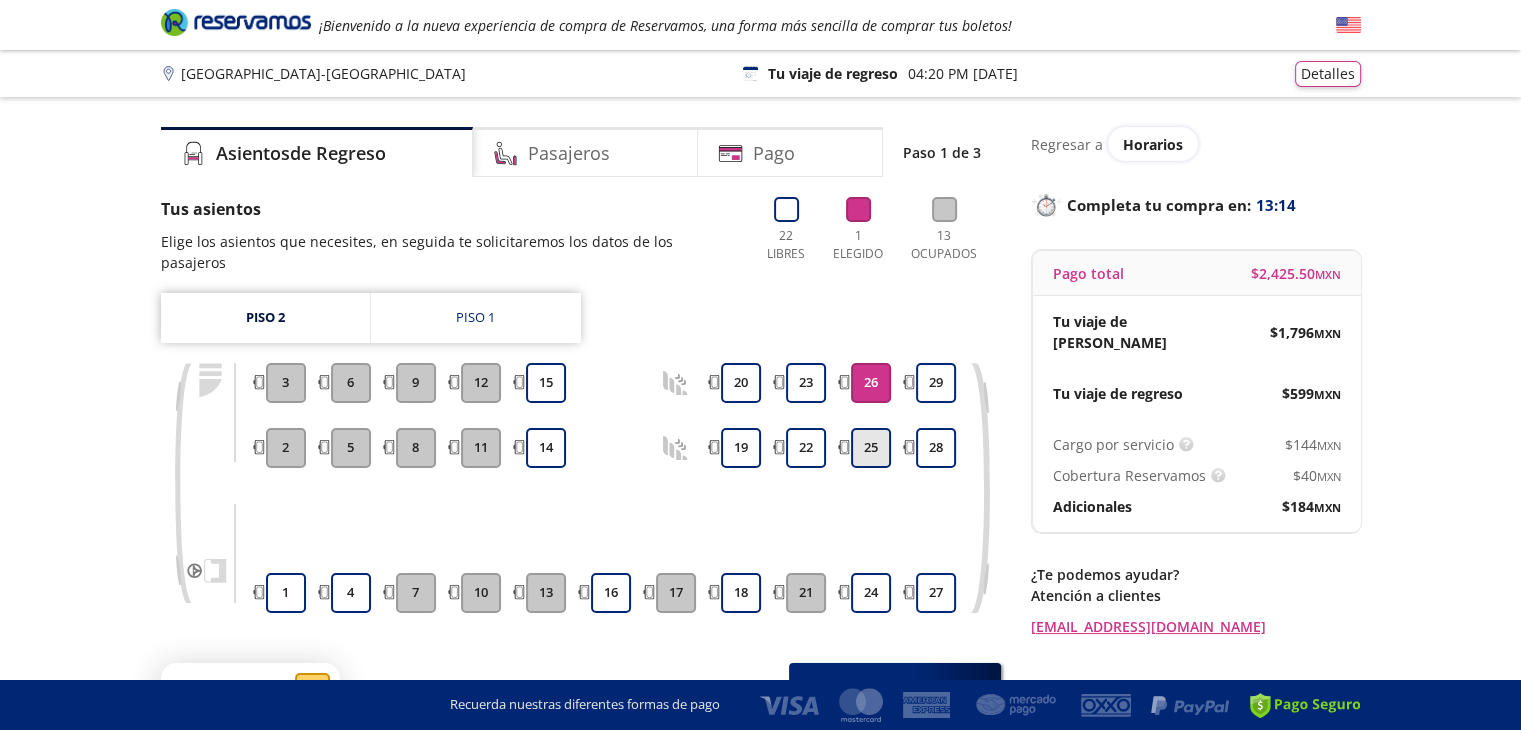 click on "25" at bounding box center (871, 448) 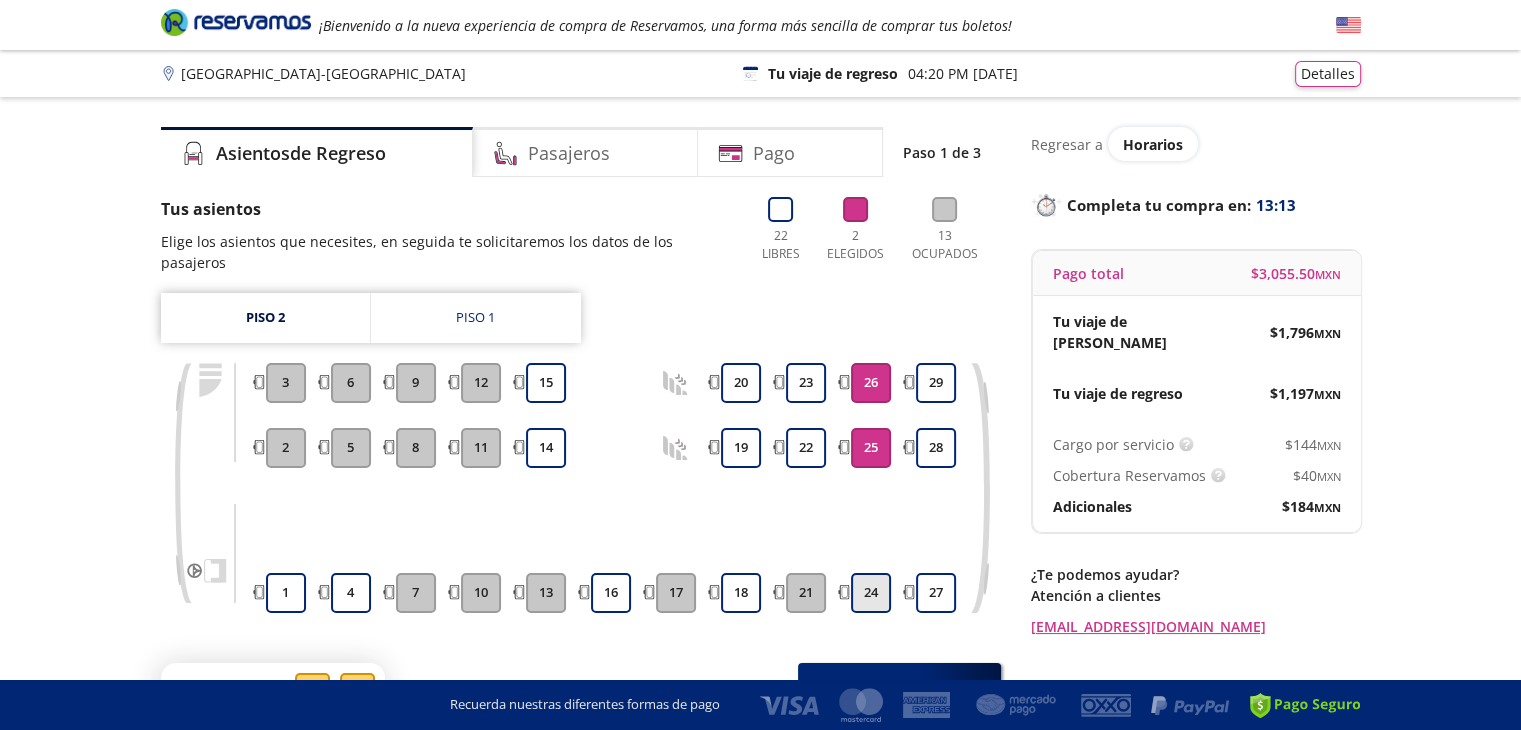 click on "24" at bounding box center (871, 593) 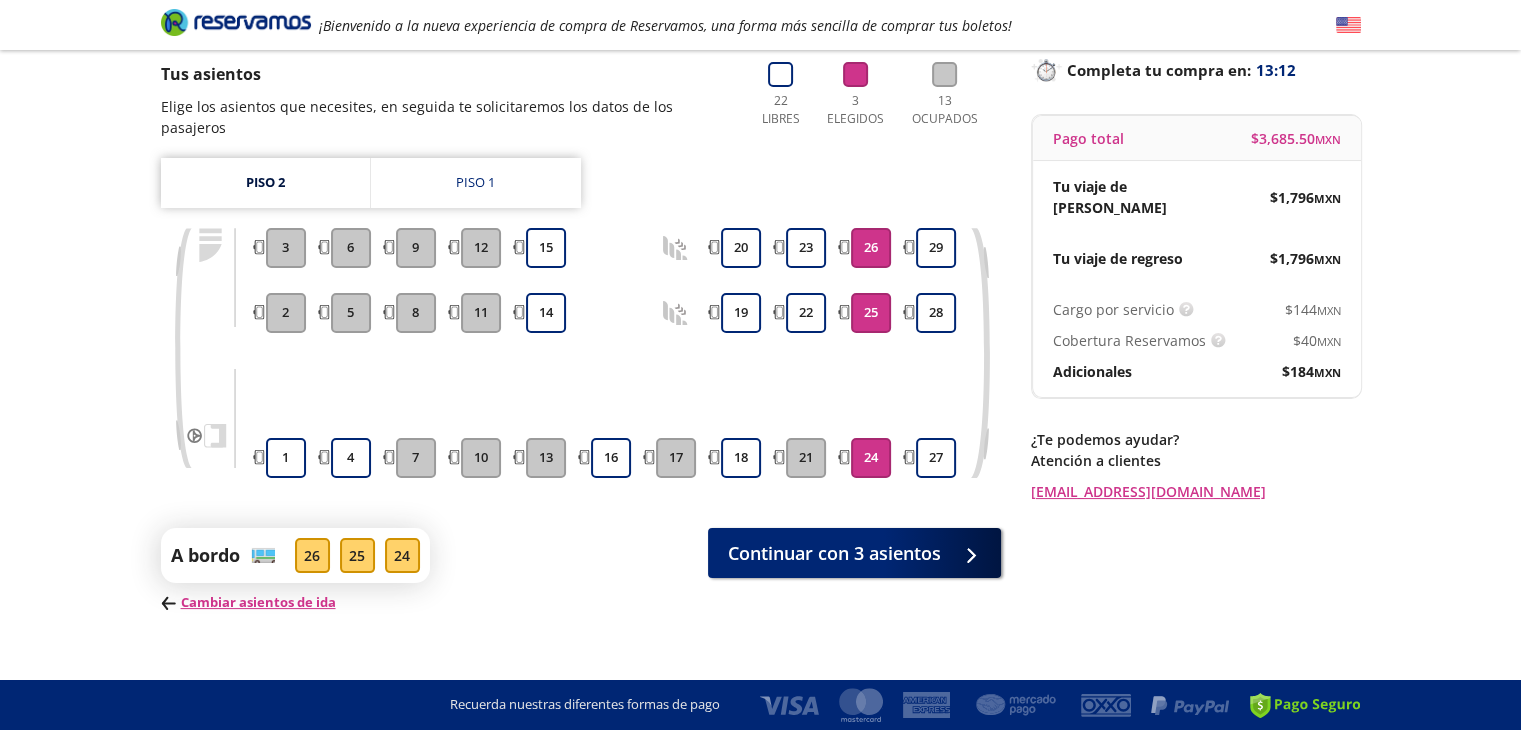 scroll, scrollTop: 136, scrollLeft: 0, axis: vertical 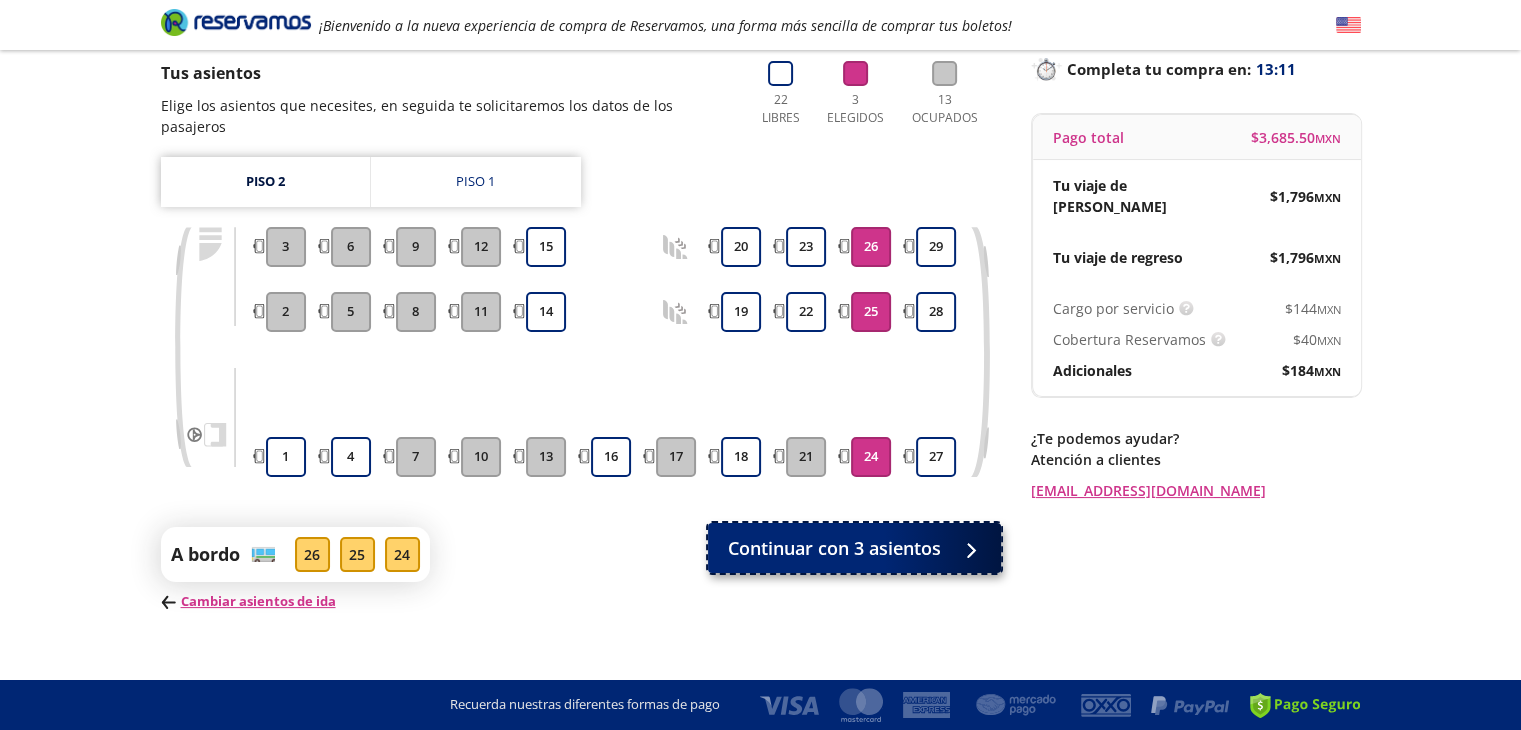 click on "Continuar con 3 asientos" at bounding box center (834, 548) 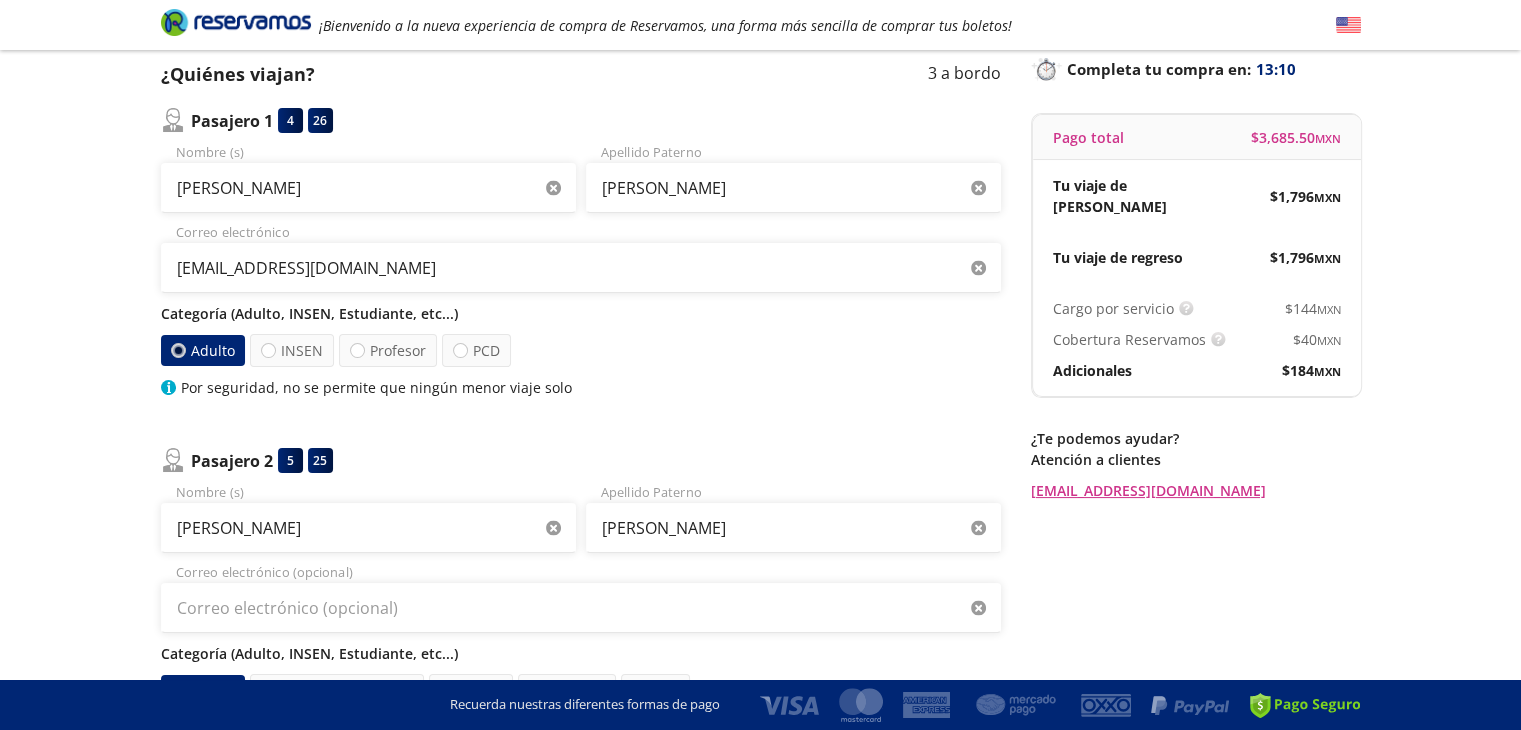 scroll, scrollTop: 0, scrollLeft: 0, axis: both 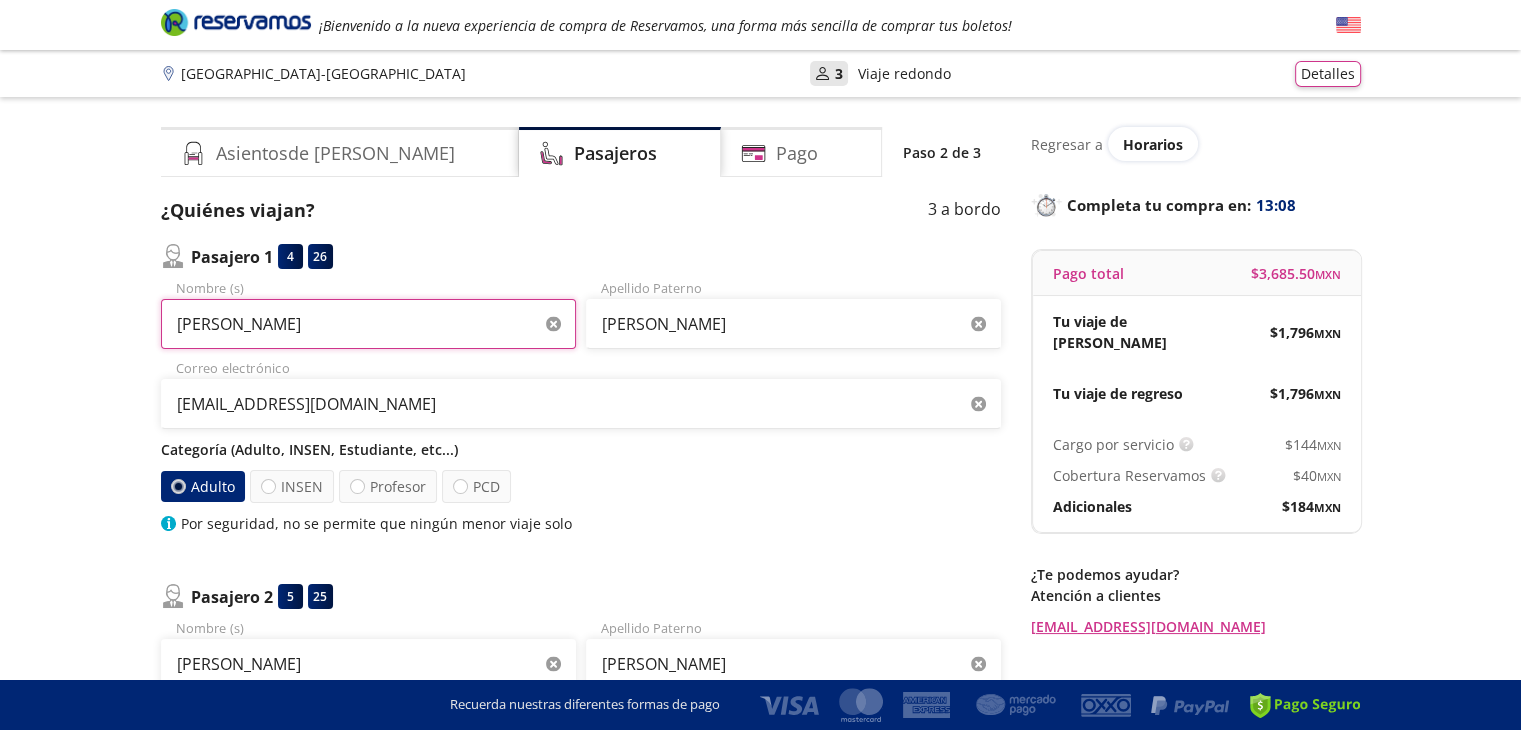 click on "Karla Guadalupe" at bounding box center [368, 324] 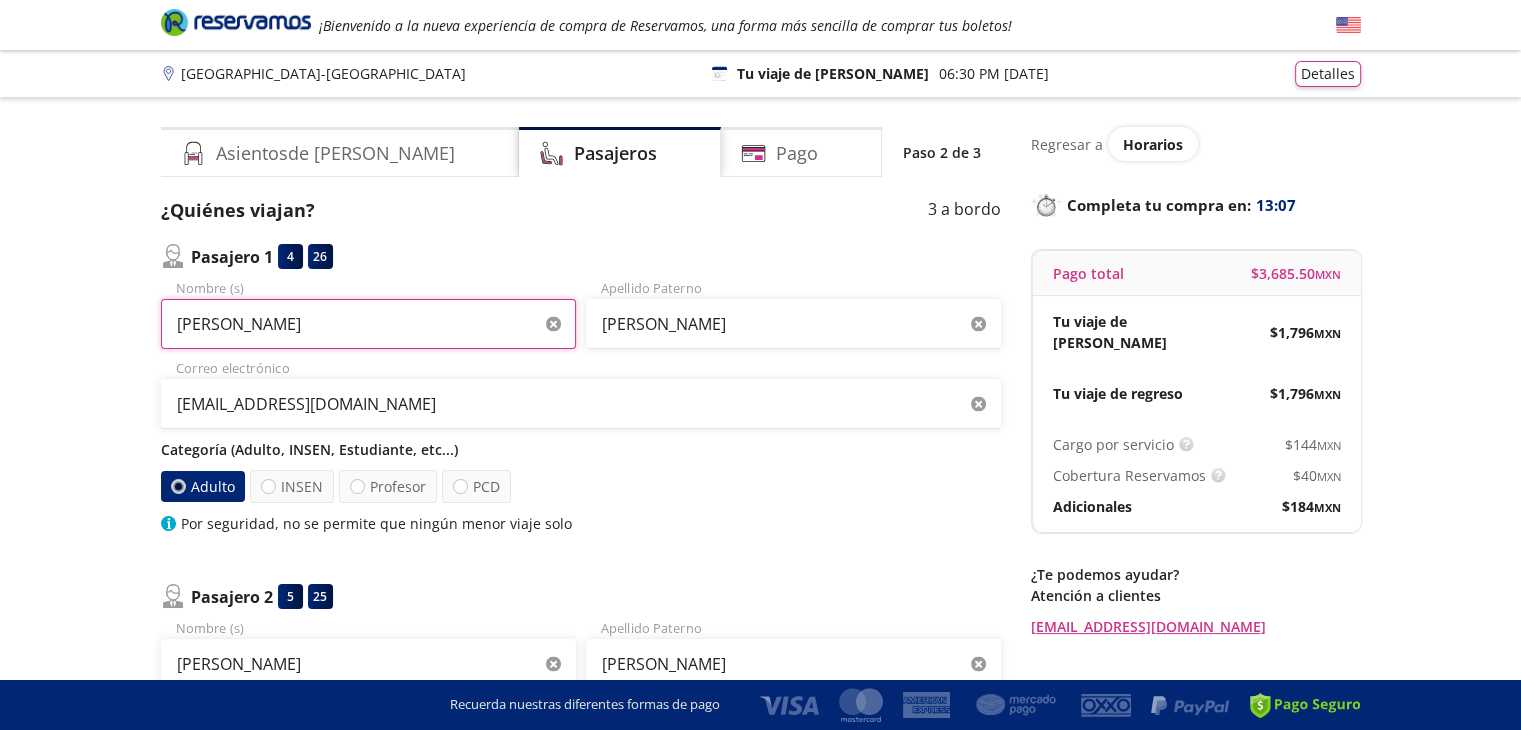 drag, startPoint x: 336, startPoint y: 324, endPoint x: 135, endPoint y: 344, distance: 201.99257 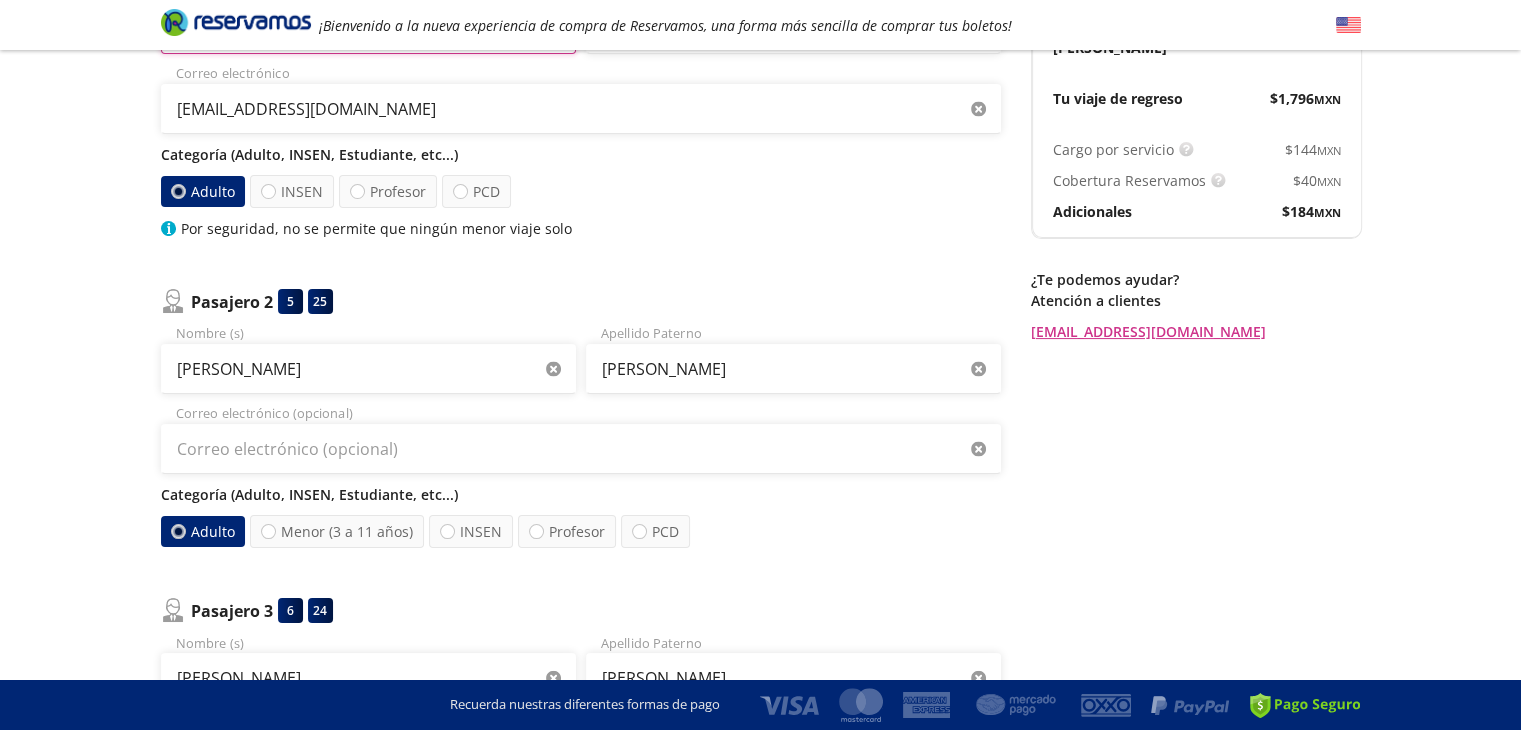scroll, scrollTop: 300, scrollLeft: 0, axis: vertical 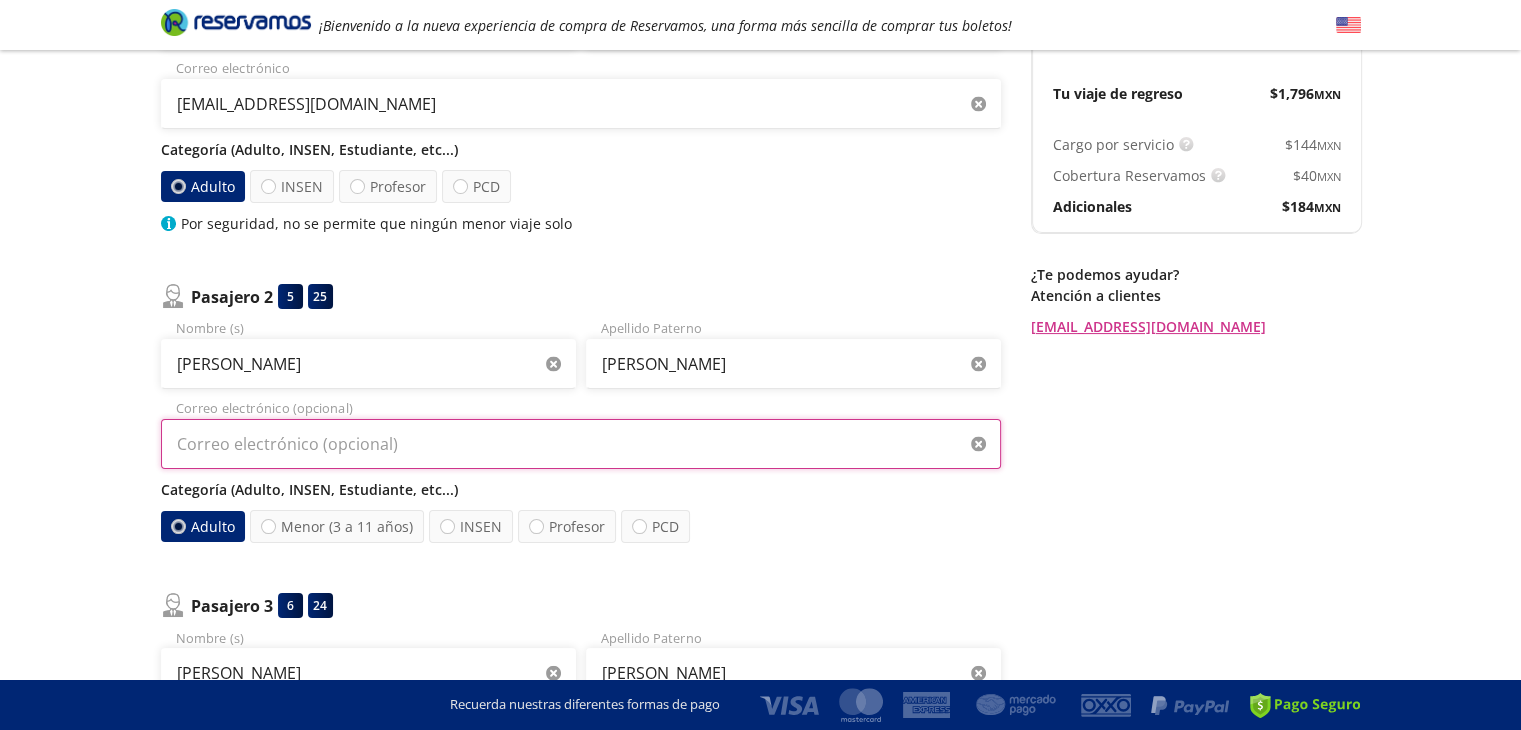 click on "Correo electrónico (opcional)" at bounding box center (581, 444) 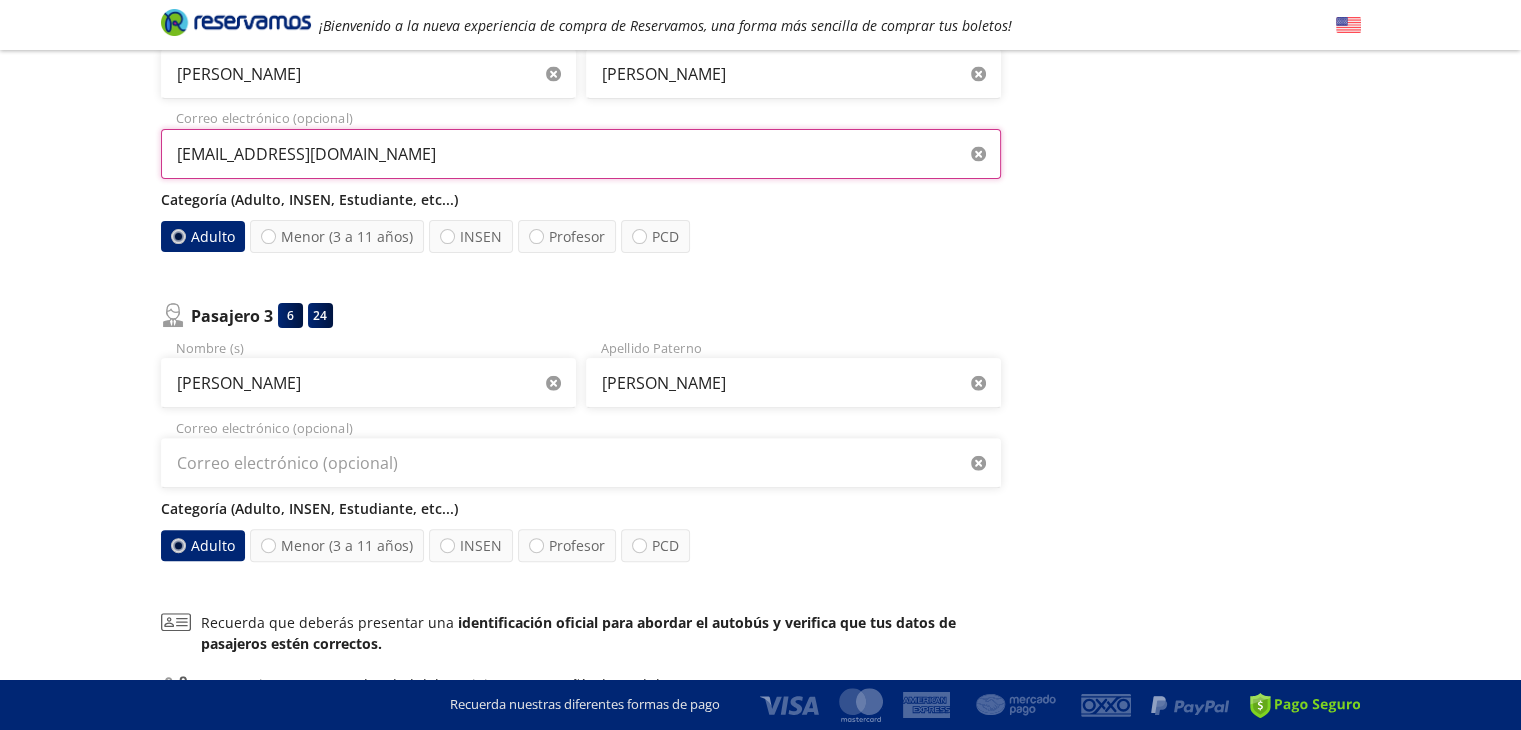 scroll, scrollTop: 600, scrollLeft: 0, axis: vertical 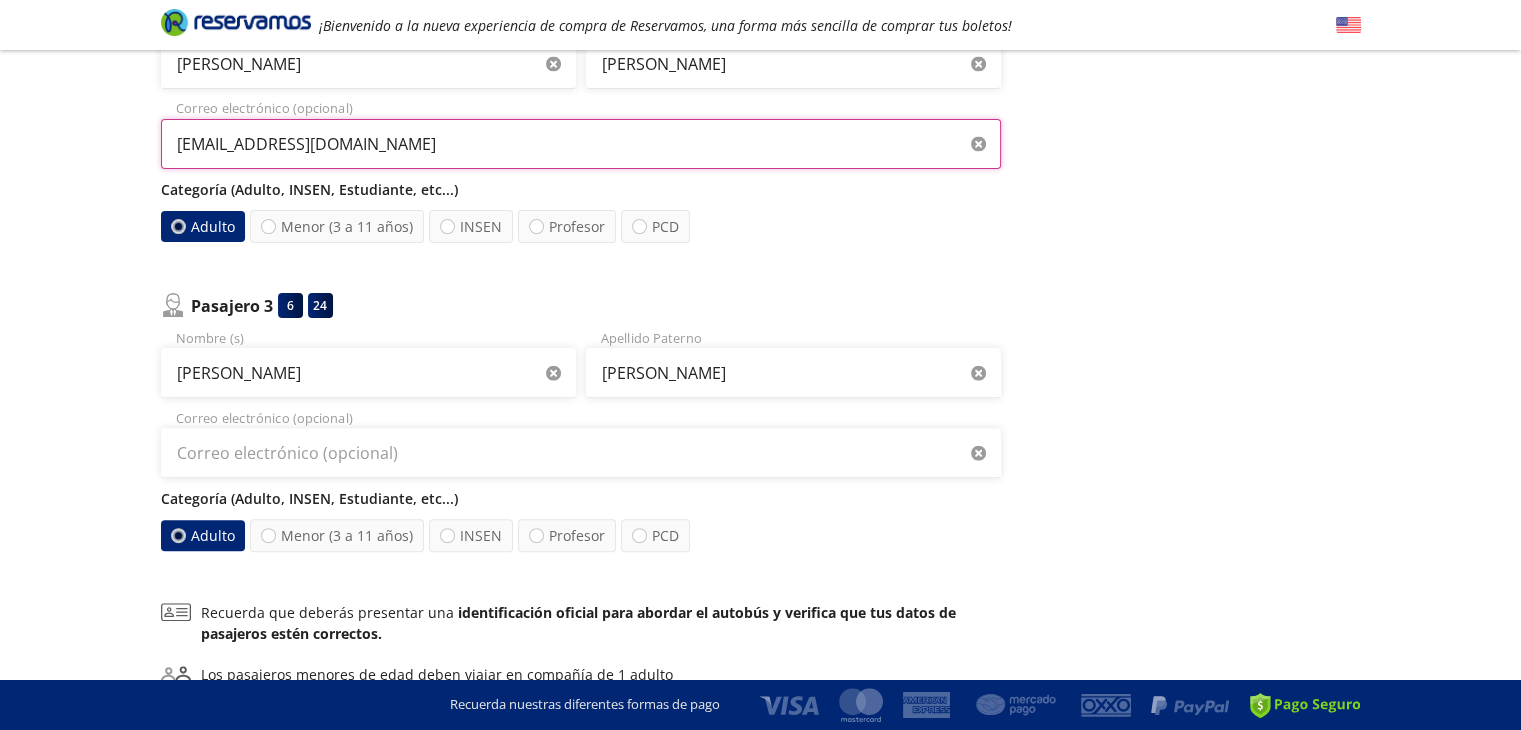 type on "karlawsaorish@gmail.com" 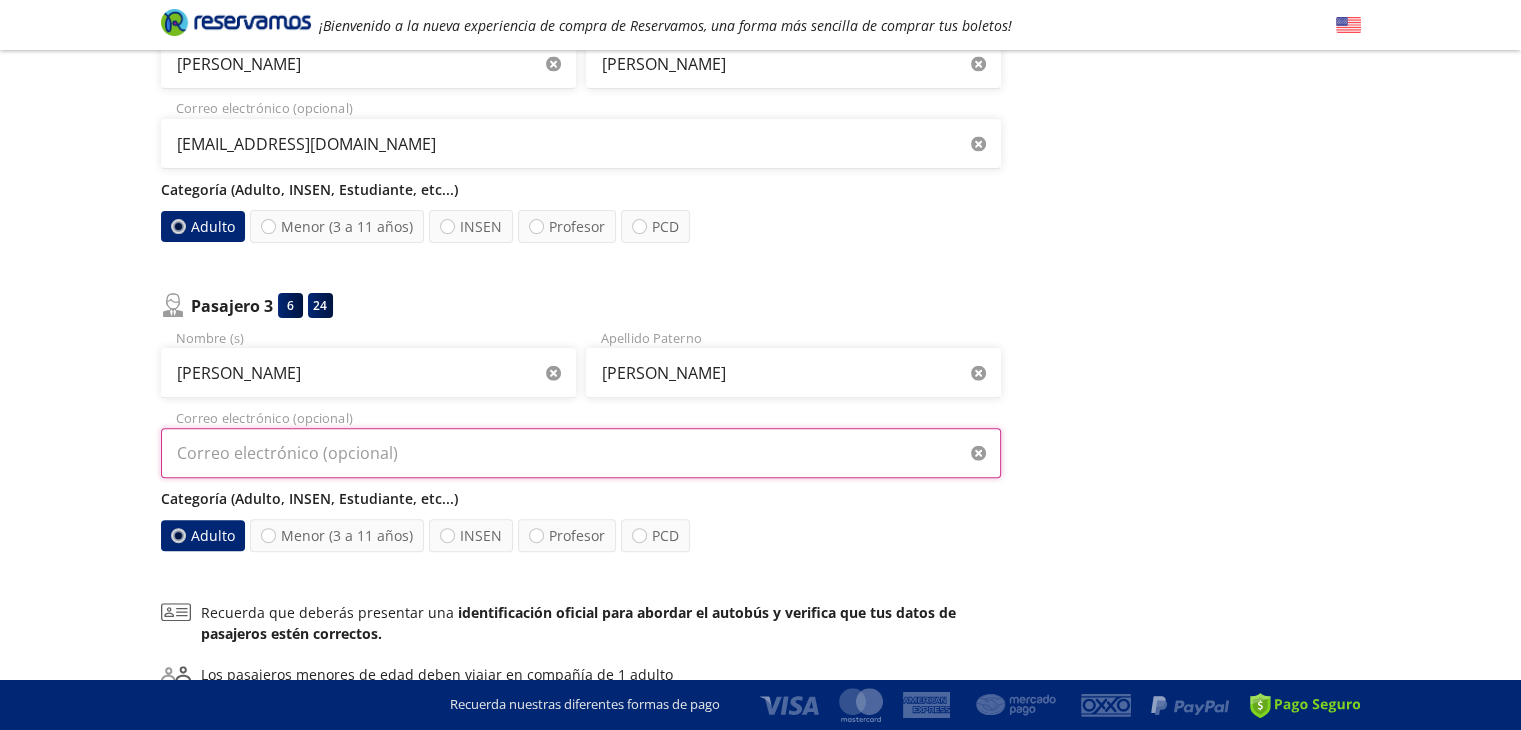 click on "Correo electrónico (opcional)" at bounding box center [581, 453] 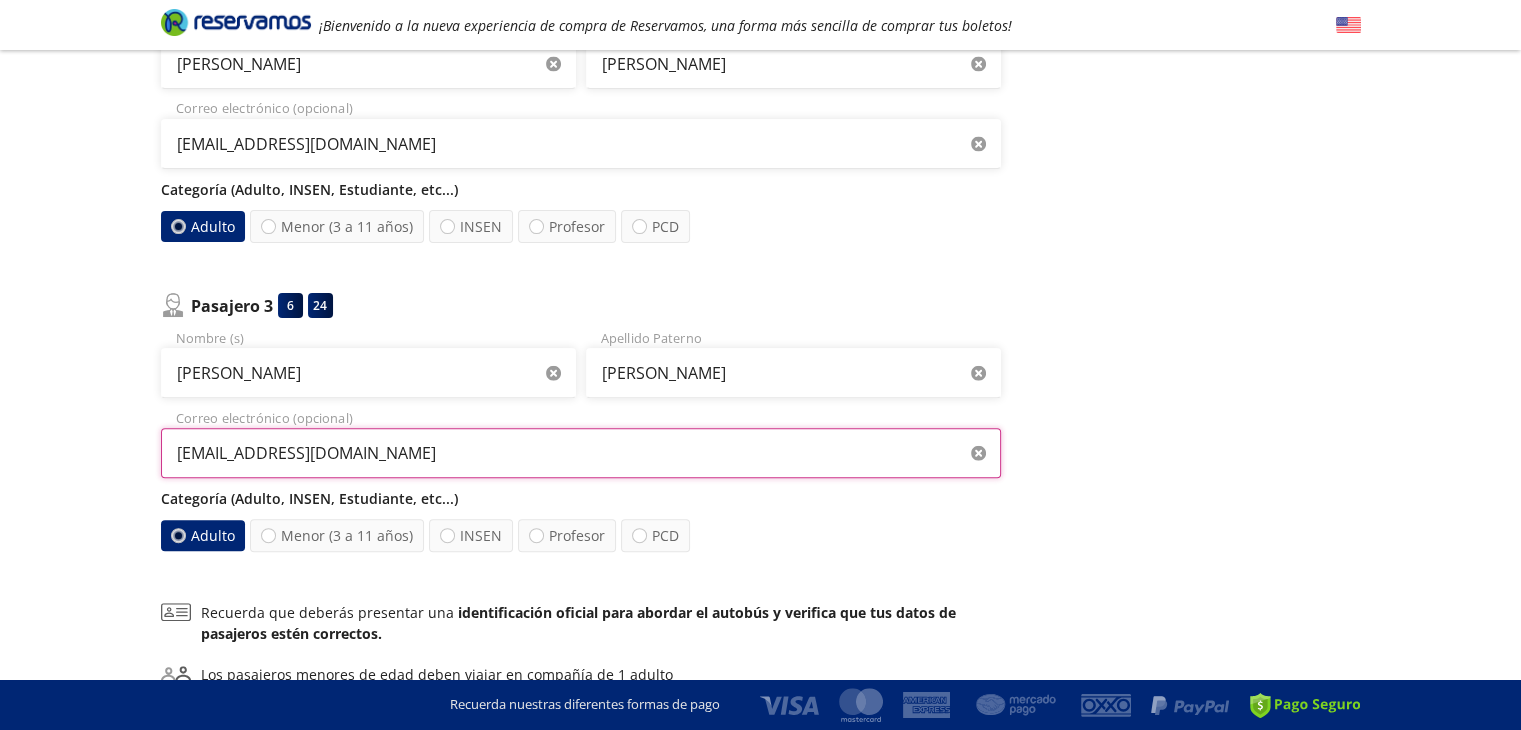 type on "rpedroivn@gmail.com" 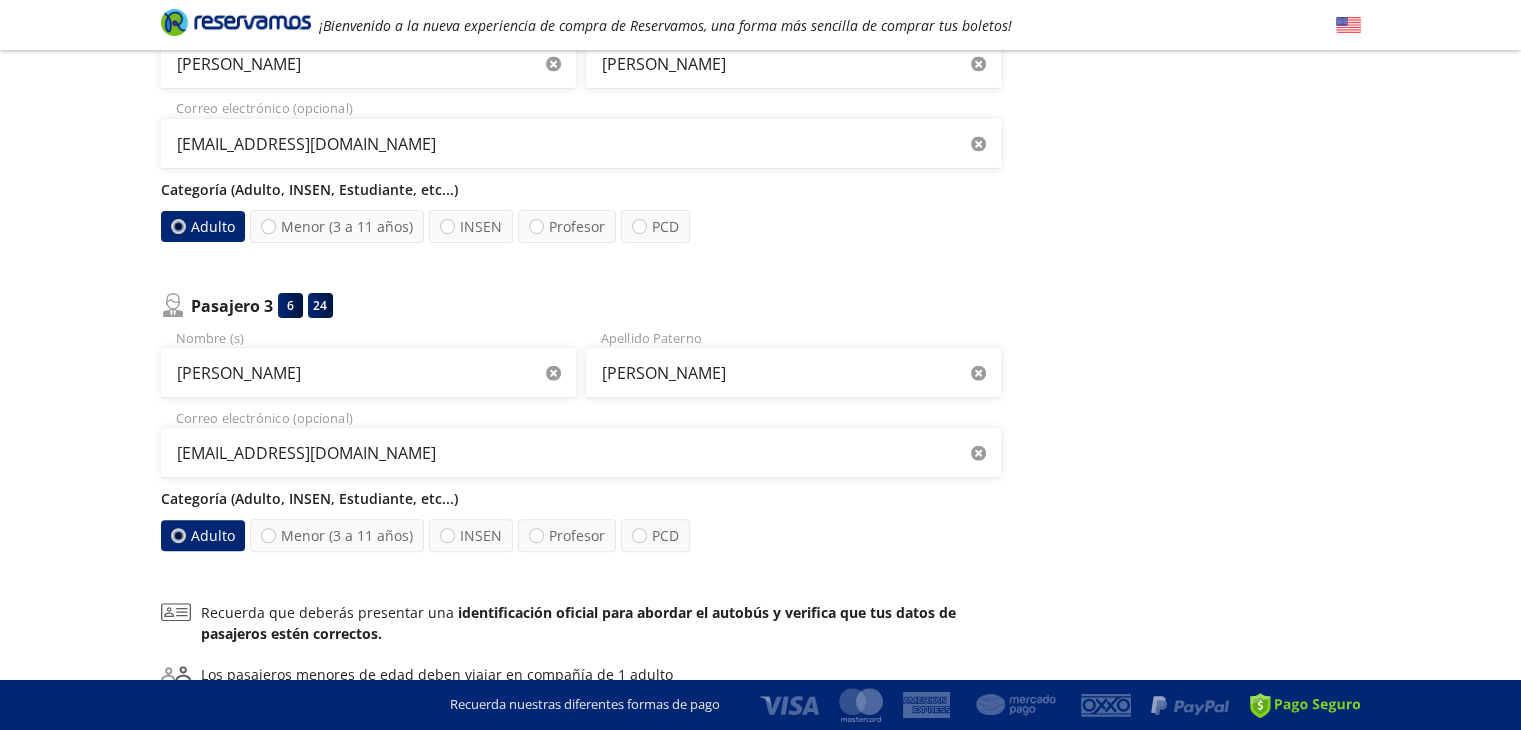 click on "Group 9 Created with Sketch. Datos para la compra Aguascalientes  -  Guadalajara ¡Bienvenido a la nueva experiencia de compra de Reservamos, una forma más sencilla de comprar tus boletos! Completa tu compra en : 12:49 Aguascalientes  -  Guadalajara 126 Tu viaje de ida 06:30 PM - 11 Jul Detalles Completa tu compra en : 12:49 Asientos  de Ida Pasajeros Pago Paso 2 de 3 ¿Quiénes viajan? 3 a bordo Pasajero 1 4 26 Karla Guadalupe Nombre (s) Cornejo Apellido Paterno l58m32@gmail.com Correo electrónico Categoría (Adulto, INSEN, Estudiante, etc...) Adulto INSEN Profesor PCD Por seguridad, no se permite que ningún menor viaje solo Pasajero 2 5 25 Karla Saori Nombre (s) Rodriguez Apellido Paterno karlawsaorish@gmail.com Correo electrónico (opcional) Categoría (Adulto, INSEN, Estudiante, etc...) Adulto Menor (3 a 11 años) INSEN Profesor PCD Pasajero 3 6 24 Pedro Ivan Nombre (s) Rodriguez Apellido Paterno rpedroivn@gmail.com Correo electrónico (opcional) Categoría (Adulto, INSEN, Estudiante, etc...) Adulto" at bounding box center [760, 162] 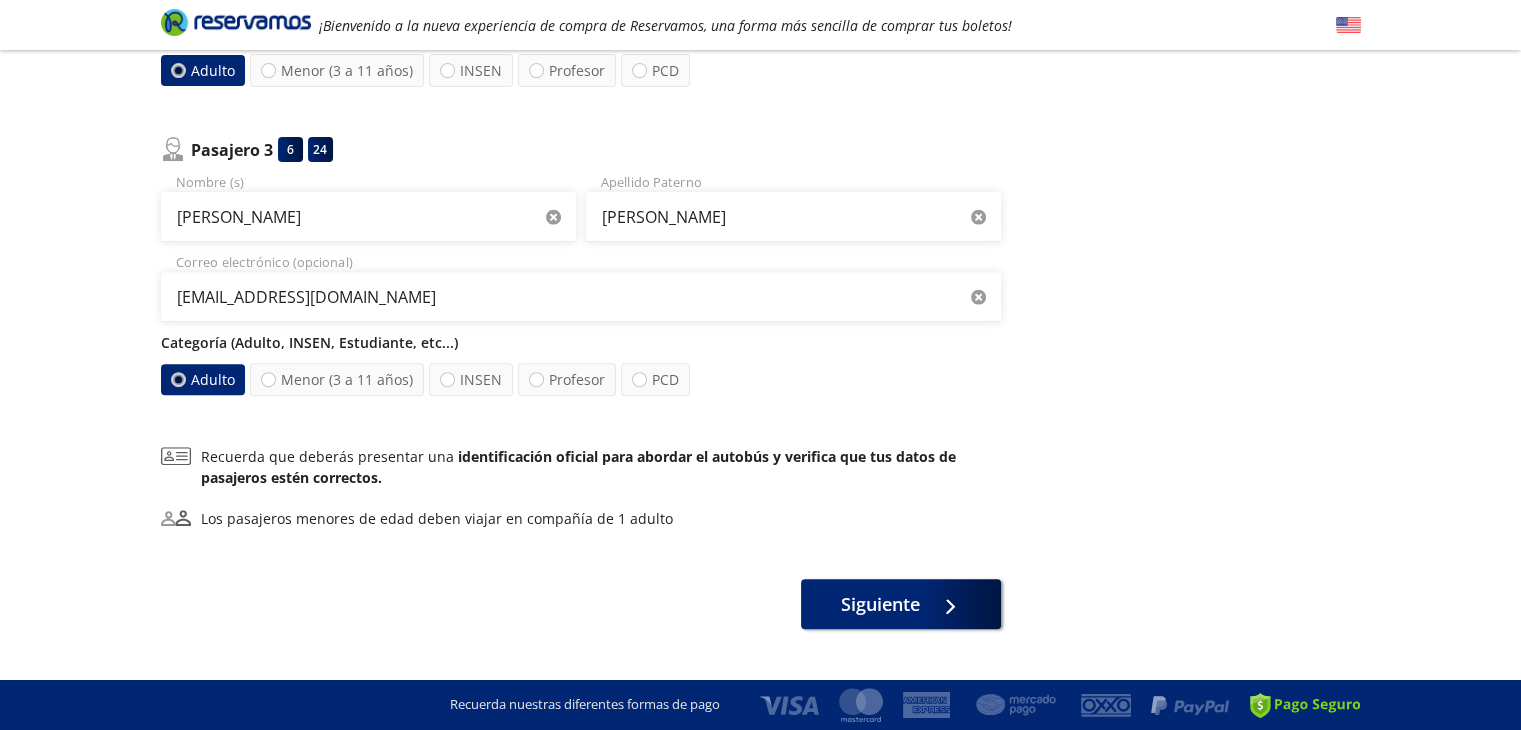 scroll, scrollTop: 794, scrollLeft: 0, axis: vertical 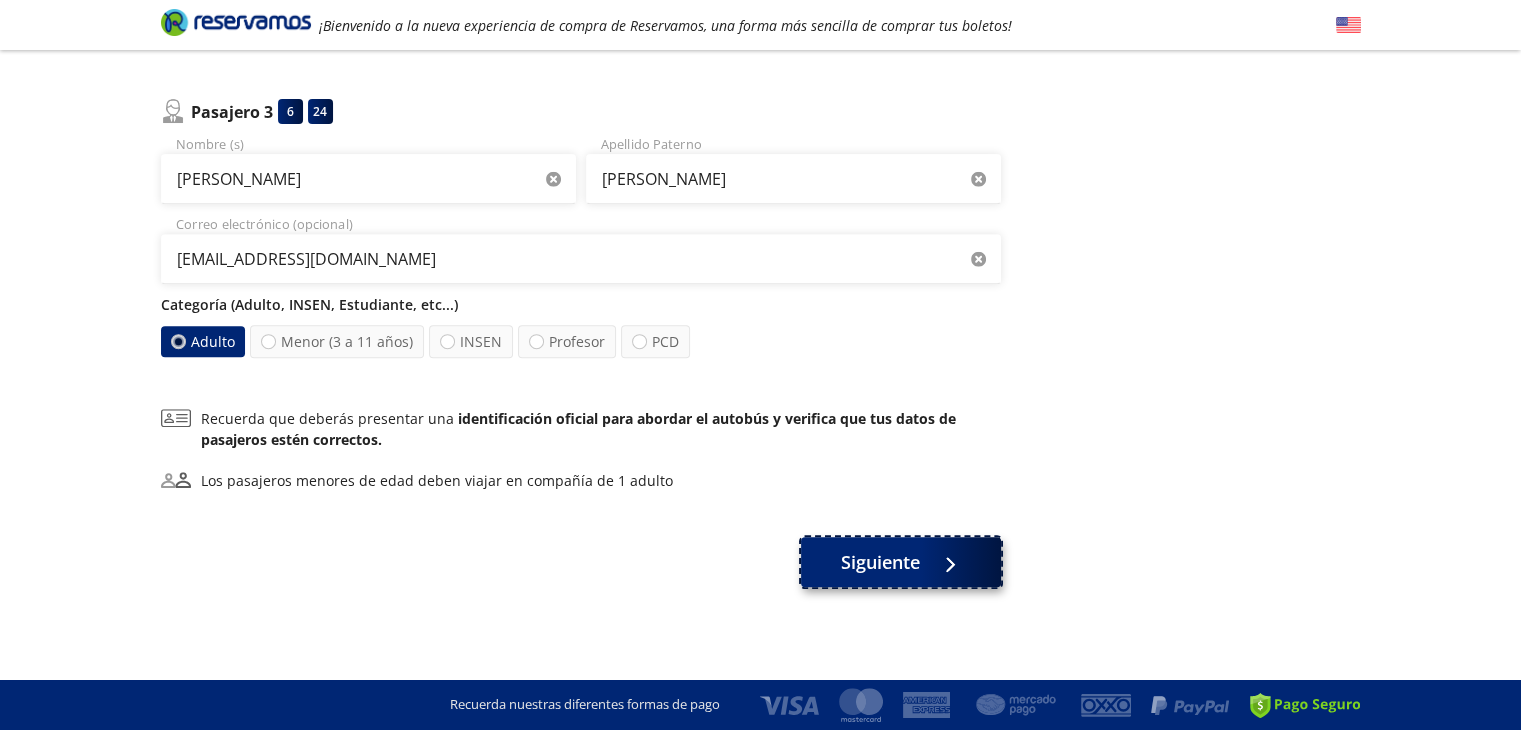 click on "Siguiente" at bounding box center [880, 562] 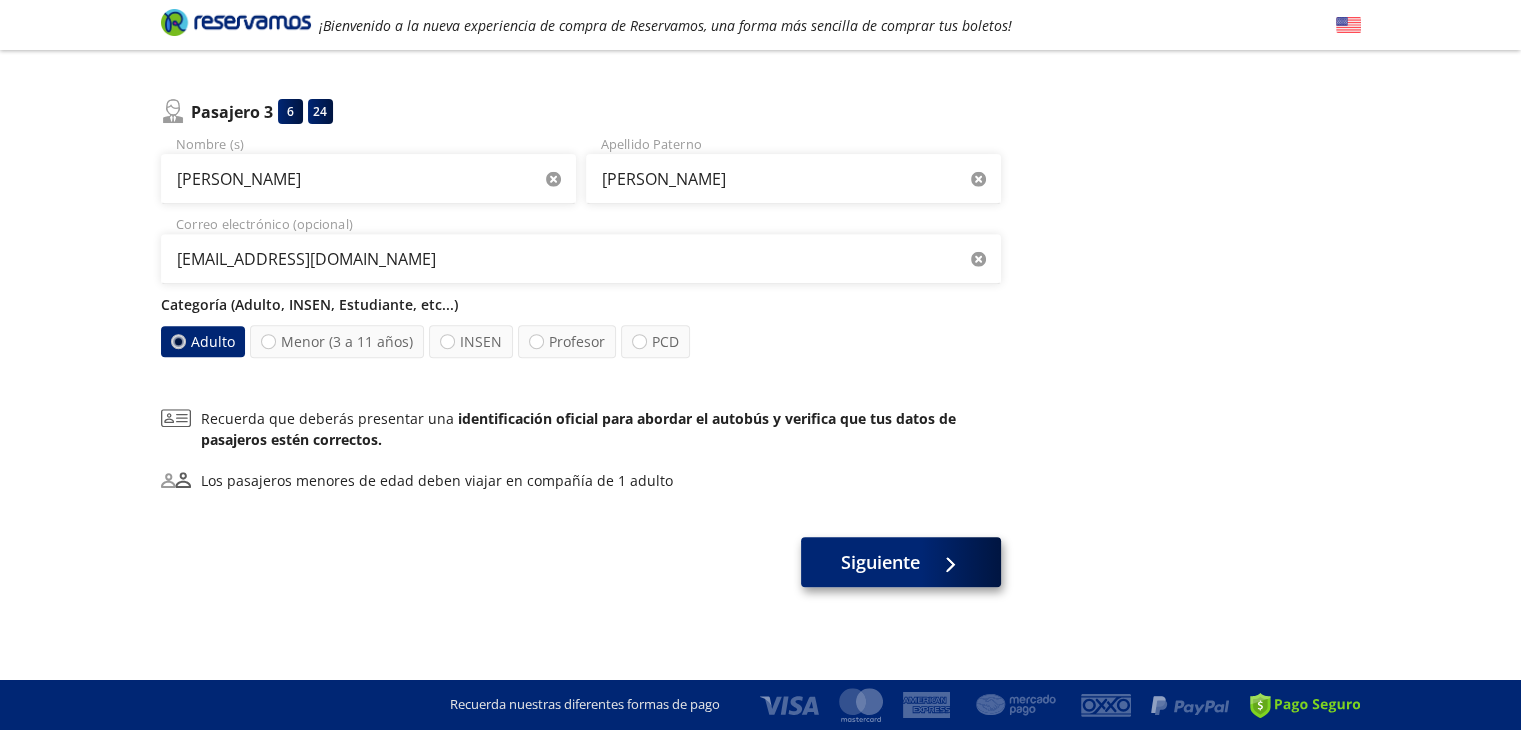 scroll, scrollTop: 0, scrollLeft: 0, axis: both 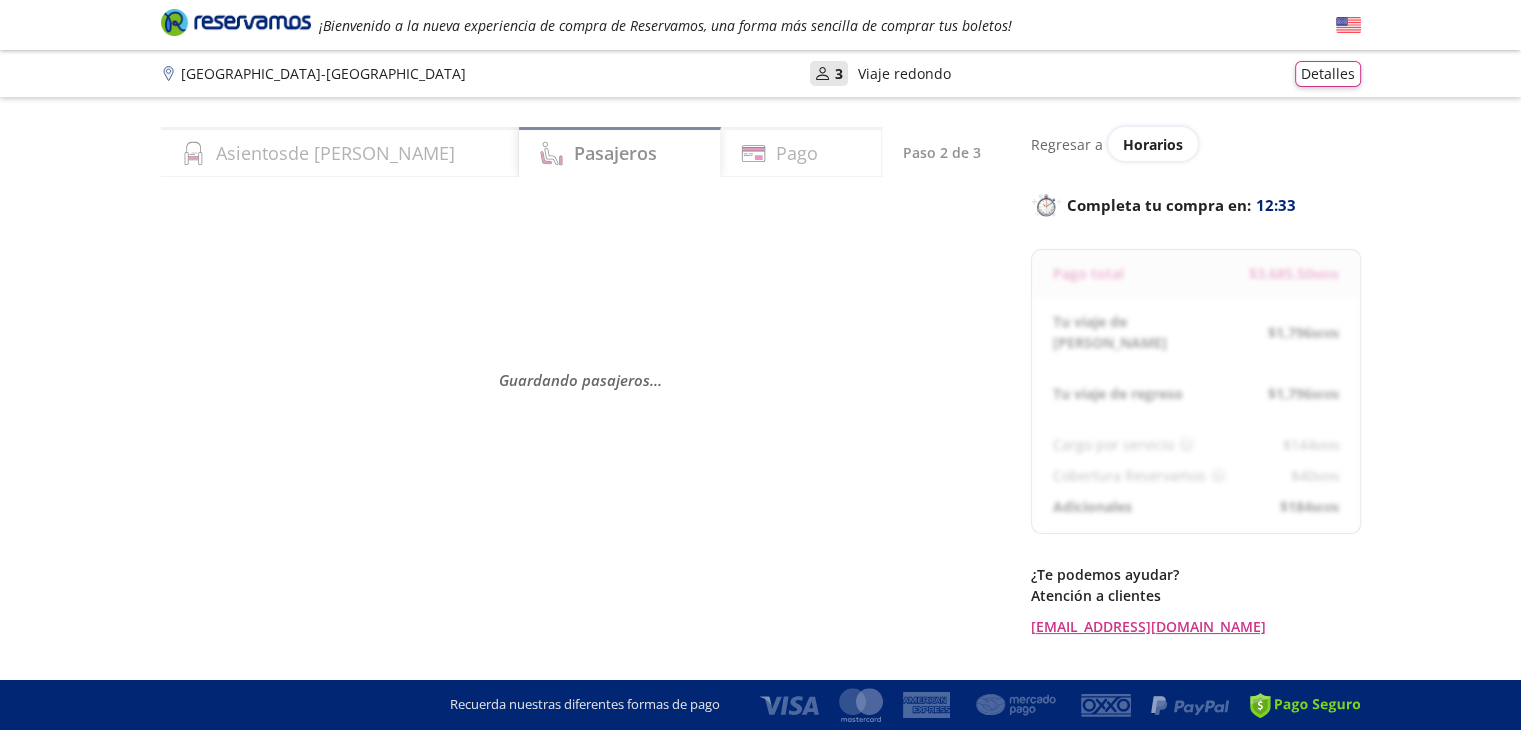 select on "MX" 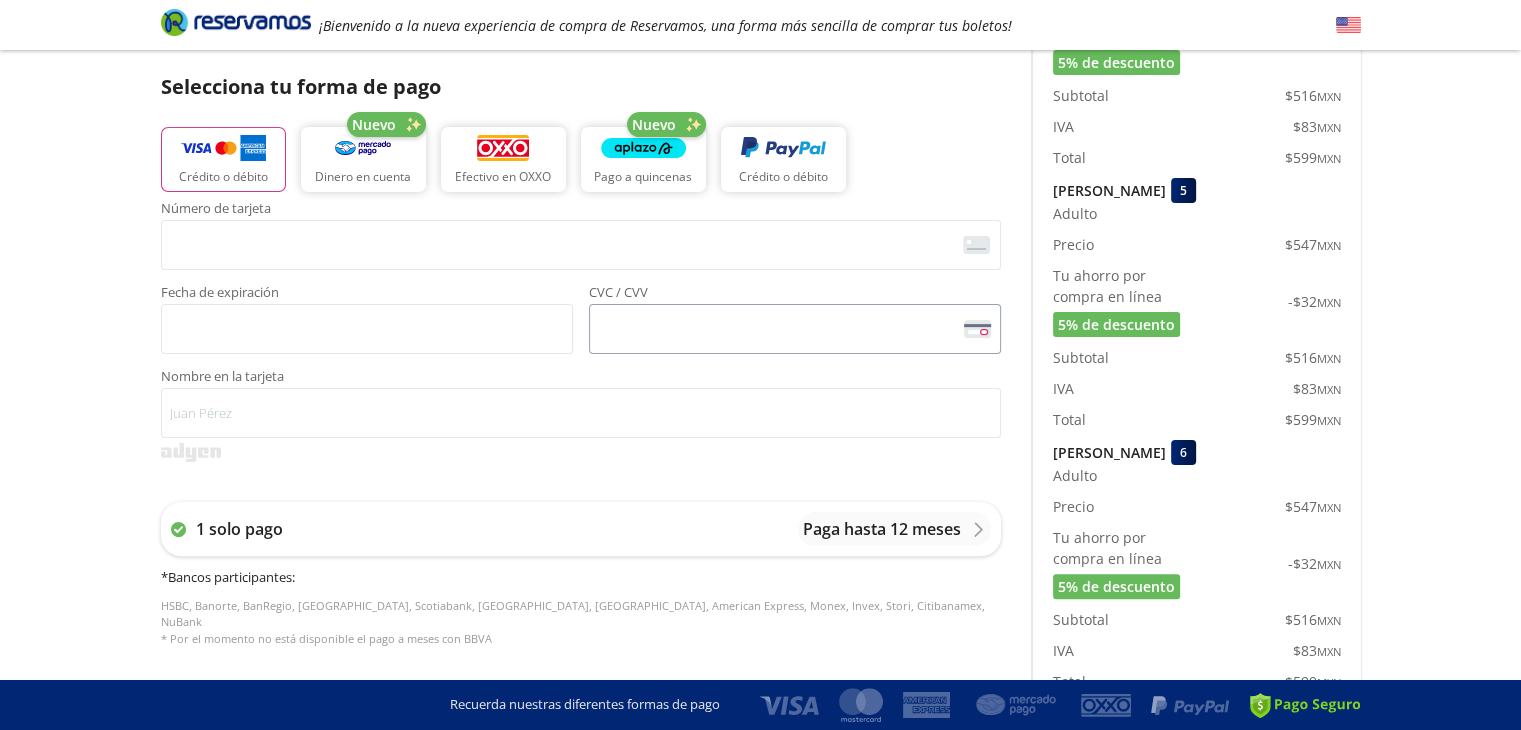 scroll, scrollTop: 400, scrollLeft: 0, axis: vertical 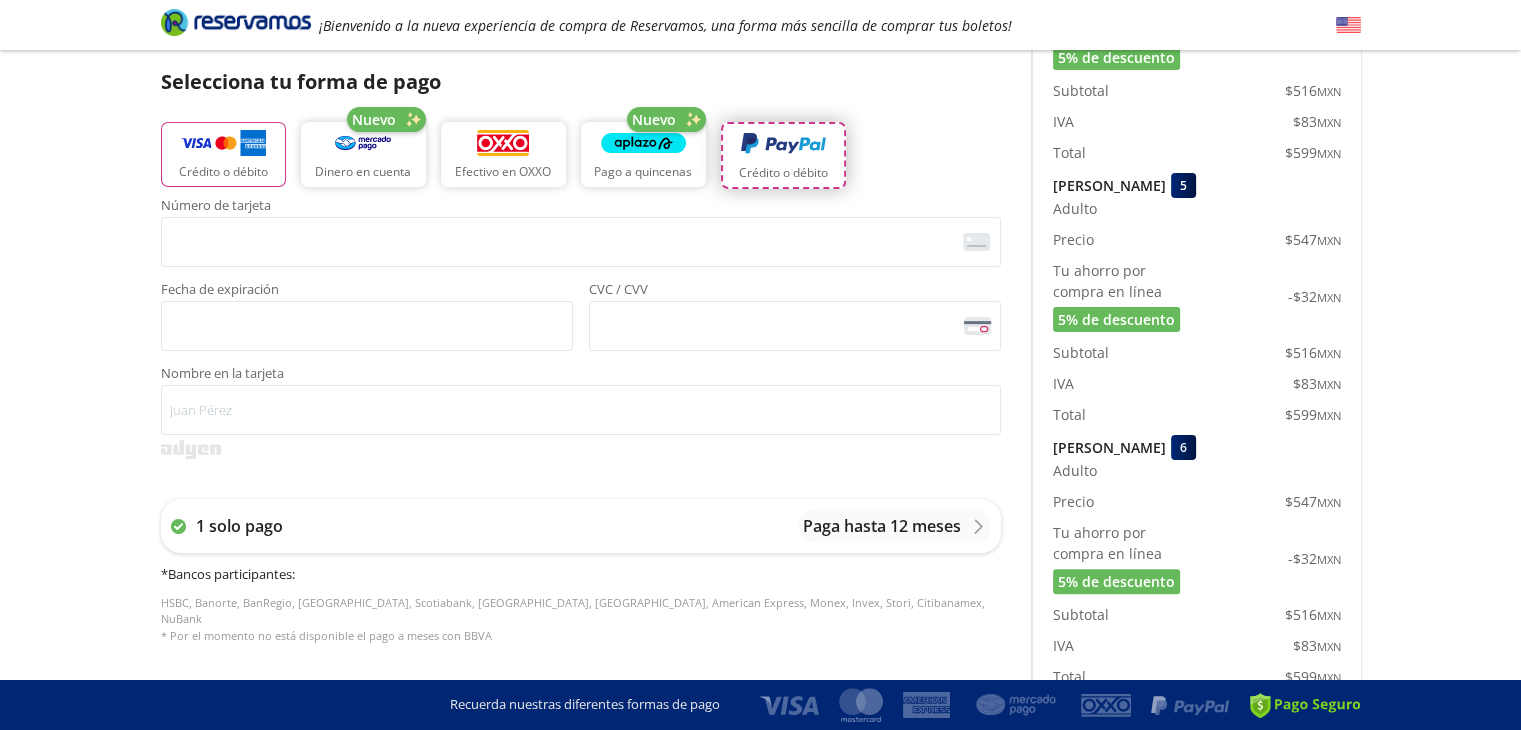 click on "Crédito o débito" at bounding box center (783, 173) 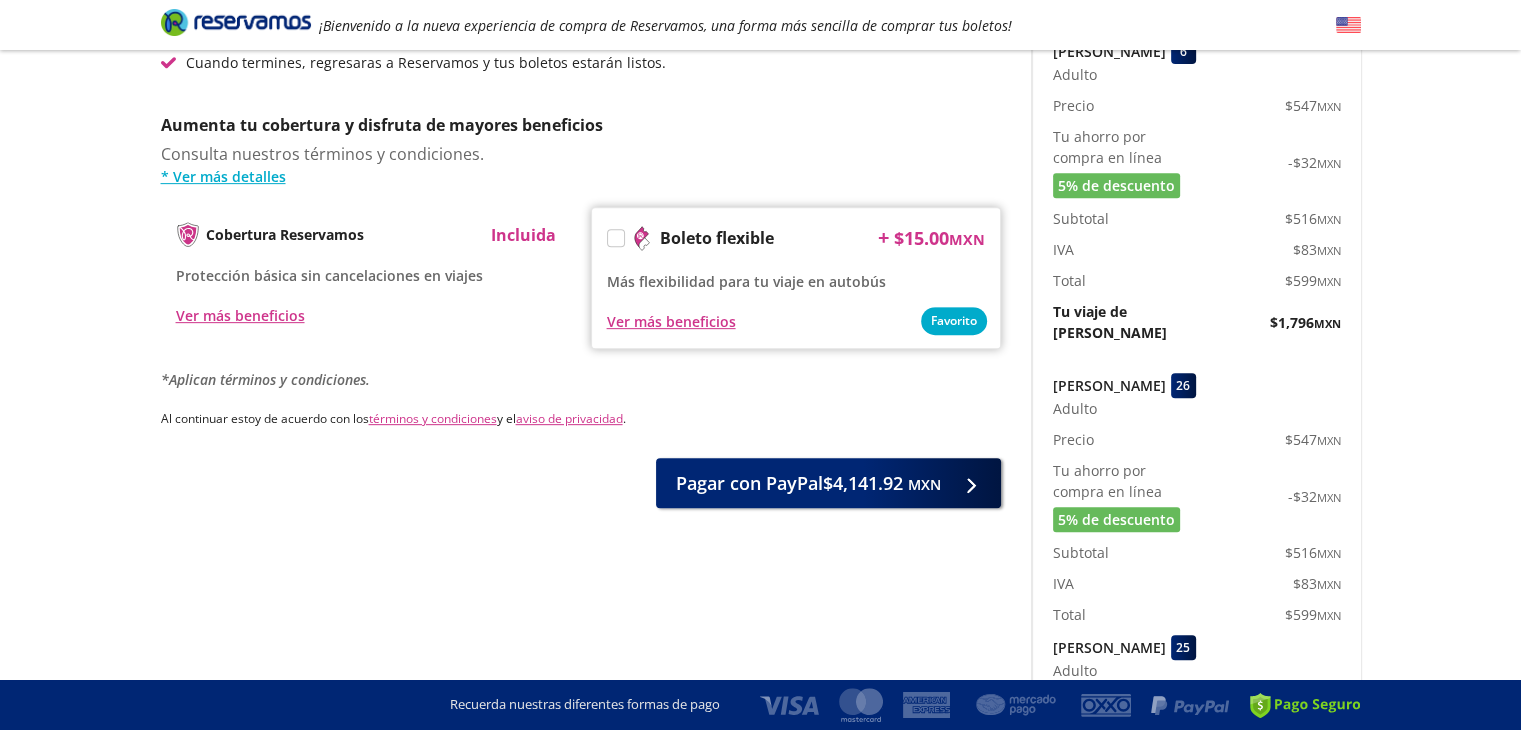 scroll, scrollTop: 800, scrollLeft: 0, axis: vertical 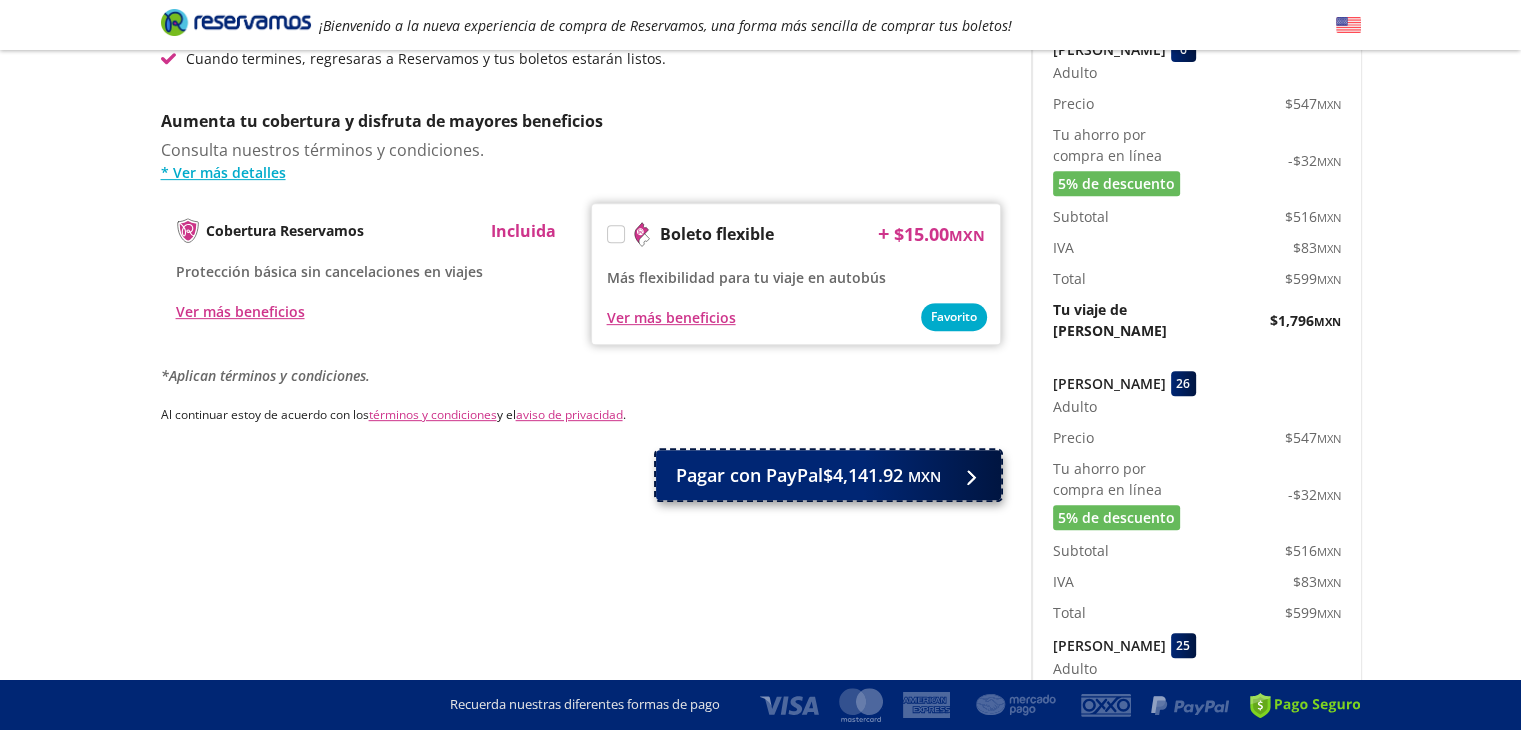 click on "Pagar con PayPal  $4,141.92   MXN" at bounding box center (808, 475) 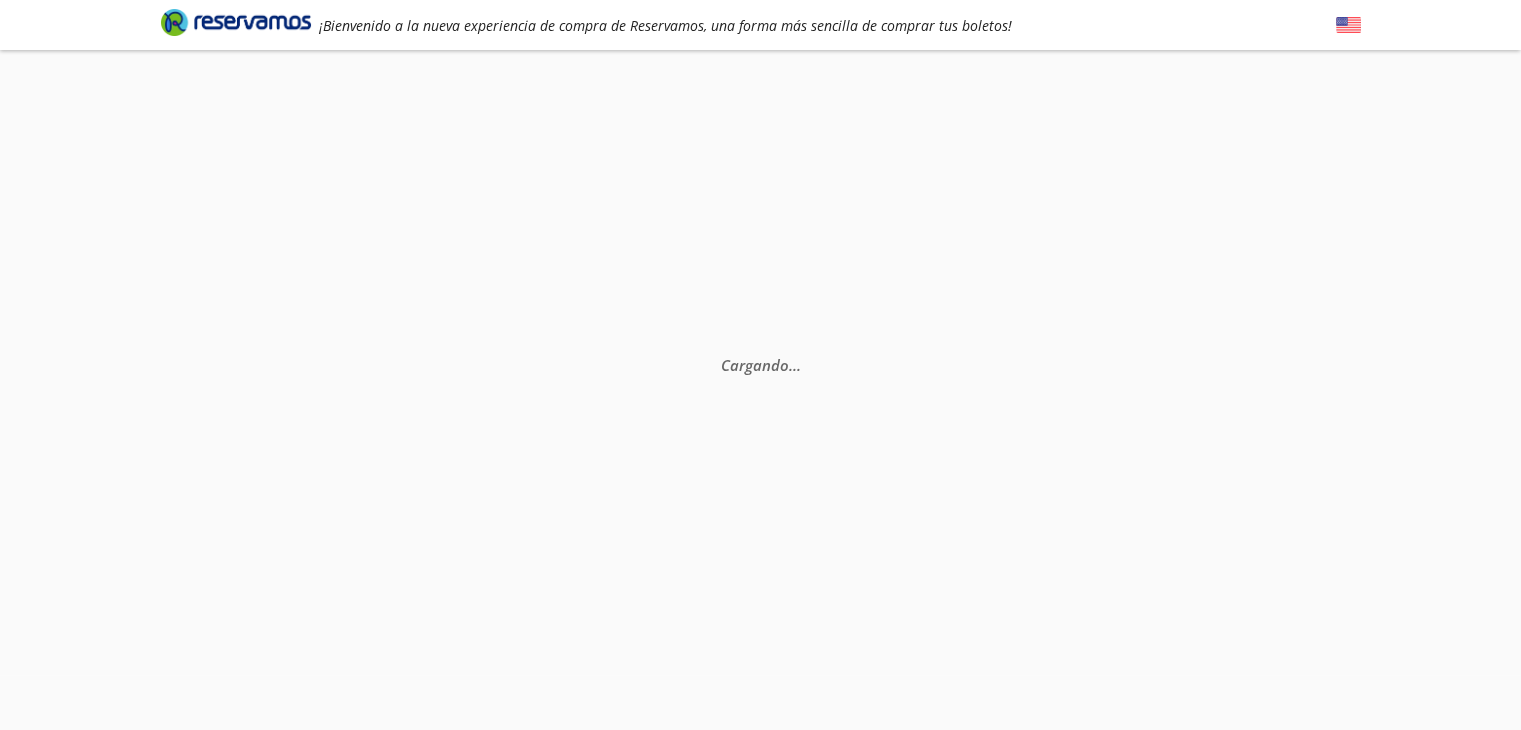scroll, scrollTop: 130, scrollLeft: 0, axis: vertical 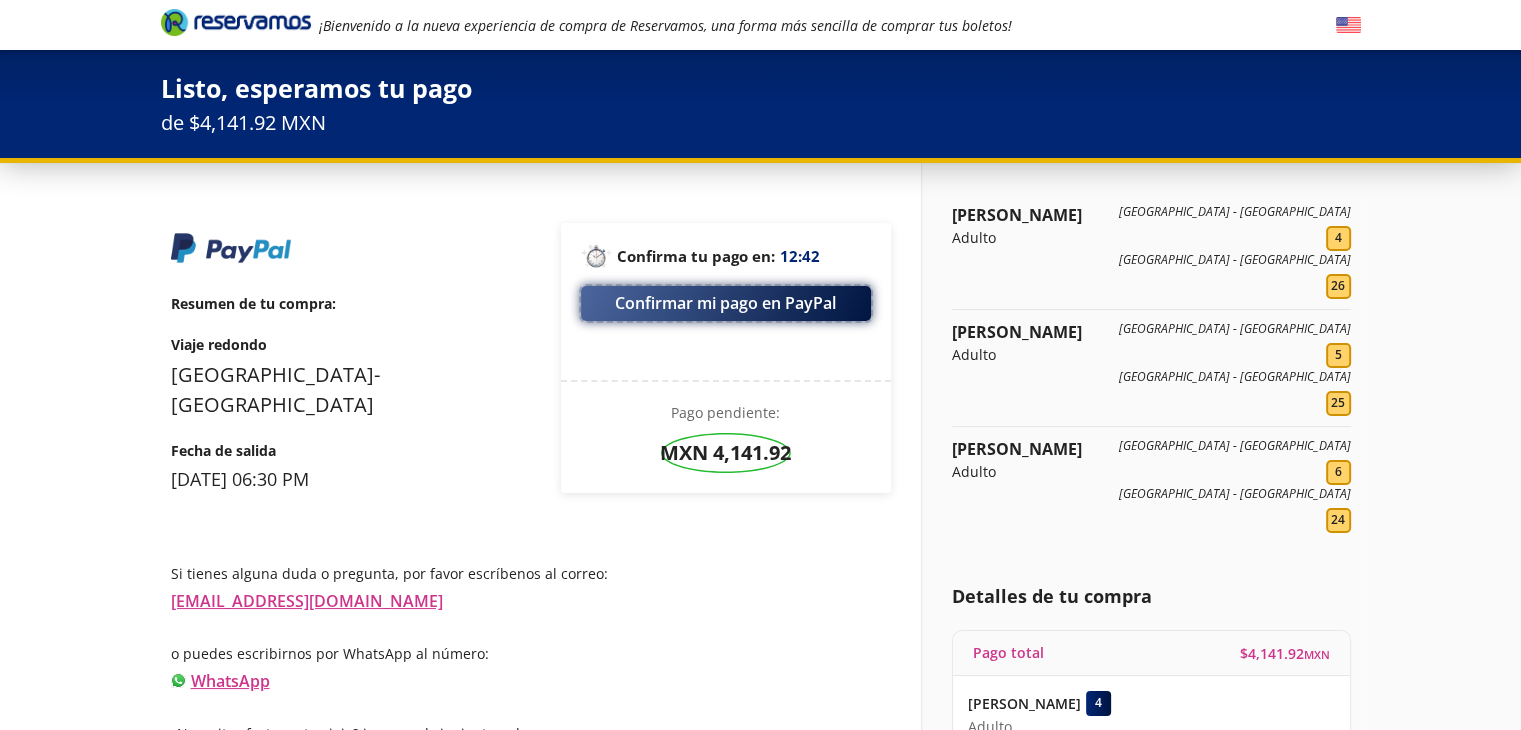 click on "Confirmar mi pago en PayPal" at bounding box center [726, 303] 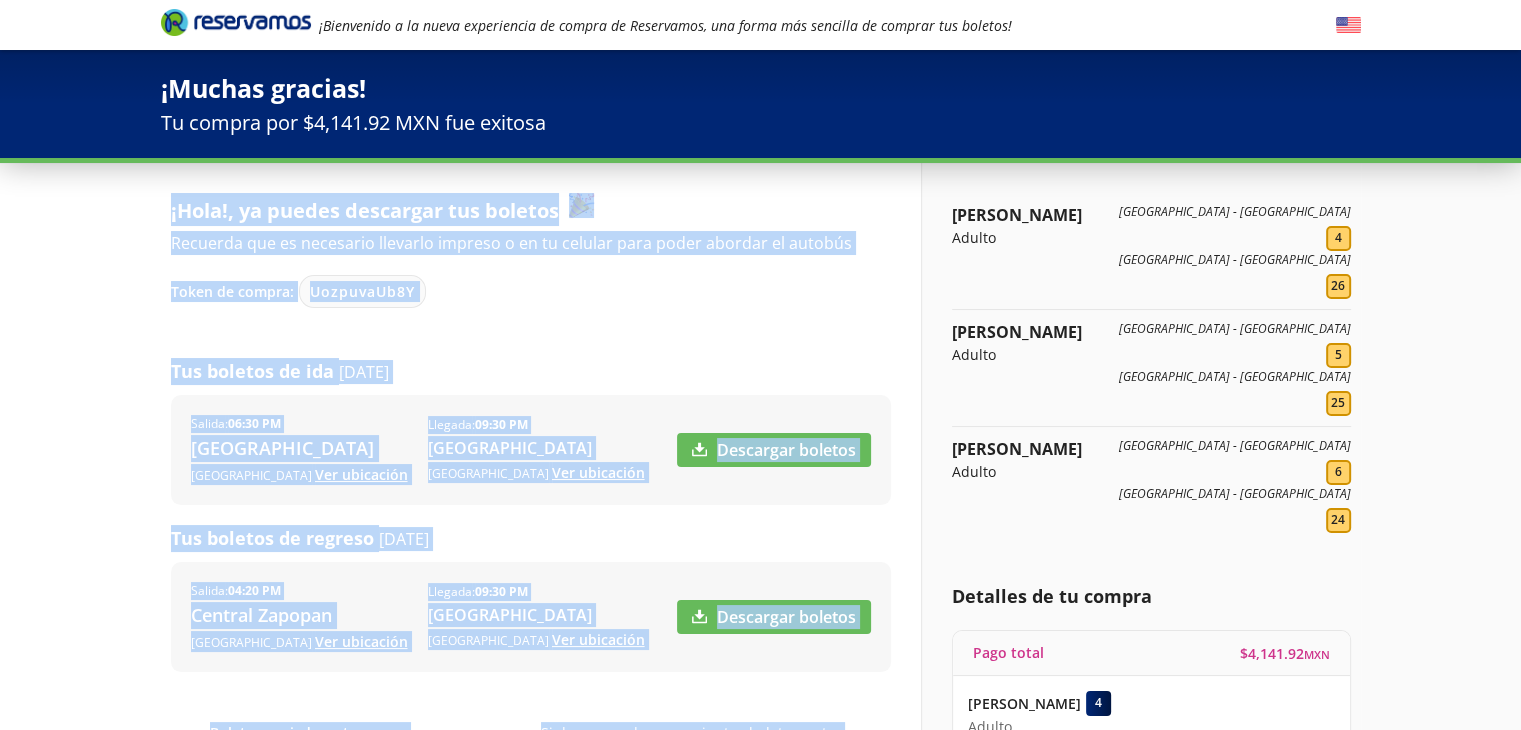 drag, startPoint x: 164, startPoint y: 189, endPoint x: 588, endPoint y: 422, distance: 483.80264 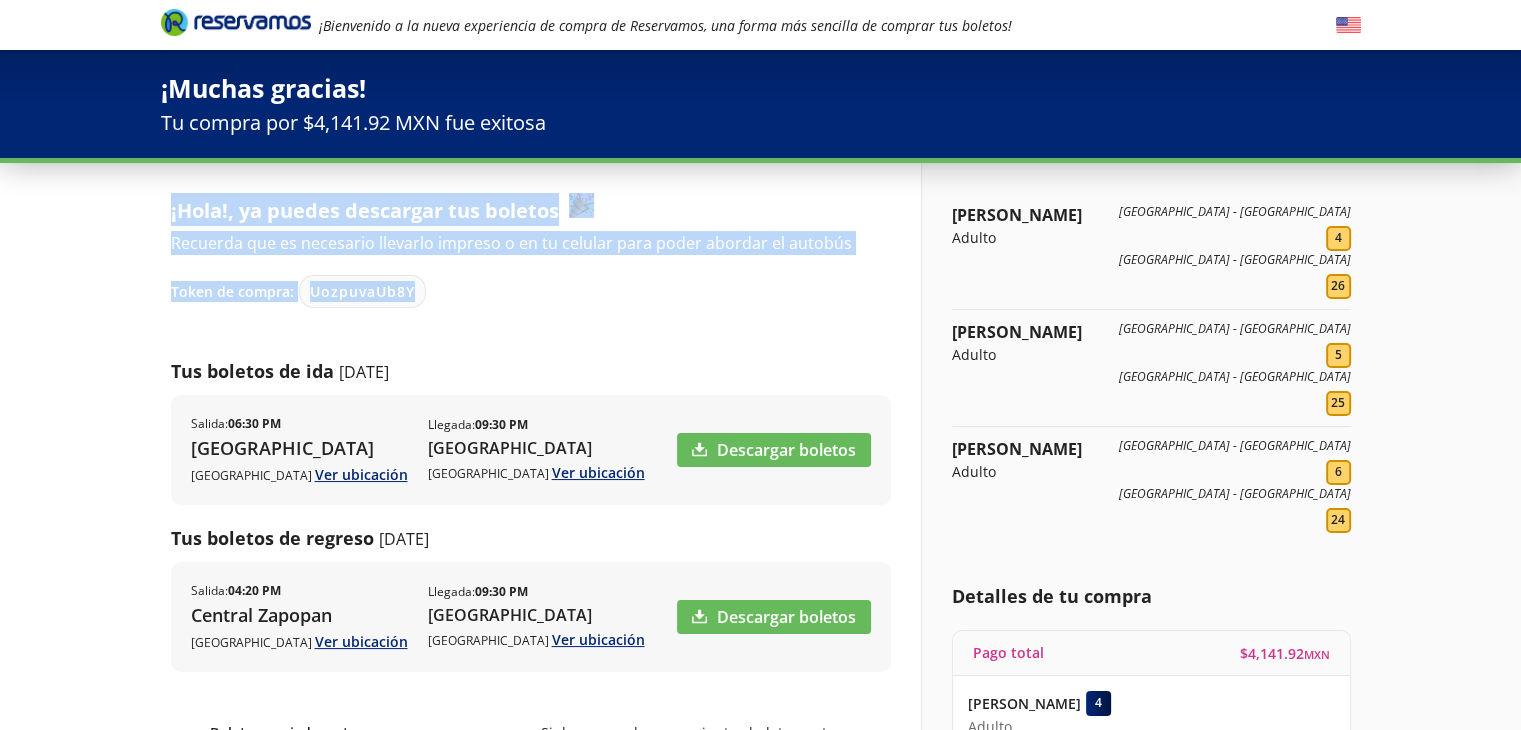drag, startPoint x: 155, startPoint y: 200, endPoint x: 453, endPoint y: 308, distance: 316.9669 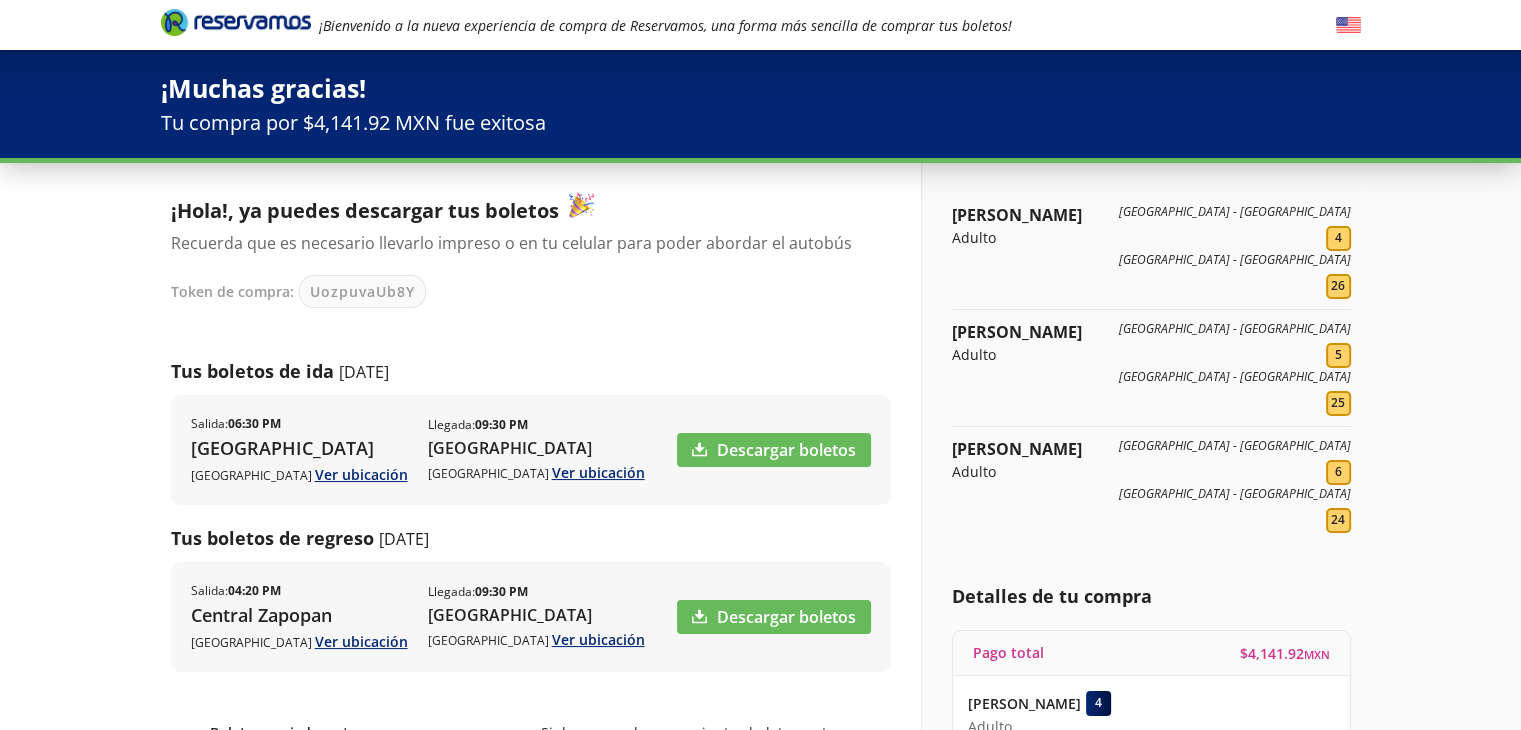 click on "¡Bienvenido a la nueva experiencia de compra de Reservamos, una forma más sencilla de comprar tus boletos! ¡Muchas gracias! Tu compra por $4,141.92 MXN fue exitosa [PERSON_NAME] Adulto [GEOGRAPHIC_DATA] - [GEOGRAPHIC_DATA] 4 [GEOGRAPHIC_DATA] - [GEOGRAPHIC_DATA] 26 [PERSON_NAME] Adulto [GEOGRAPHIC_DATA] - [GEOGRAPHIC_DATA] 5 [GEOGRAPHIC_DATA] - [GEOGRAPHIC_DATA] 25 [PERSON_NAME] Adulto [GEOGRAPHIC_DATA] - [GEOGRAPHIC_DATA] 6 [GEOGRAPHIC_DATA] - [GEOGRAPHIC_DATA] 24 Detalles de tu compra Pago total $ 4,141.92  MXN [PERSON_NAME] 4 Adulto Precio  $ 547  MXN Tu ahorro por compra en línea  5% de descuento -$ 32  MXN Subtotal  $ 516  MXN IVA  $ 83  MXN Total  $ 599  MXN [PERSON_NAME] 5 Adulto Precio  $ 547  MXN Tu ahorro por compra en línea  5% de descuento -$ 32  MXN Subtotal  $ 516  MXN IVA  $ 83  MXN Total  $ 599  MXN [PERSON_NAME] 6 Adulto Precio  $ 547  MXN Tu ahorro por compra en línea  5% de descuento -$ 32  MXN Subtotal  $ 516  MXN IVA  $ 83  MXN Total  $ 599  MXN Tu viaje de ida  $ 1,796  MXN 26 Adulto $" at bounding box center (760, 1292) 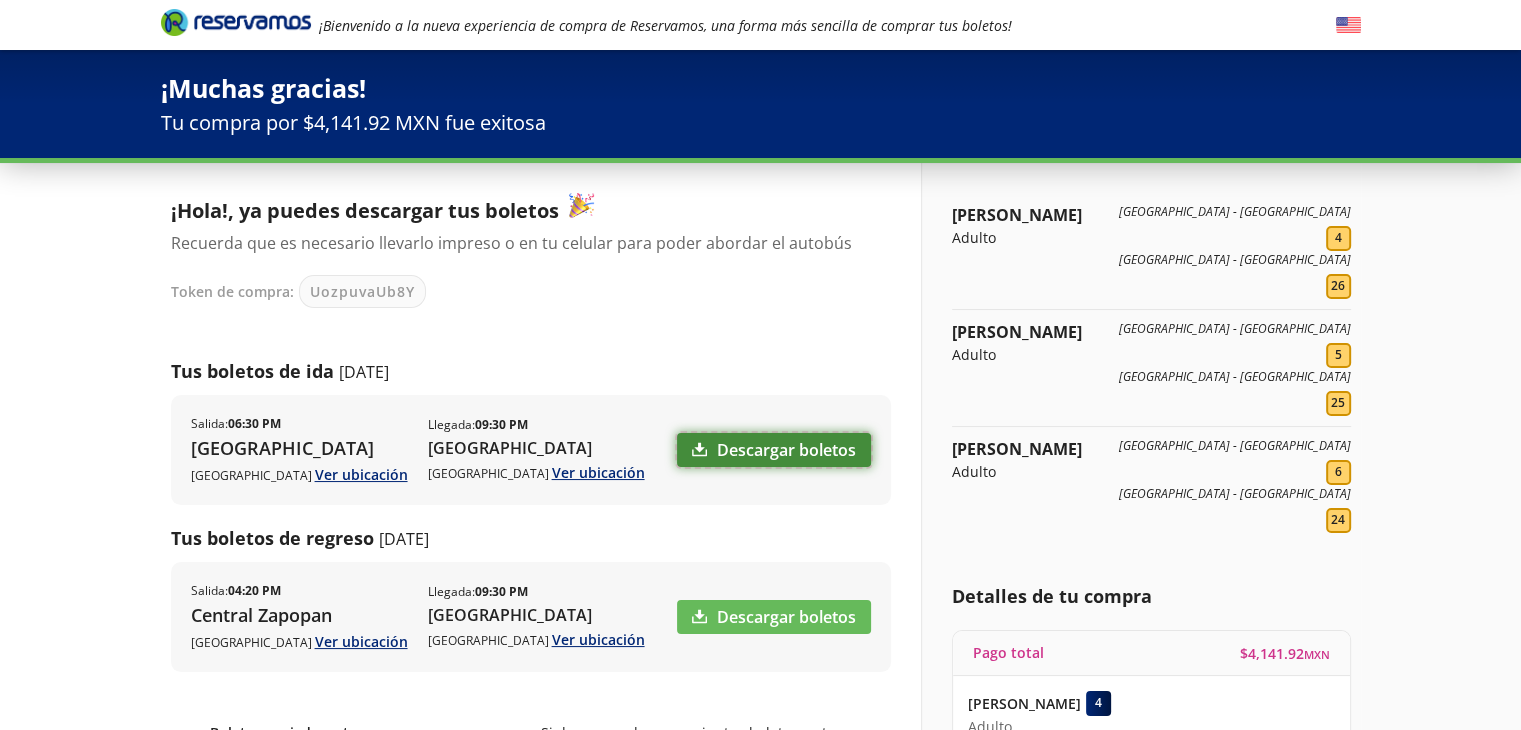 click on "Descargar boletos" at bounding box center [774, 450] 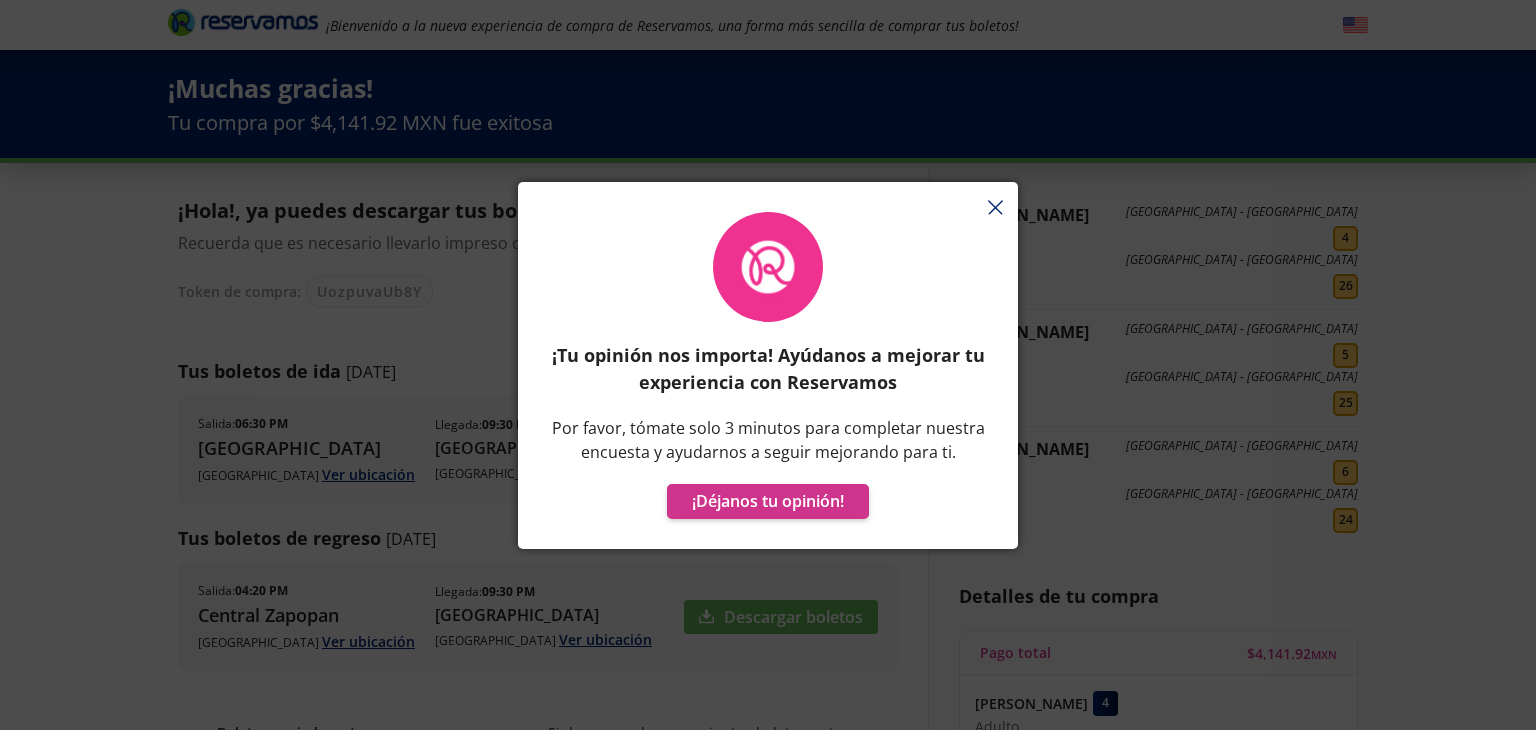 click on "¡Tu opinión nos importa! Ayúdanos a mejorar tu experiencia con Reservamos Por favor, tómate solo 3 minutos para completar nuestra encuesta y ayudarnos a seguir mejorando para ti. ¡Déjanos tu opinión!" at bounding box center (768, 375) 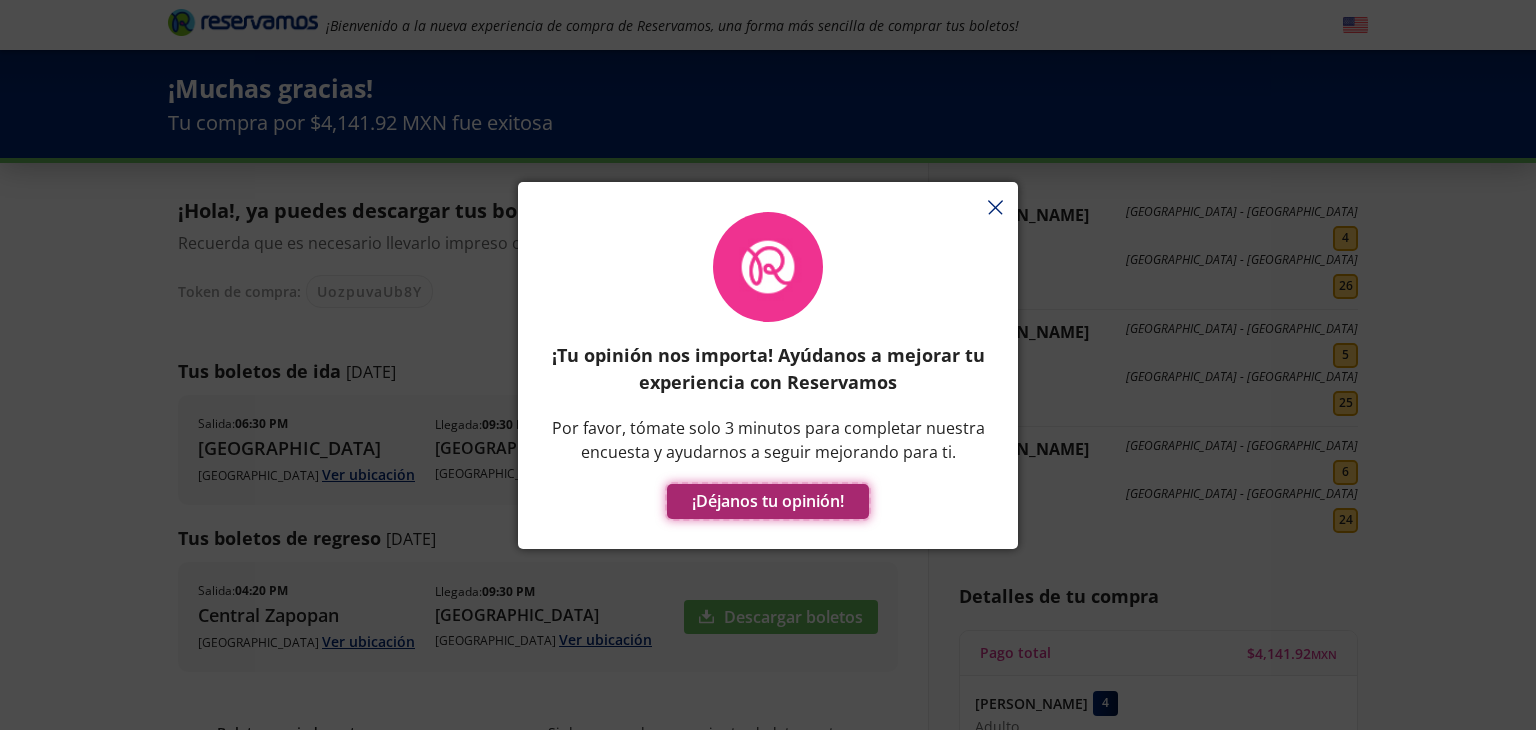 click on "¡Déjanos tu opinión!" at bounding box center [768, 501] 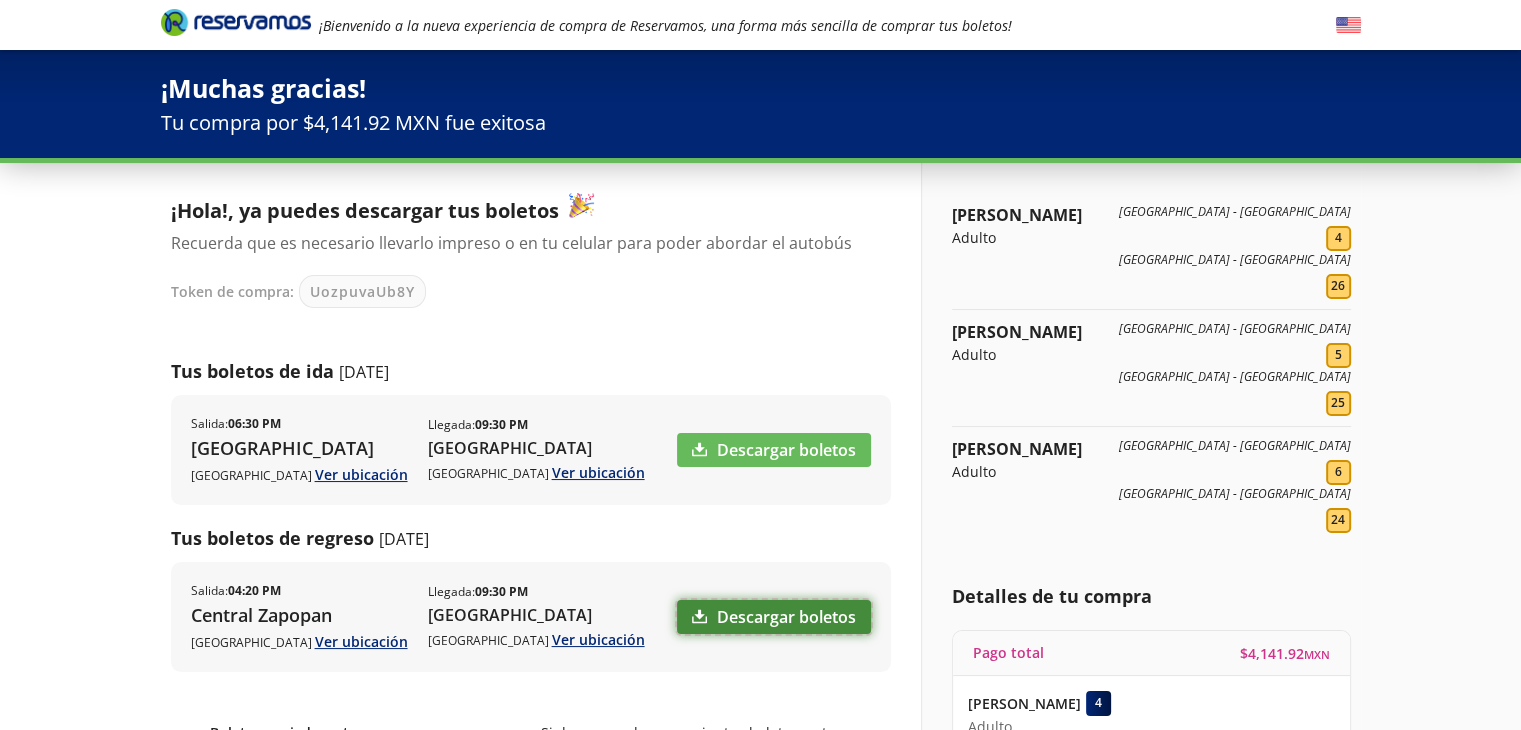 click on "Descargar boletos" at bounding box center [774, 617] 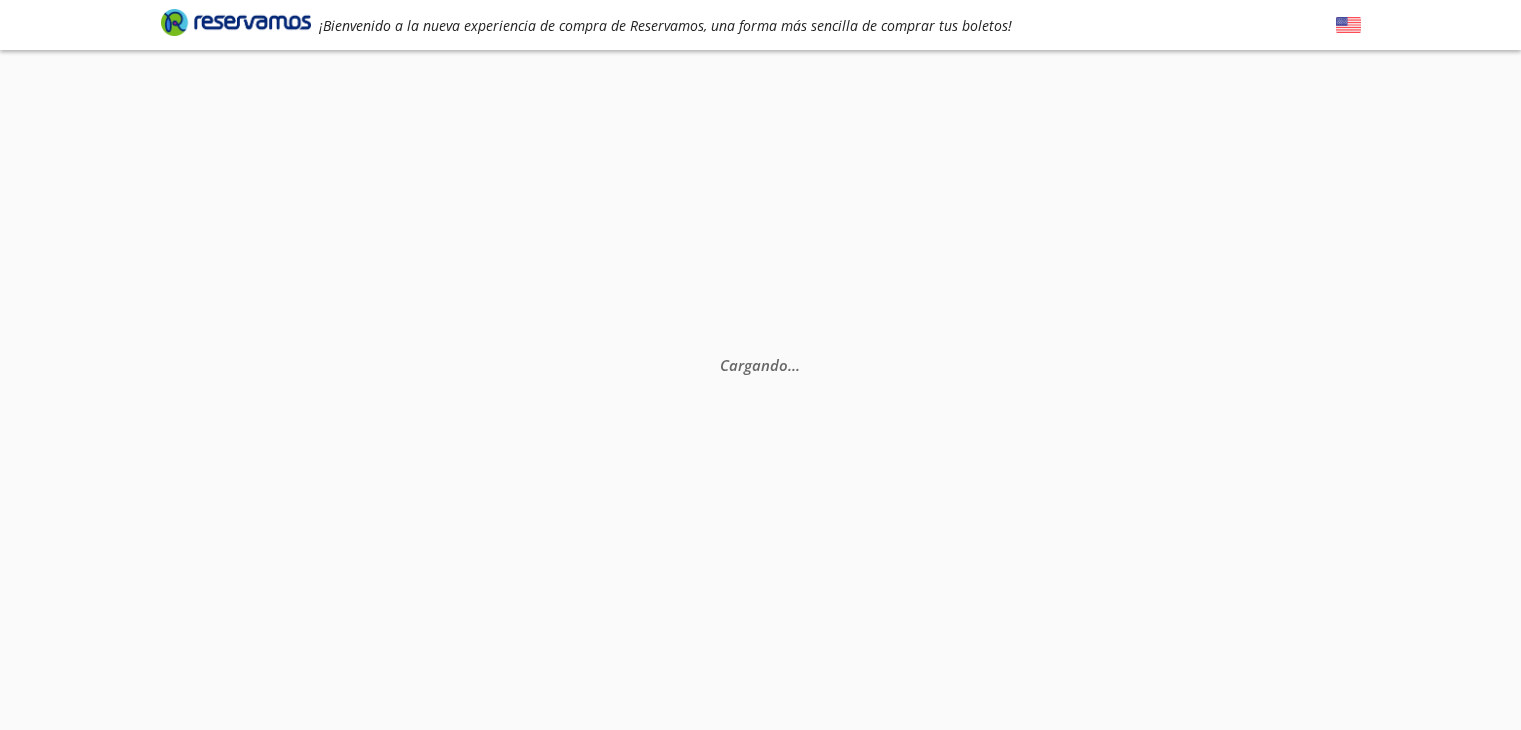 scroll, scrollTop: 0, scrollLeft: 0, axis: both 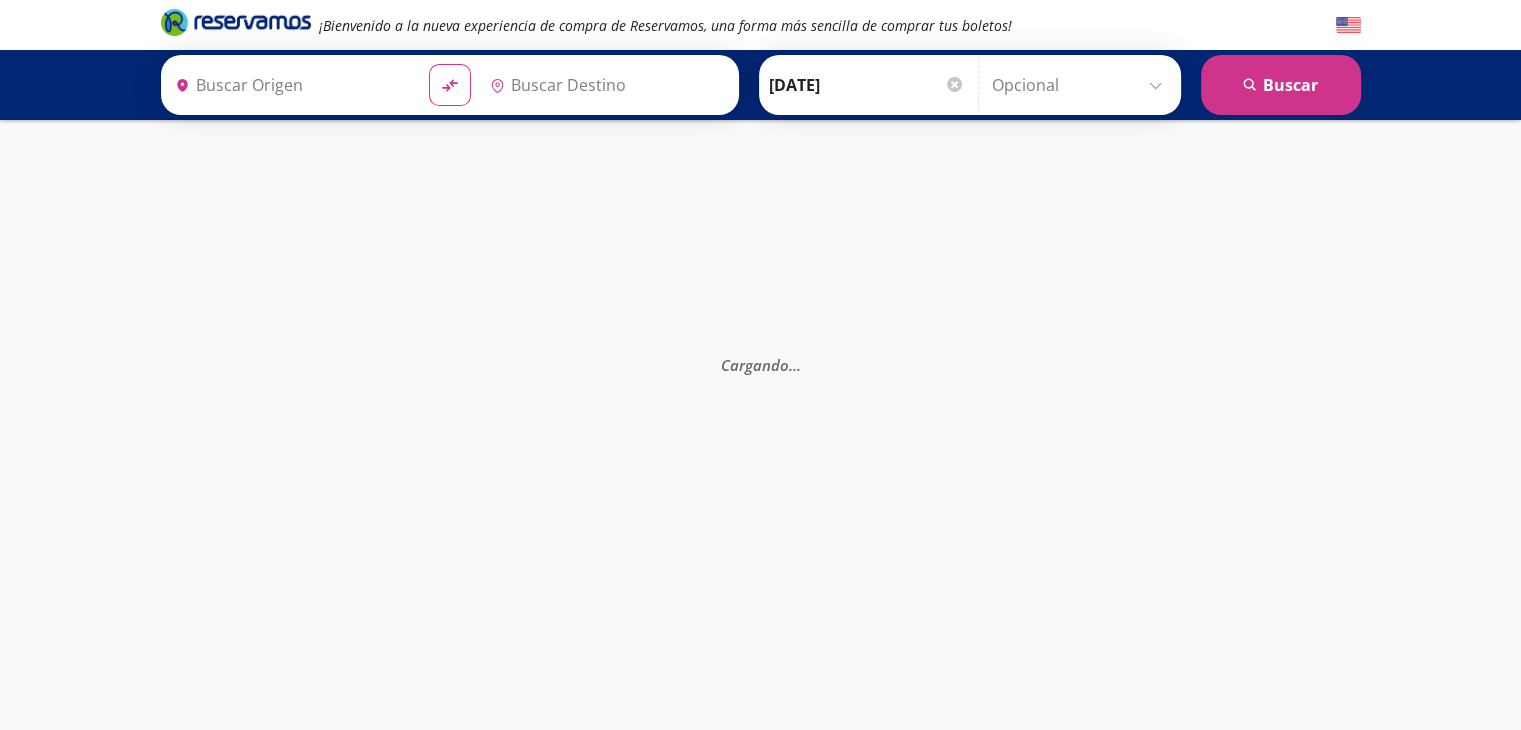 type on "[GEOGRAPHIC_DATA], [GEOGRAPHIC_DATA]" 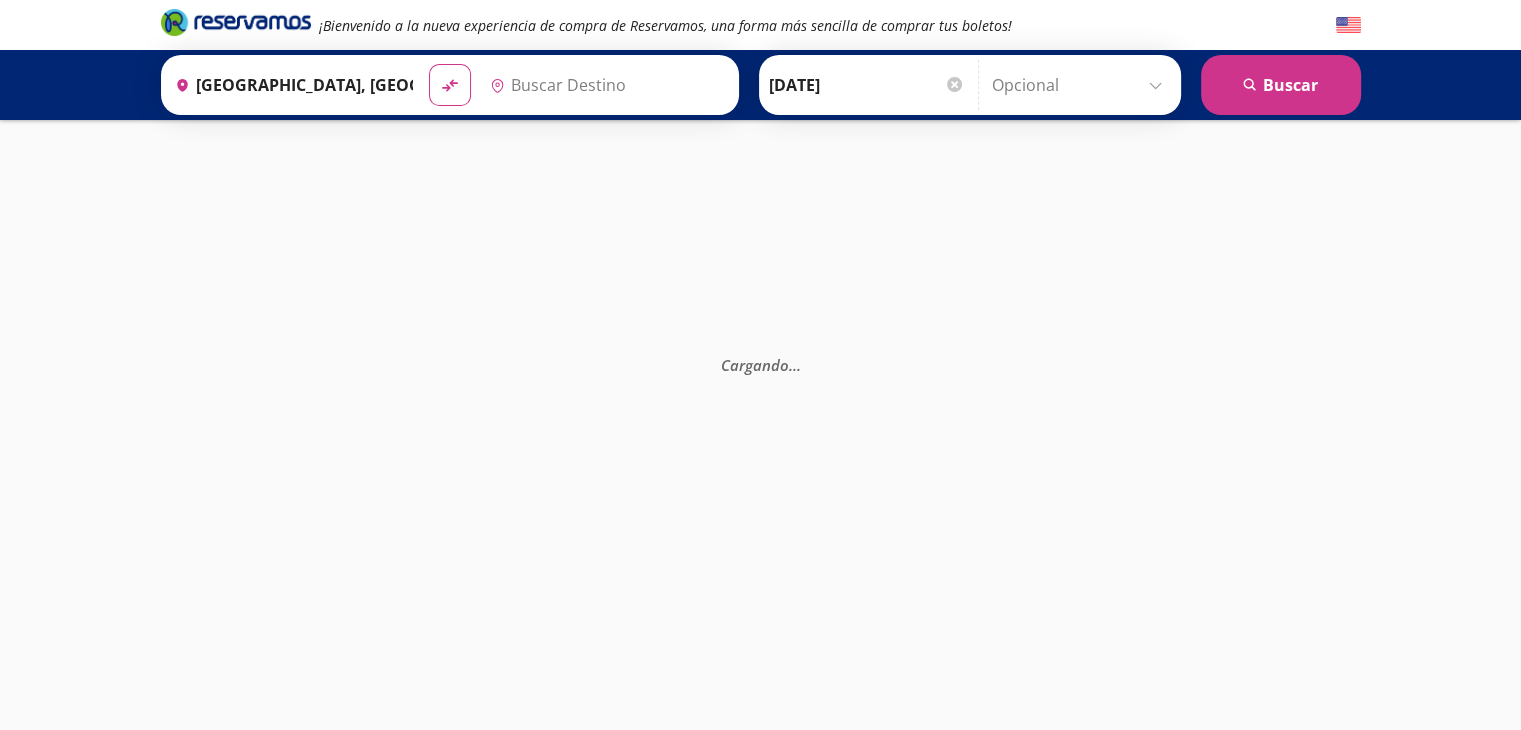 type on "[GEOGRAPHIC_DATA], [GEOGRAPHIC_DATA]" 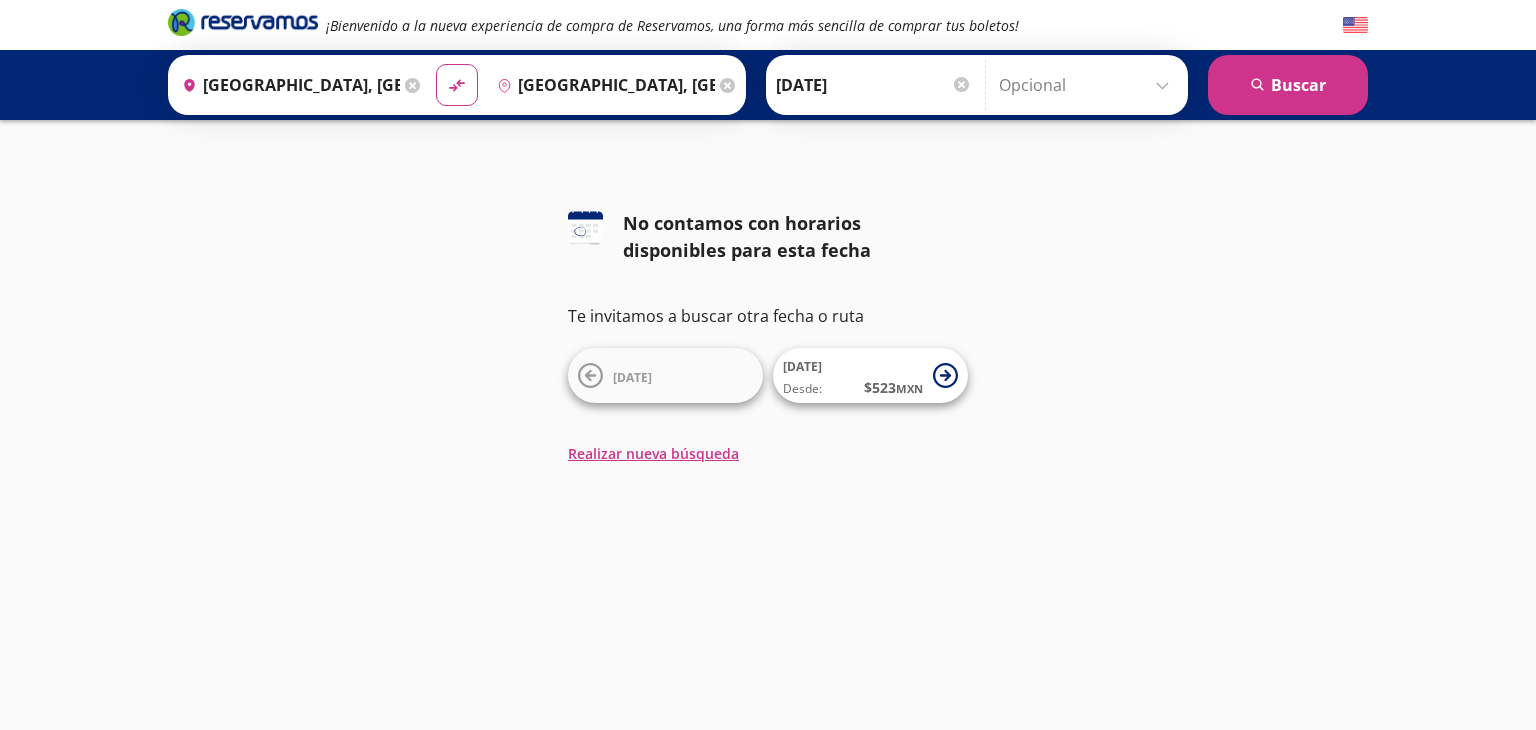 click on "09-Jul-25" at bounding box center [874, 85] 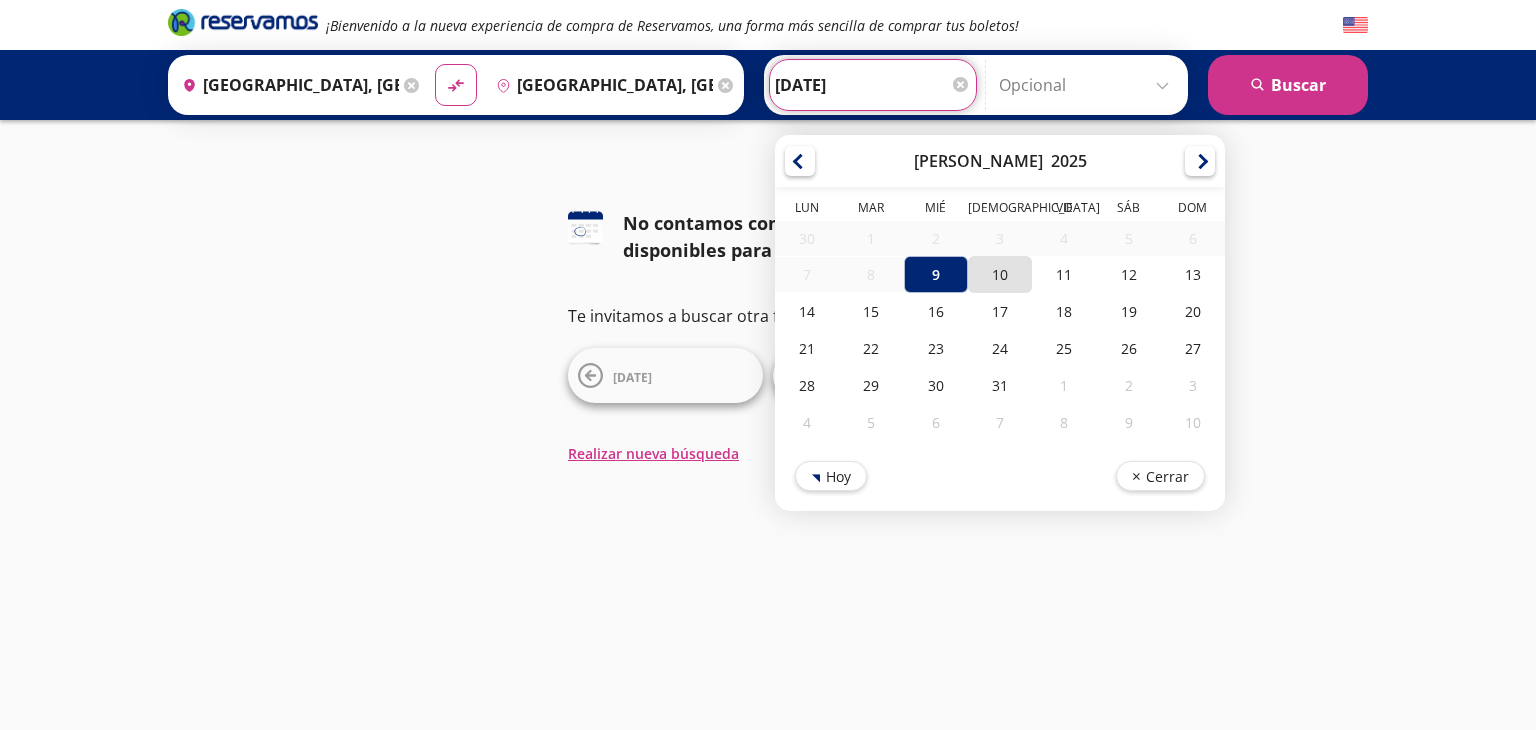 click on "10" at bounding box center (1000, 274) 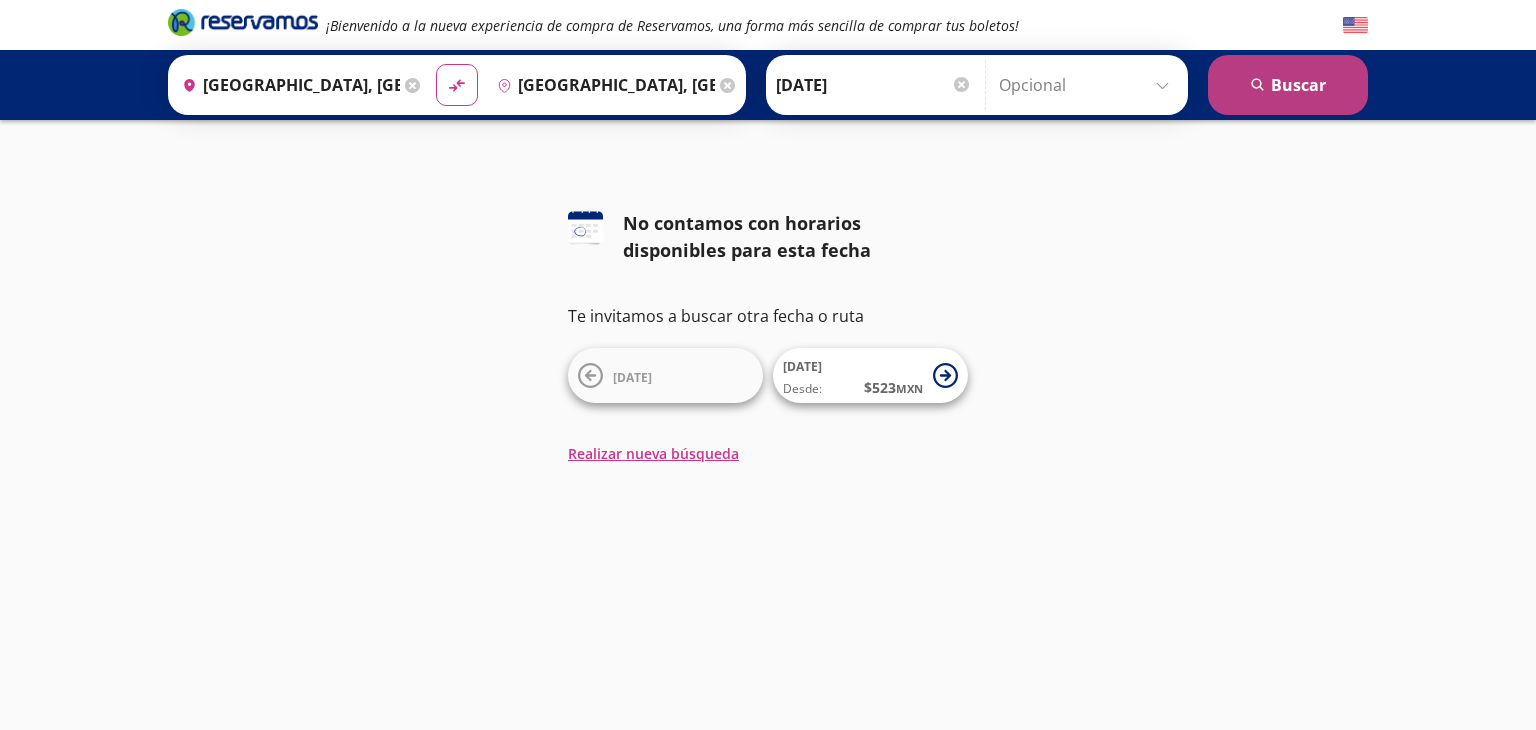 click on "search
Buscar" at bounding box center (1288, 85) 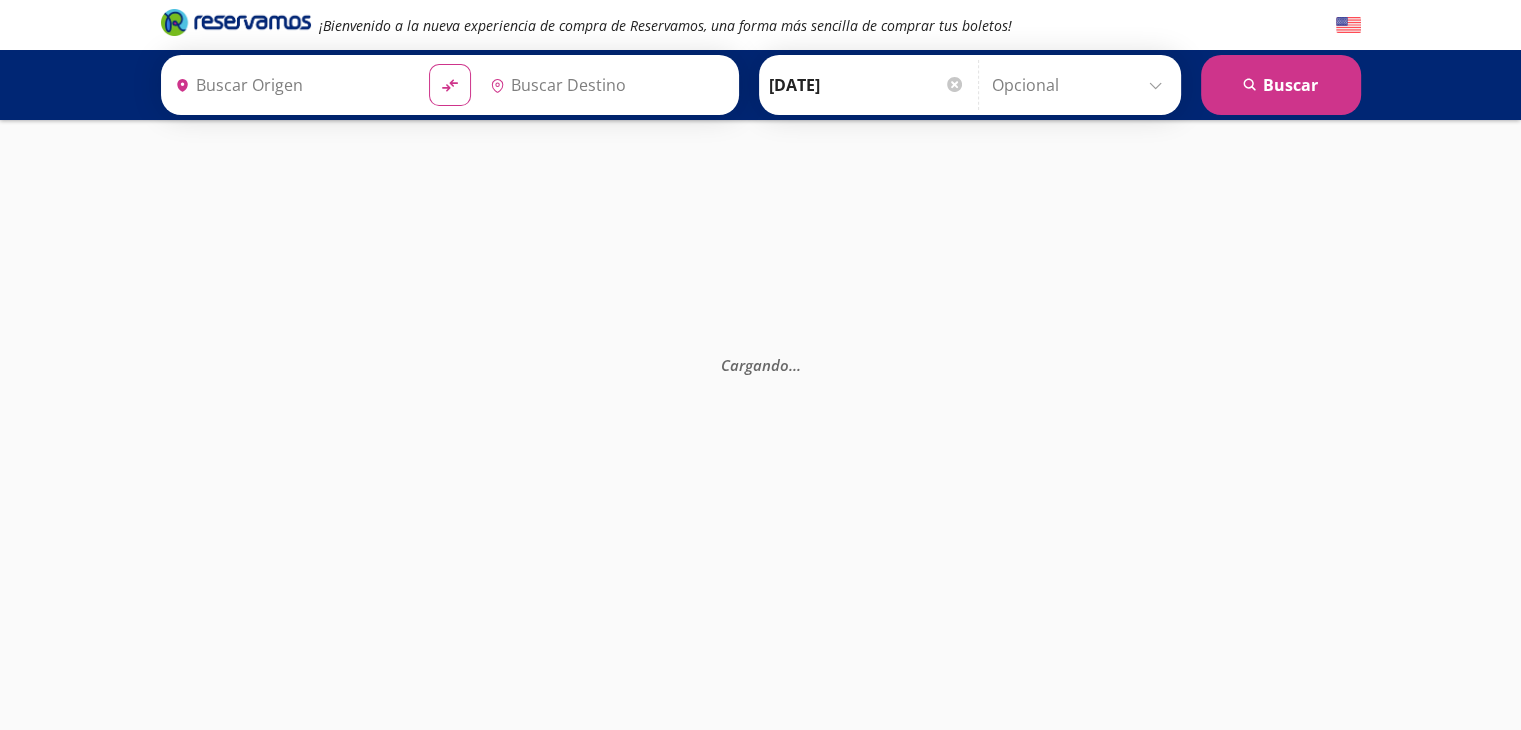 type on "Aguascalientes, Aguascalientes" 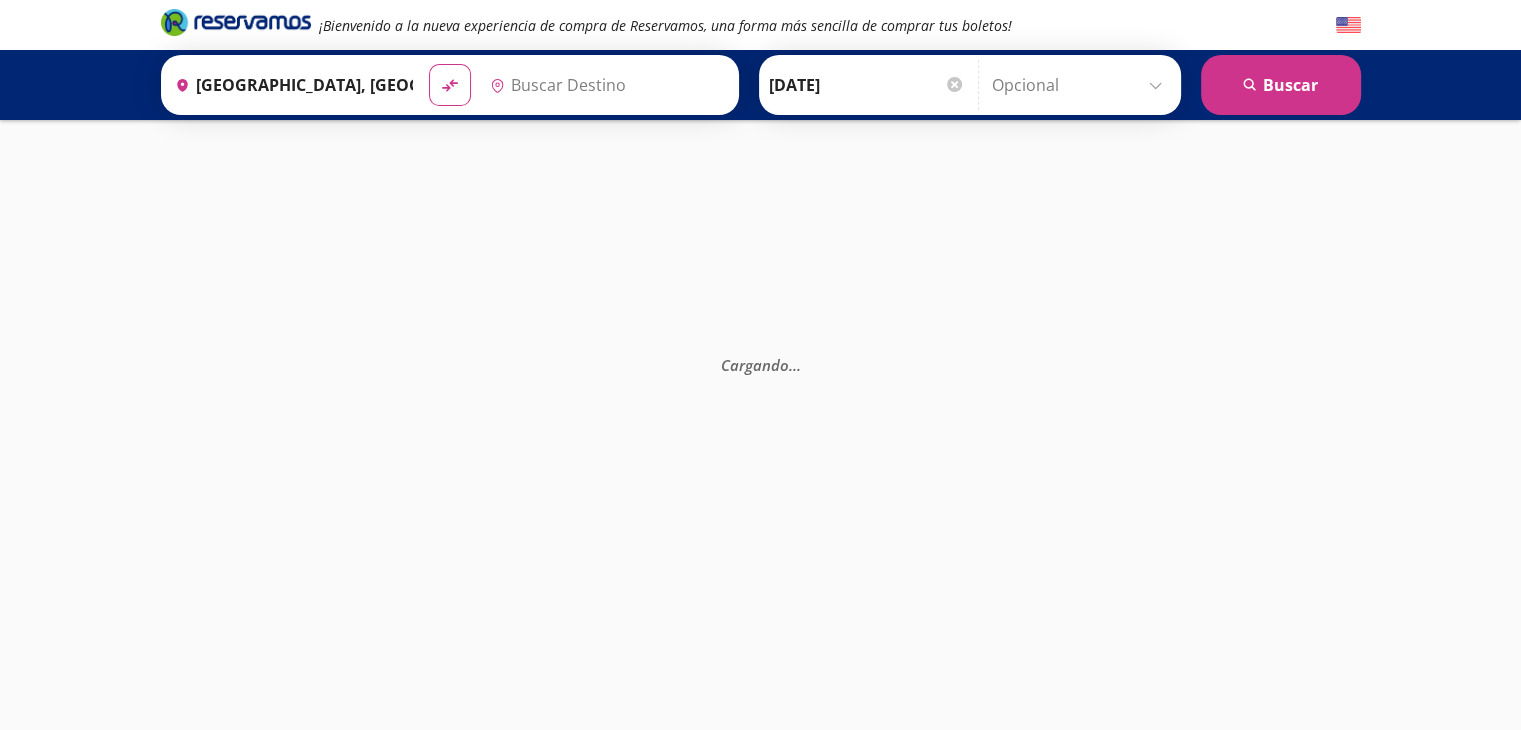 type on "Guadalajara, Jalisco" 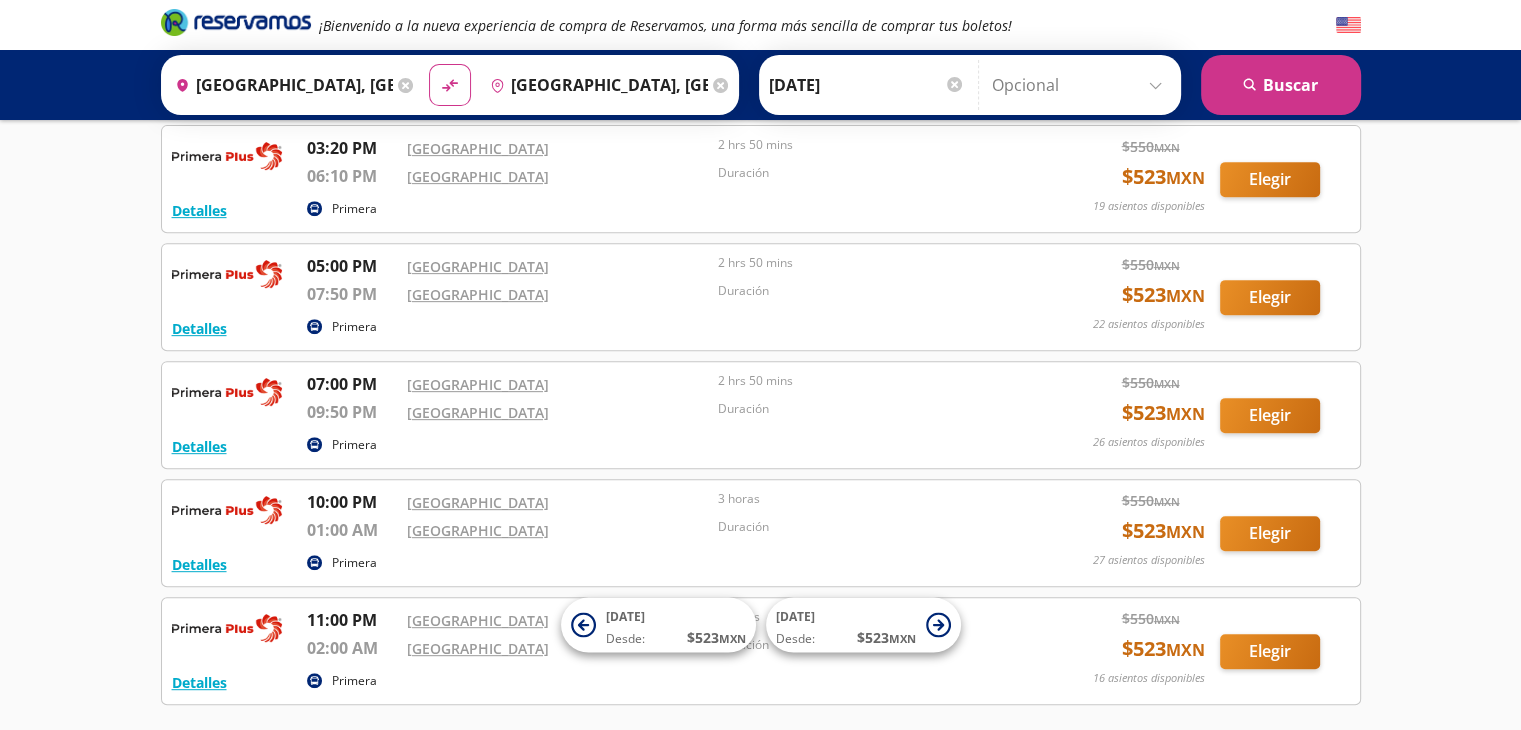 scroll, scrollTop: 970, scrollLeft: 0, axis: vertical 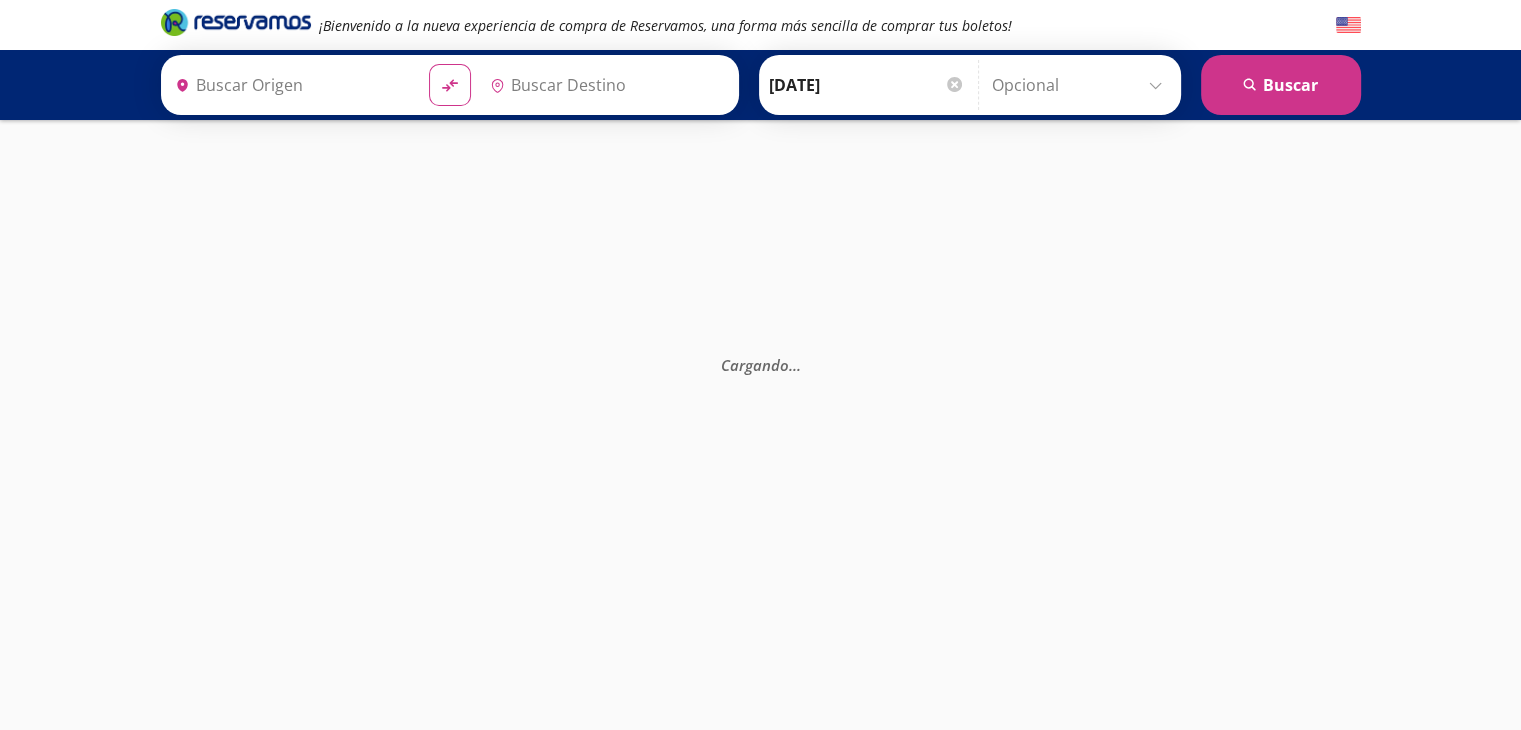 type on "[GEOGRAPHIC_DATA], [GEOGRAPHIC_DATA]" 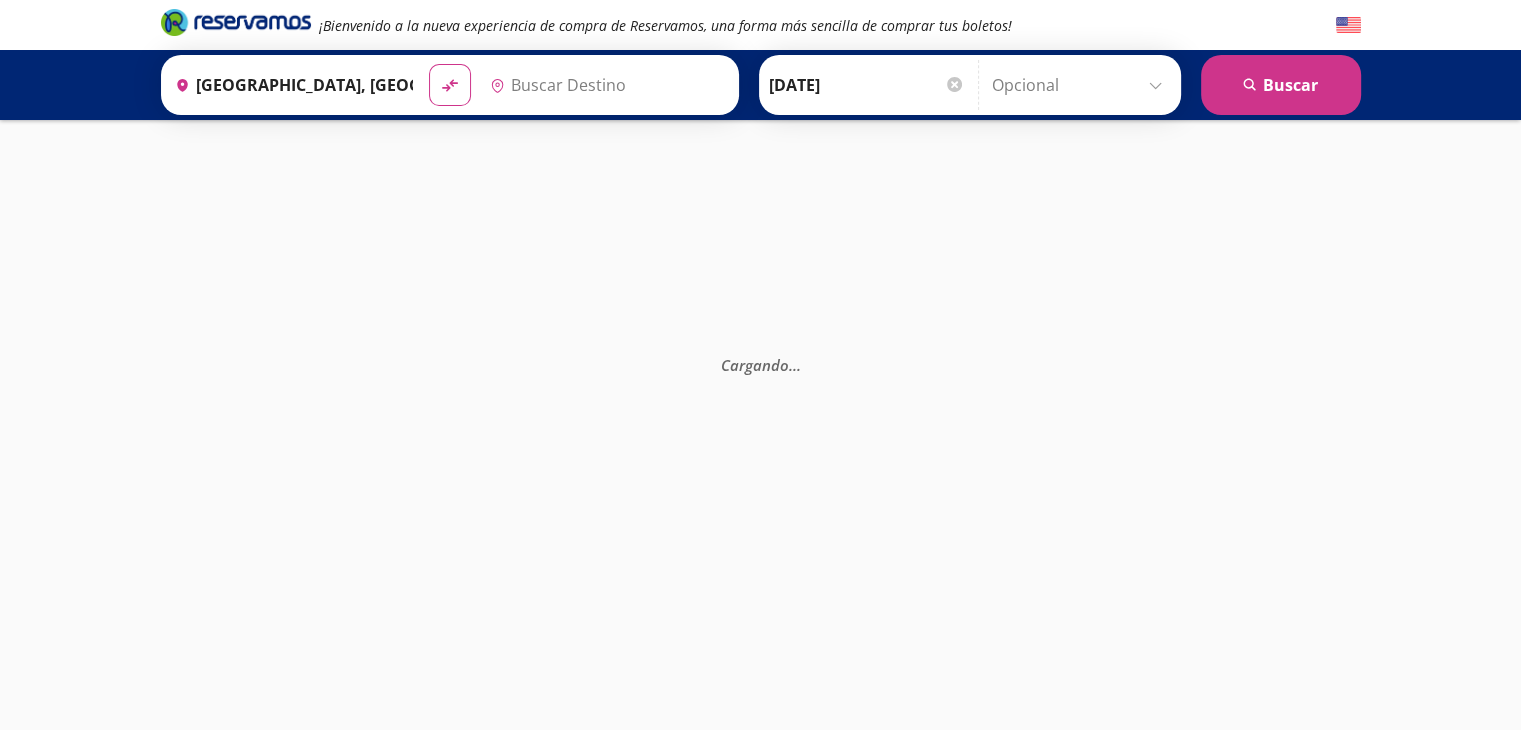 type on "[GEOGRAPHIC_DATA], [GEOGRAPHIC_DATA]" 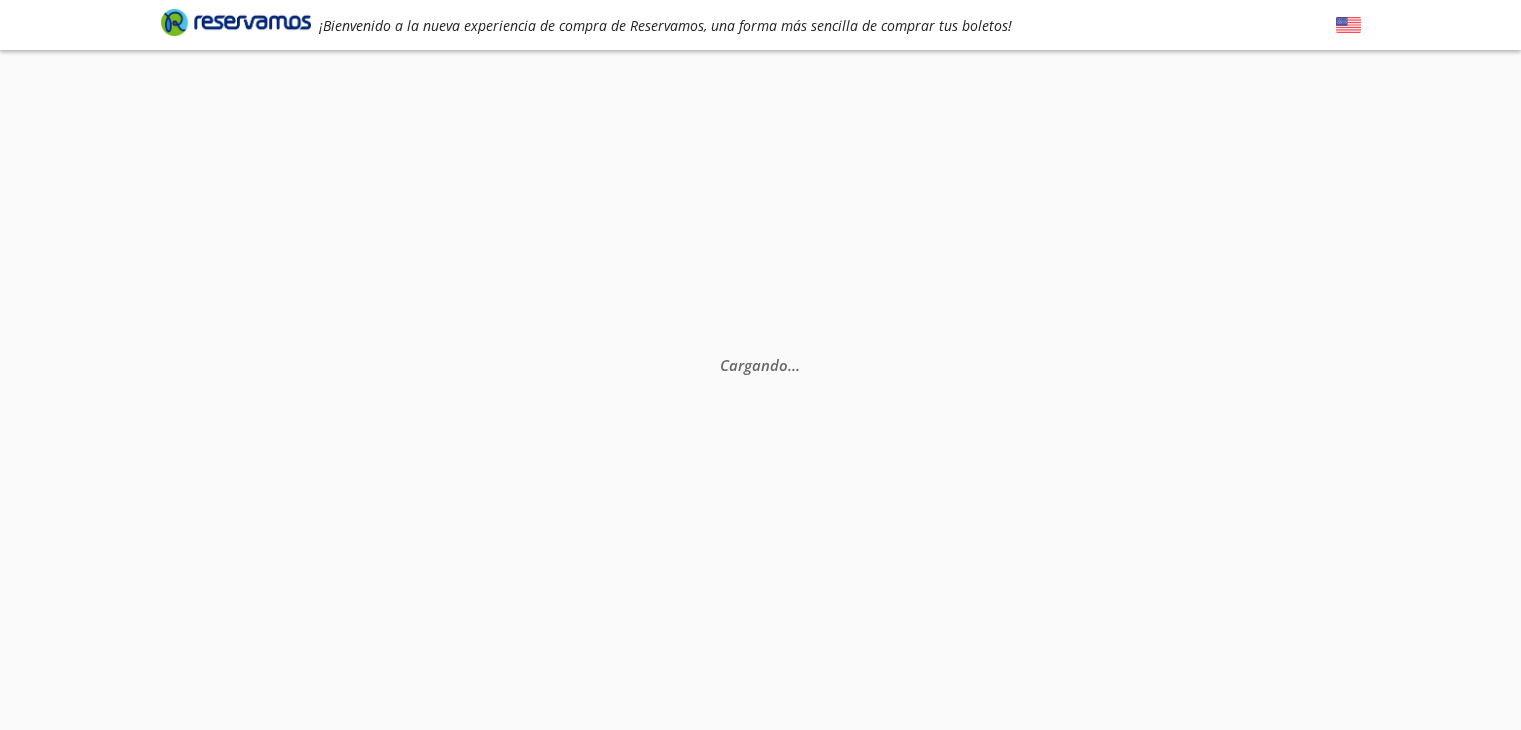scroll, scrollTop: 0, scrollLeft: 0, axis: both 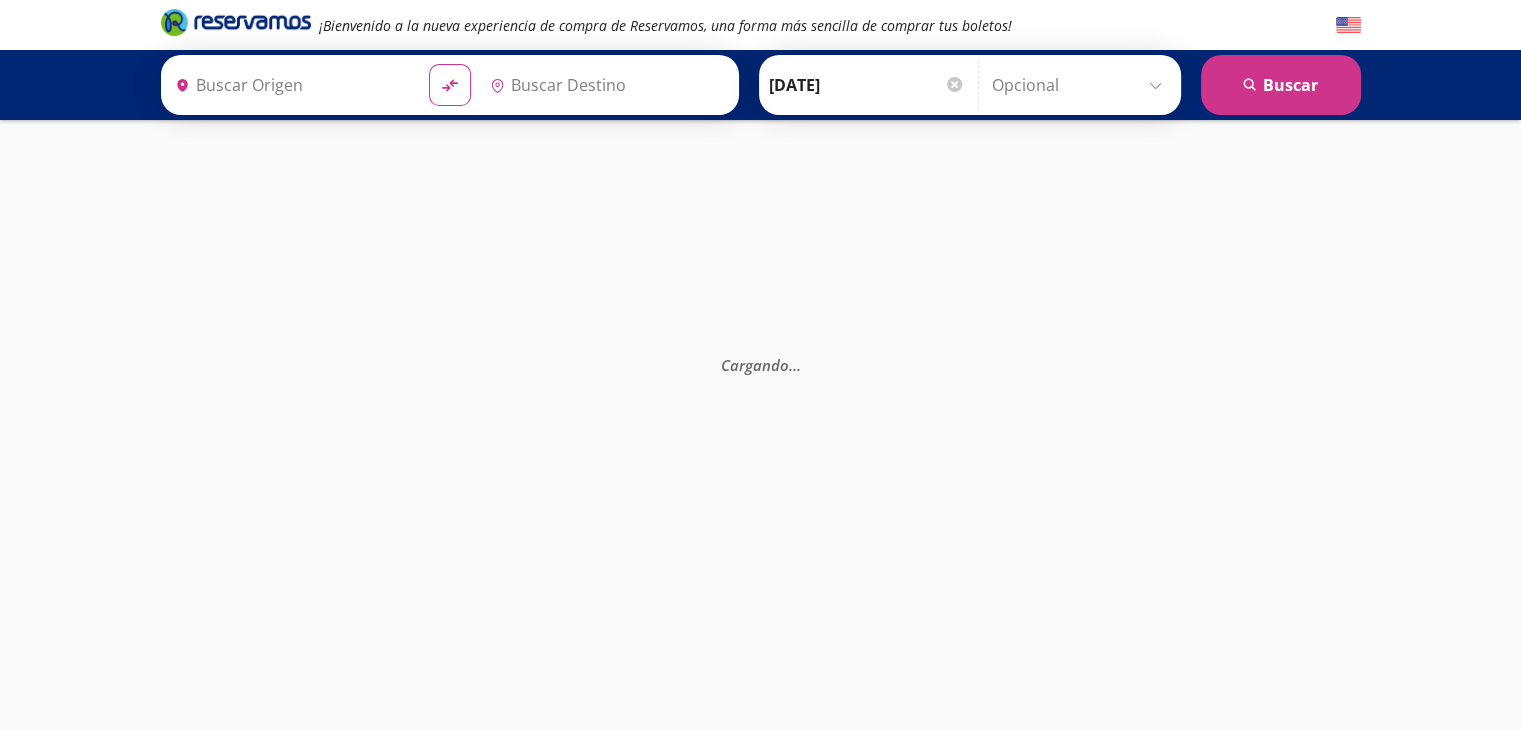 type on "[GEOGRAPHIC_DATA], [GEOGRAPHIC_DATA]" 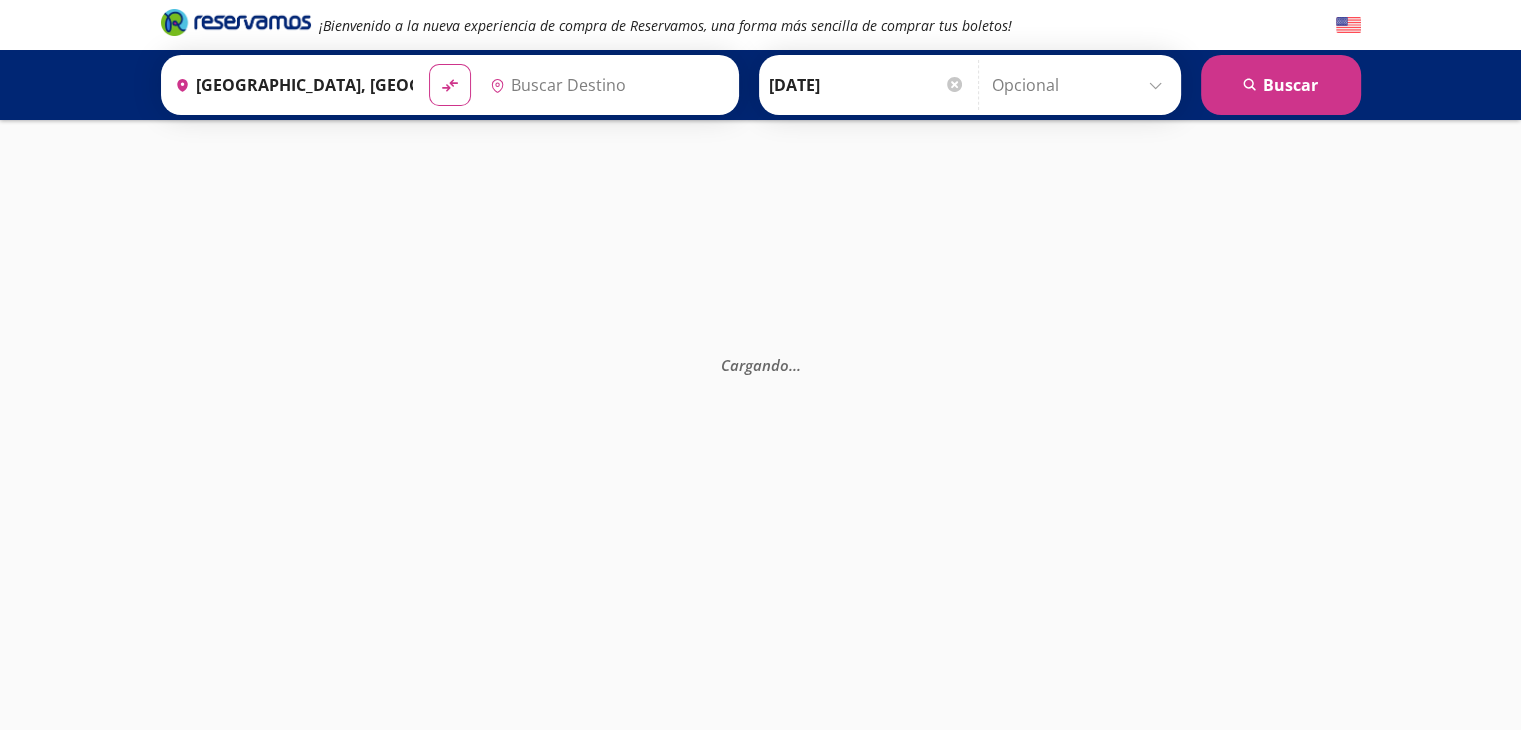 type on "[GEOGRAPHIC_DATA], [GEOGRAPHIC_DATA]" 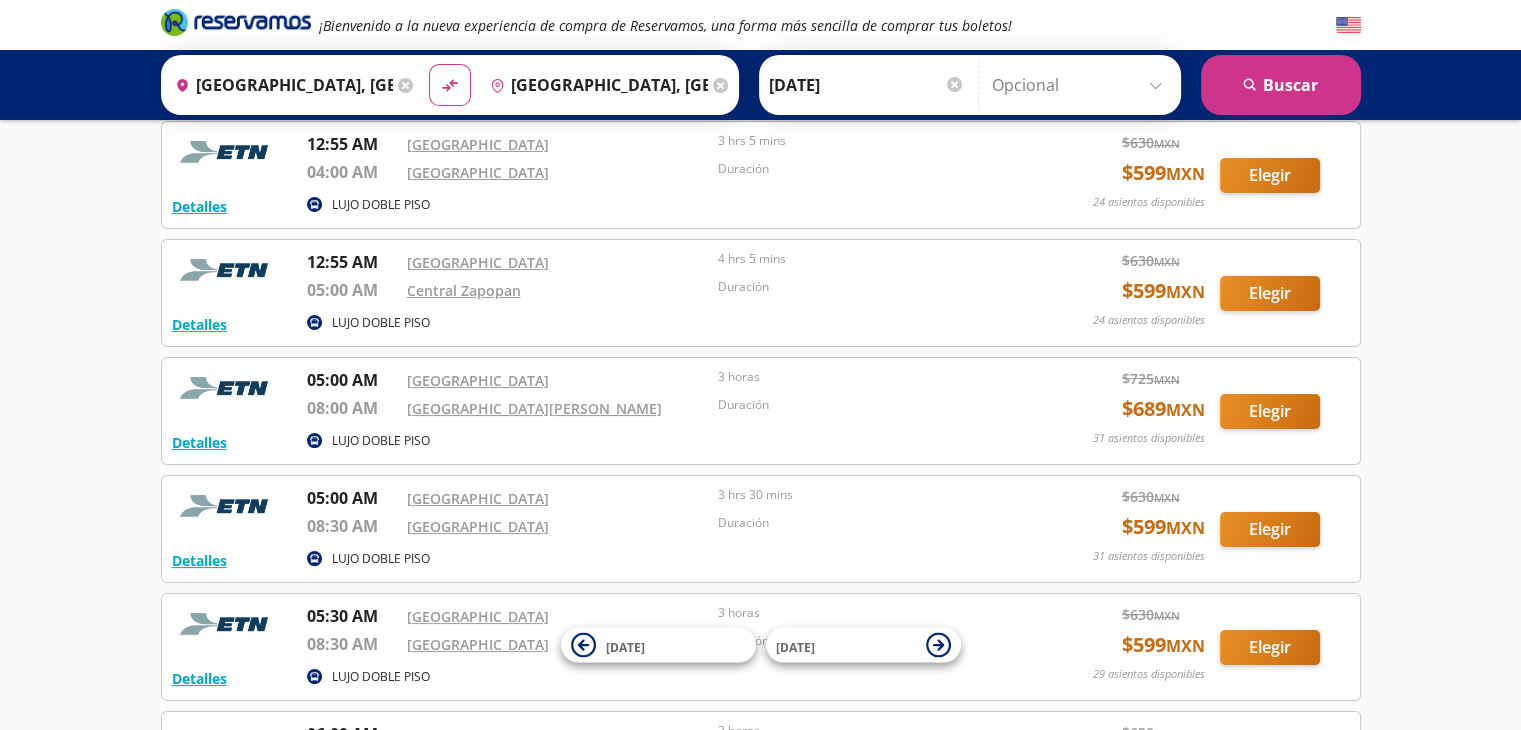 scroll, scrollTop: 200, scrollLeft: 0, axis: vertical 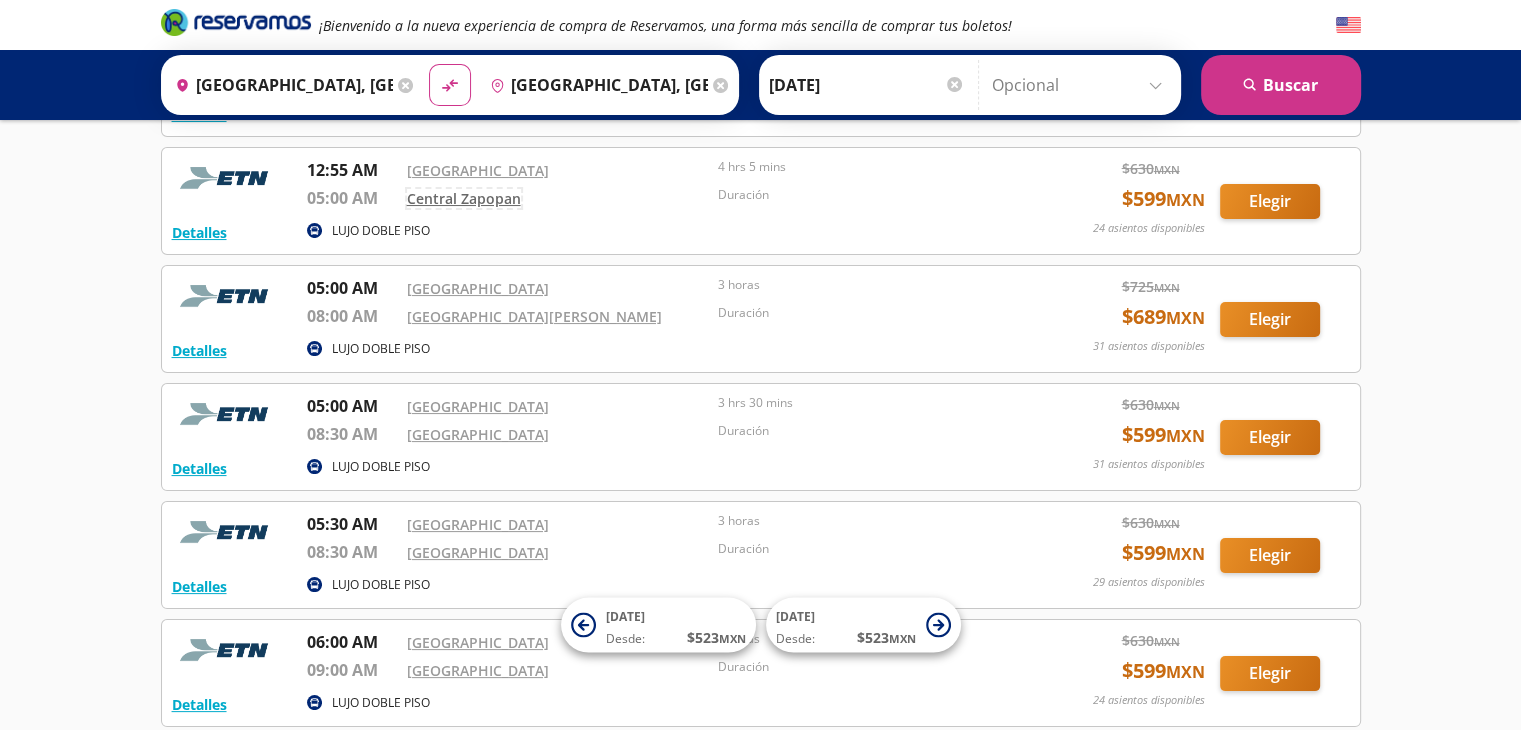 click on "Central Zapopan" at bounding box center [464, 198] 